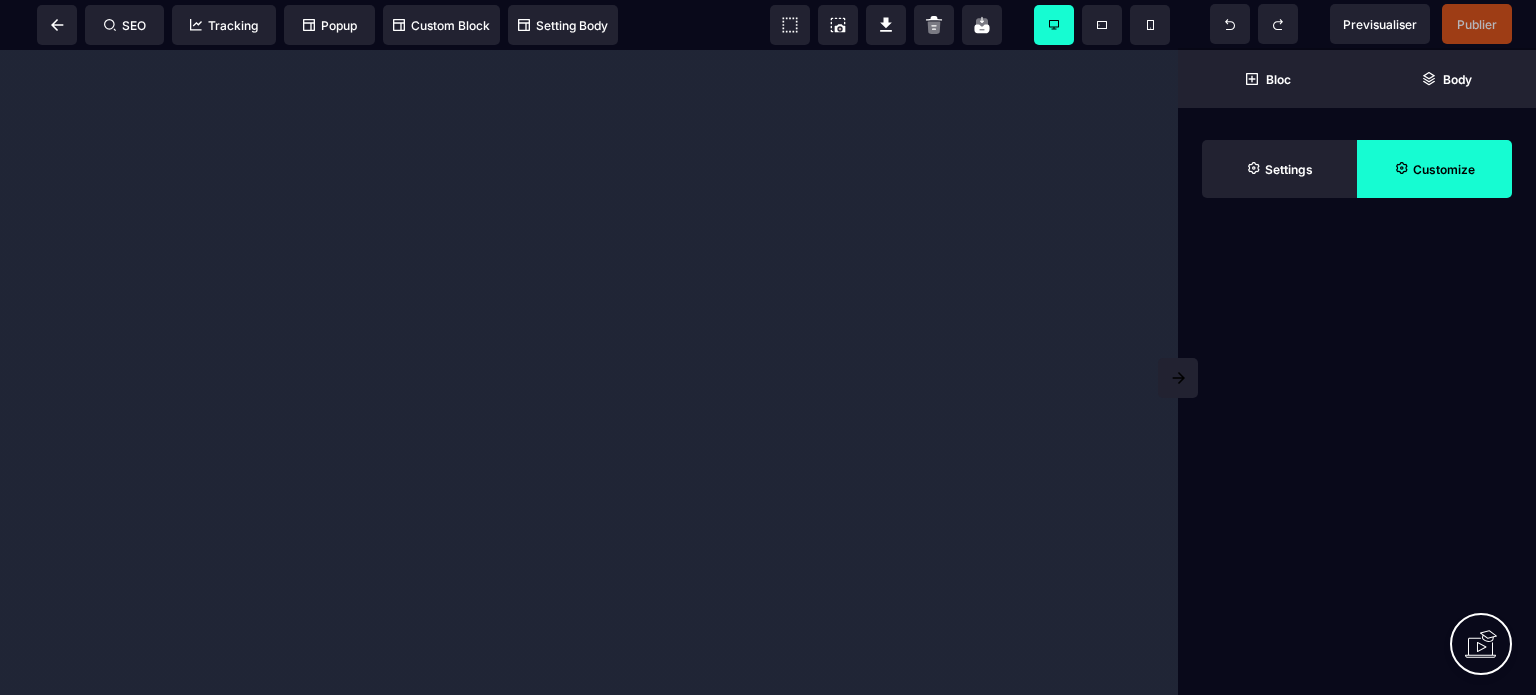 scroll, scrollTop: 0, scrollLeft: 0, axis: both 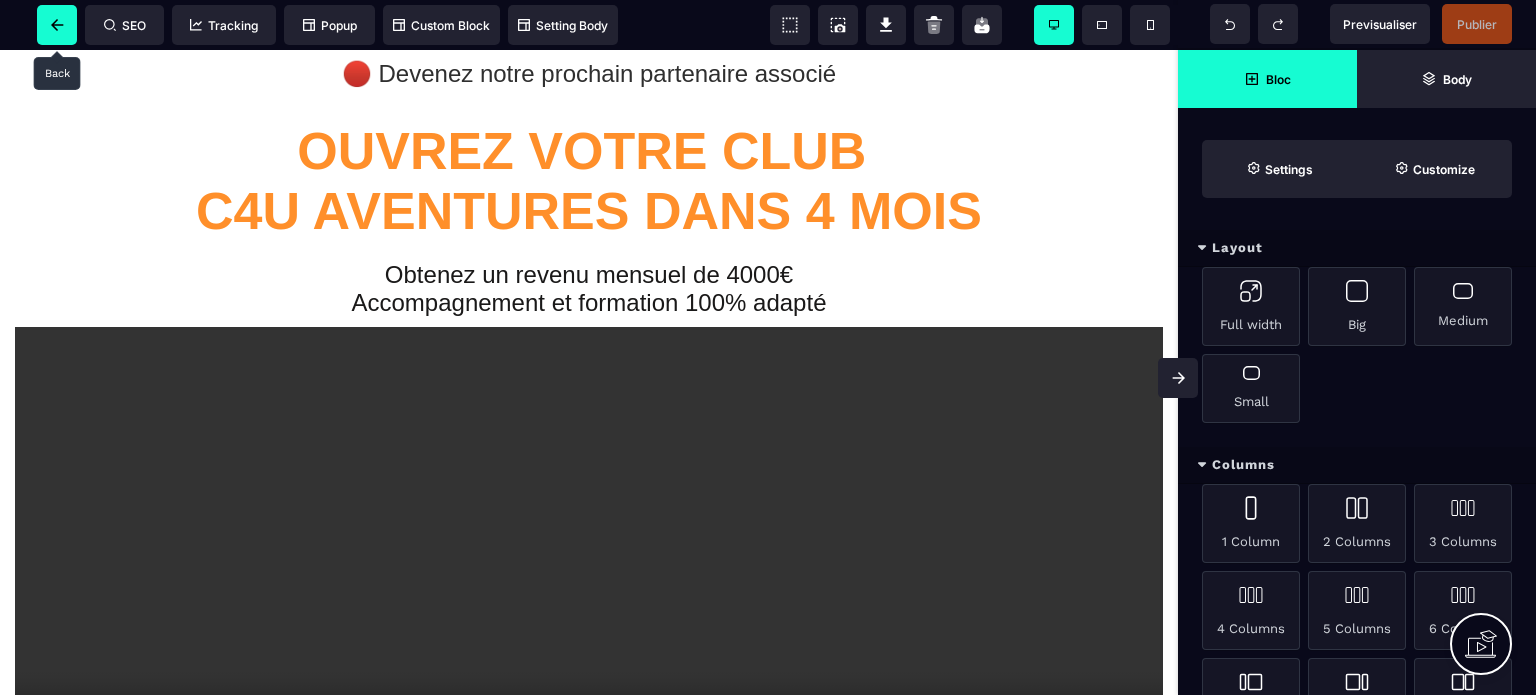 click at bounding box center [57, 25] 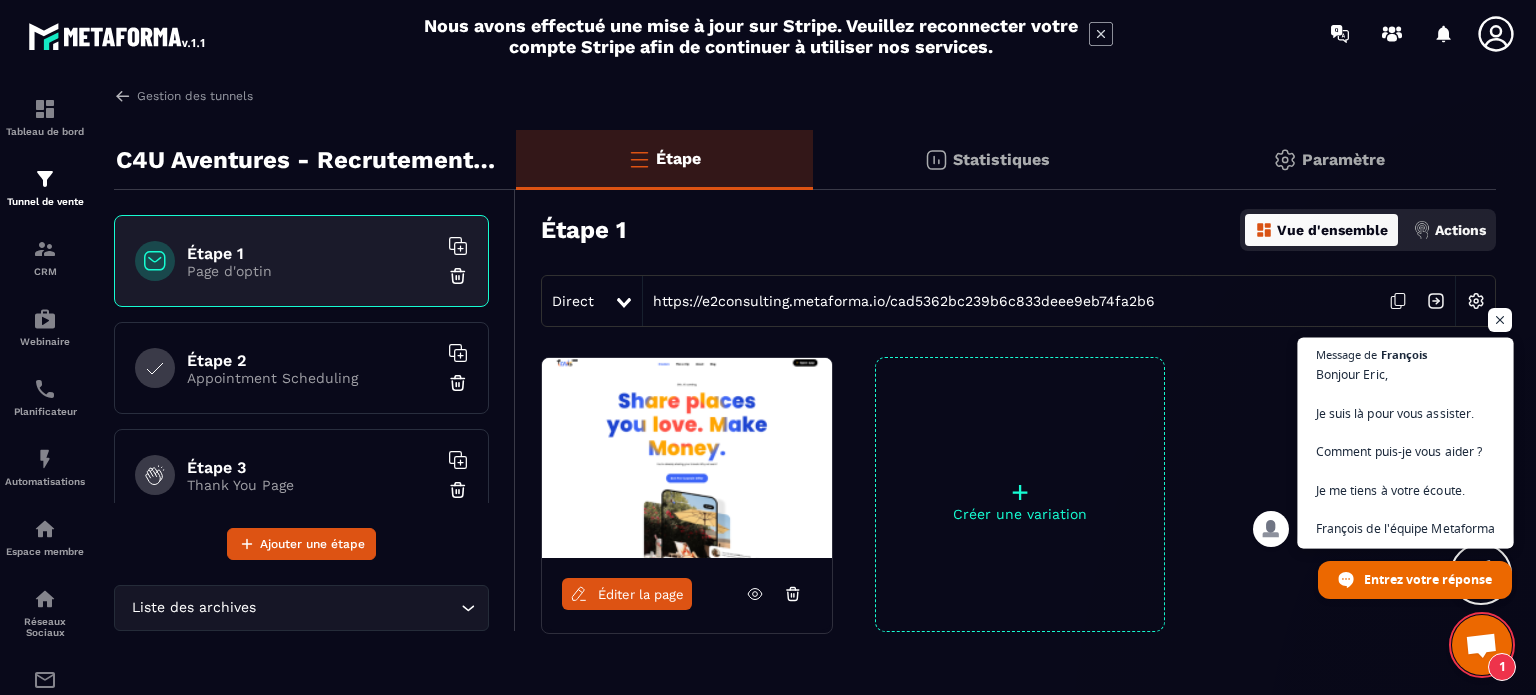 click on "Bonjour Eric, Je suis là pour vous assister. Comment puis-je vous aider ? Je me tiens à votre écoute. [FIRST] de l'équipe Metaforma" at bounding box center [1406, 452] 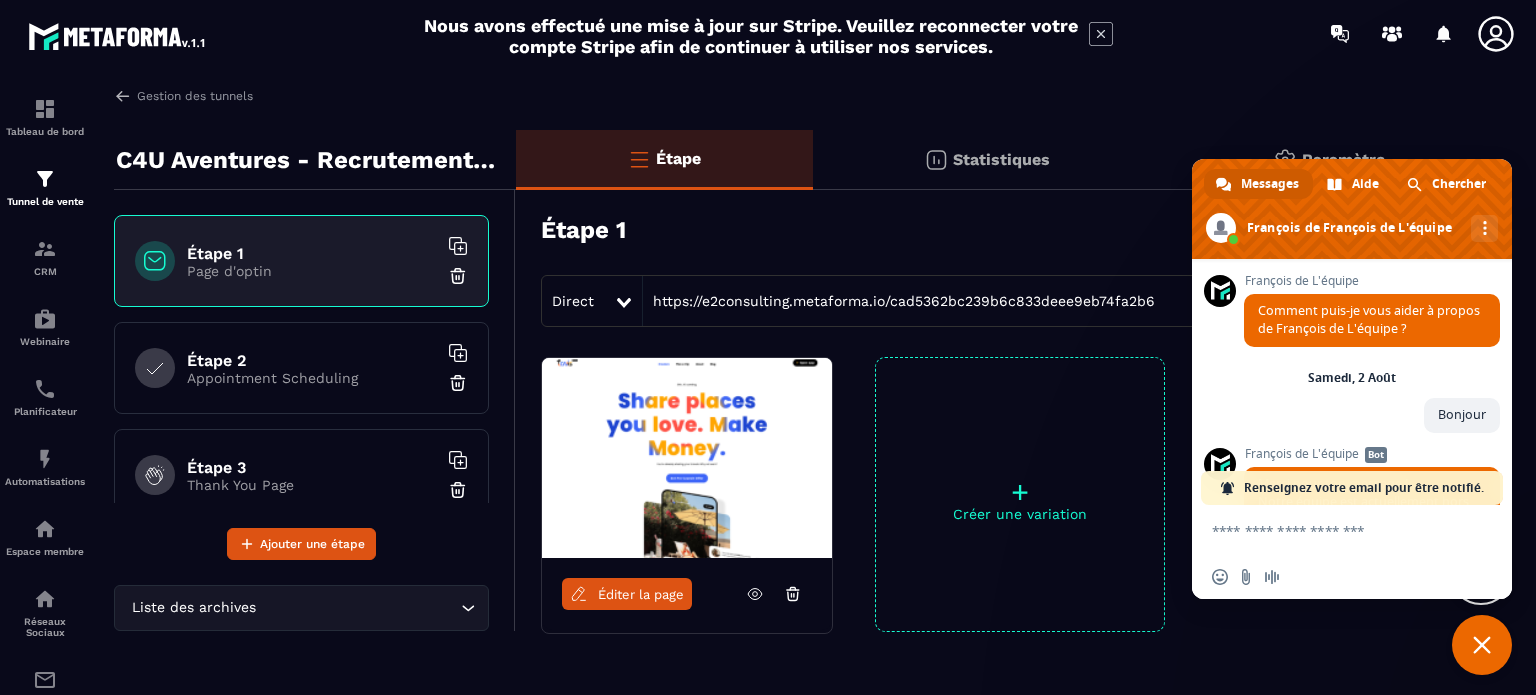 scroll, scrollTop: 937, scrollLeft: 0, axis: vertical 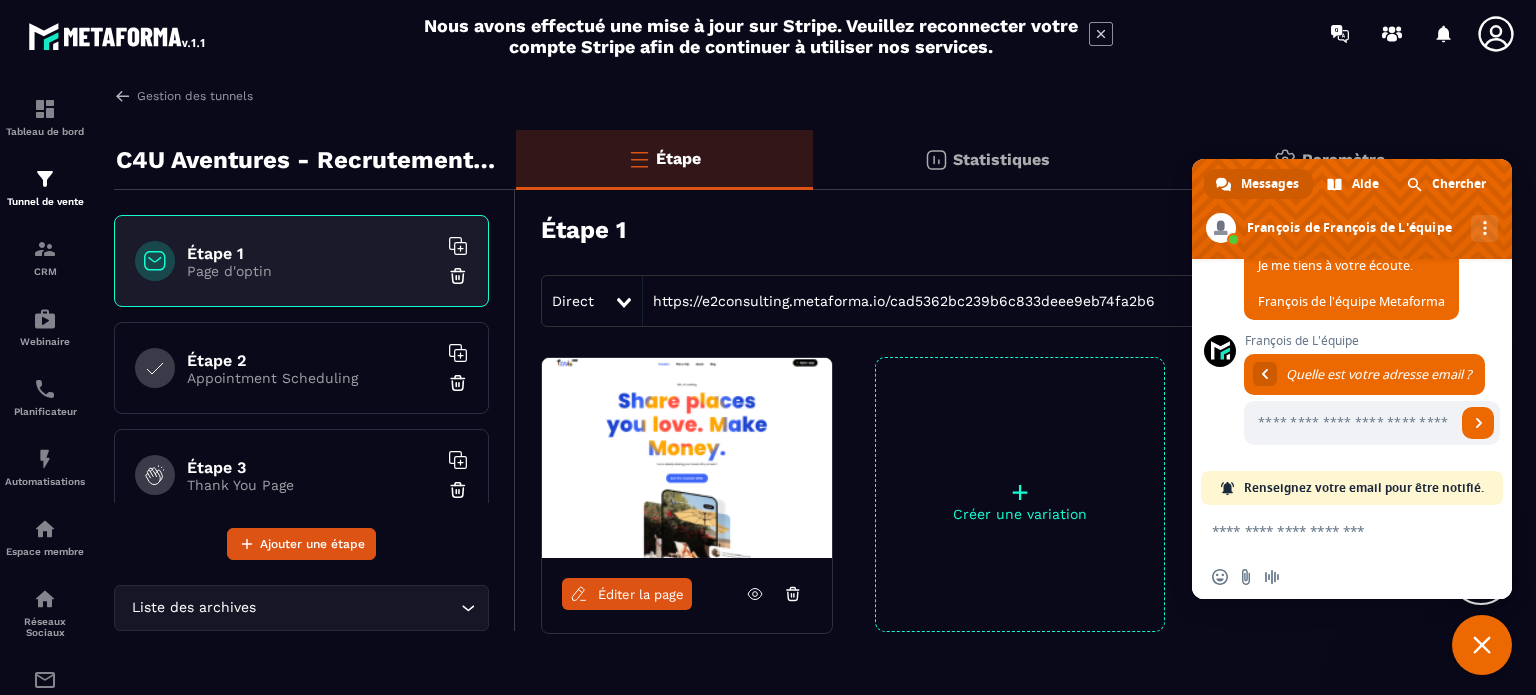 click at bounding box center [1332, 530] 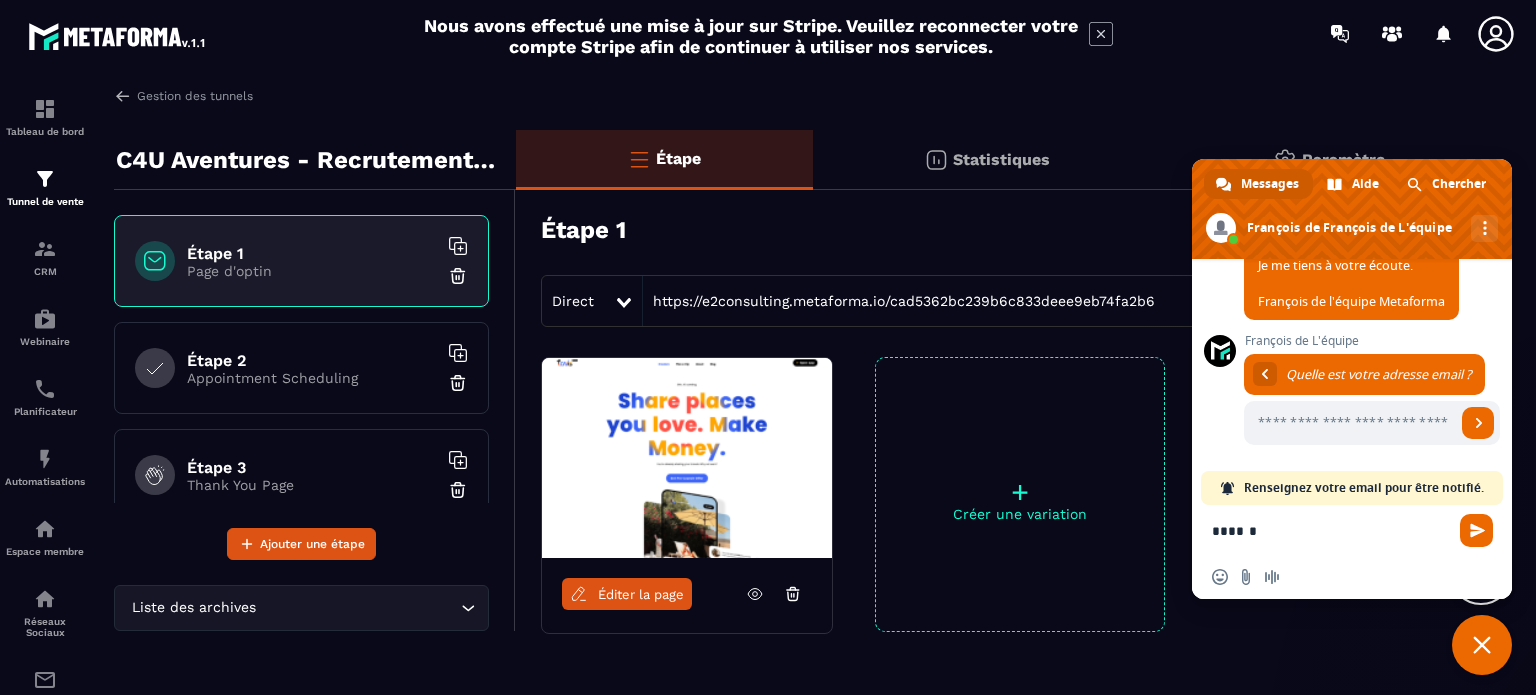 type on "*******" 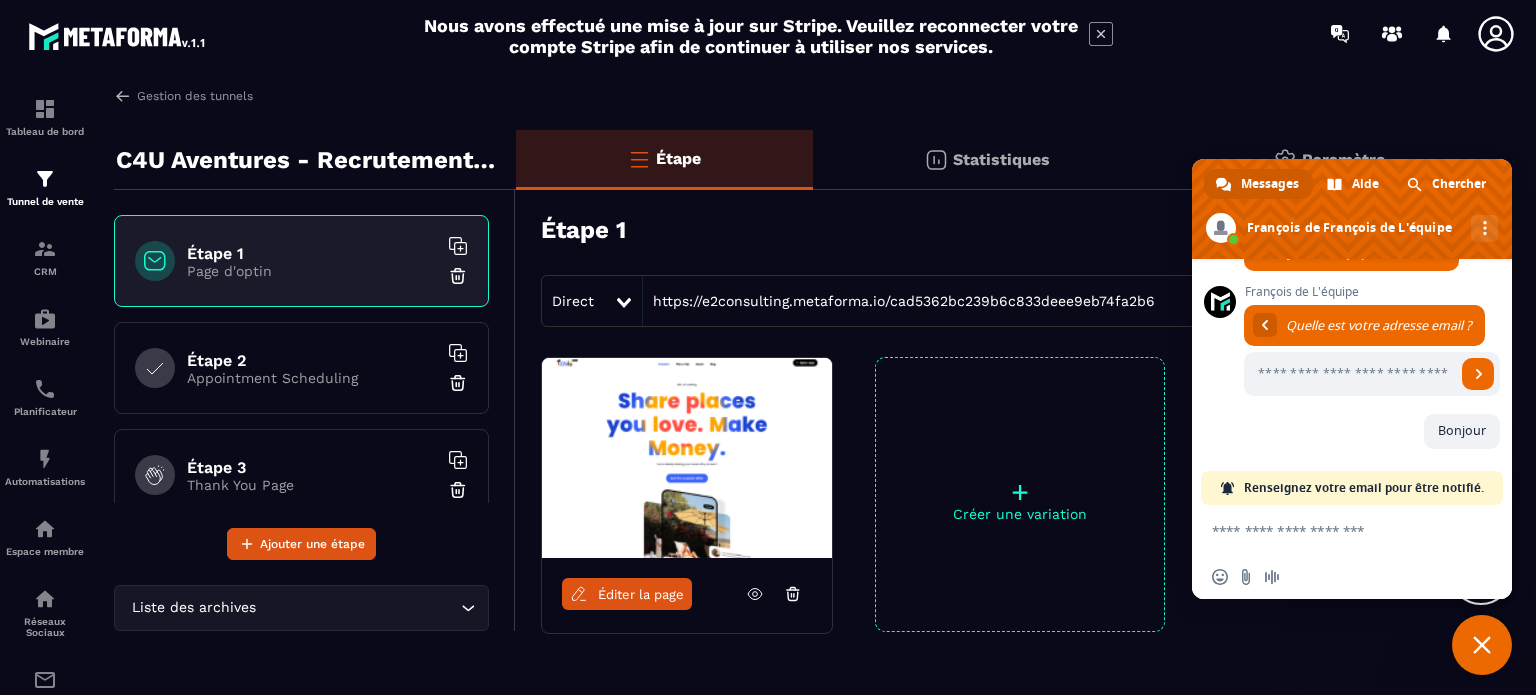 scroll, scrollTop: 988, scrollLeft: 0, axis: vertical 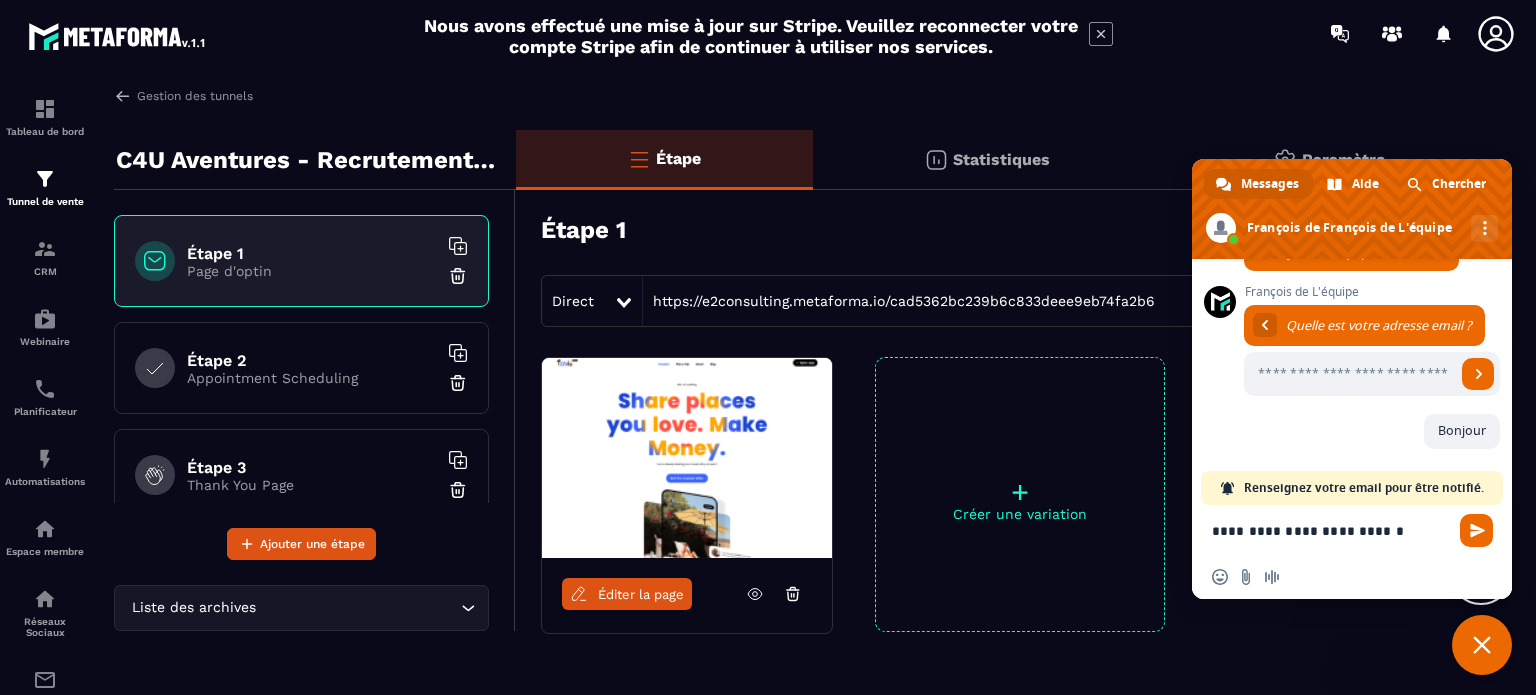 type on "**********" 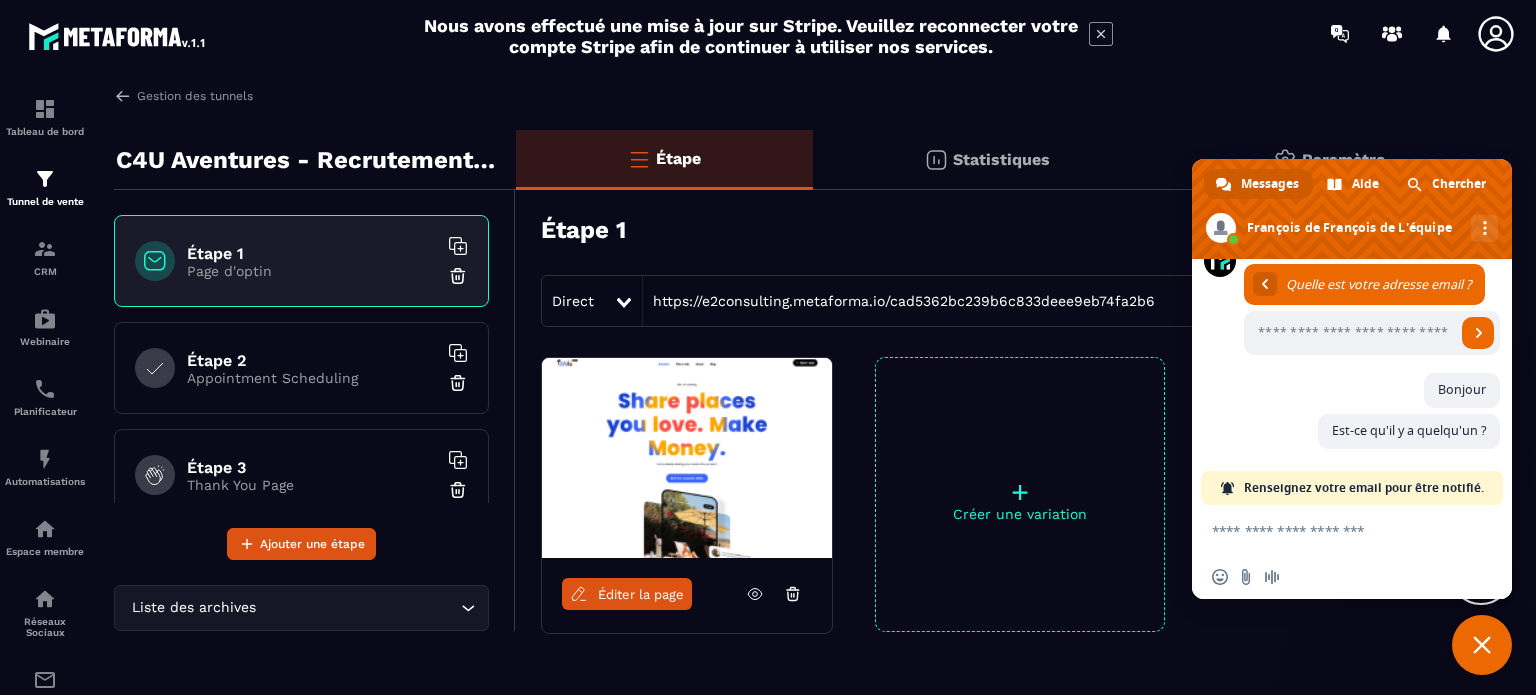 scroll, scrollTop: 1029, scrollLeft: 0, axis: vertical 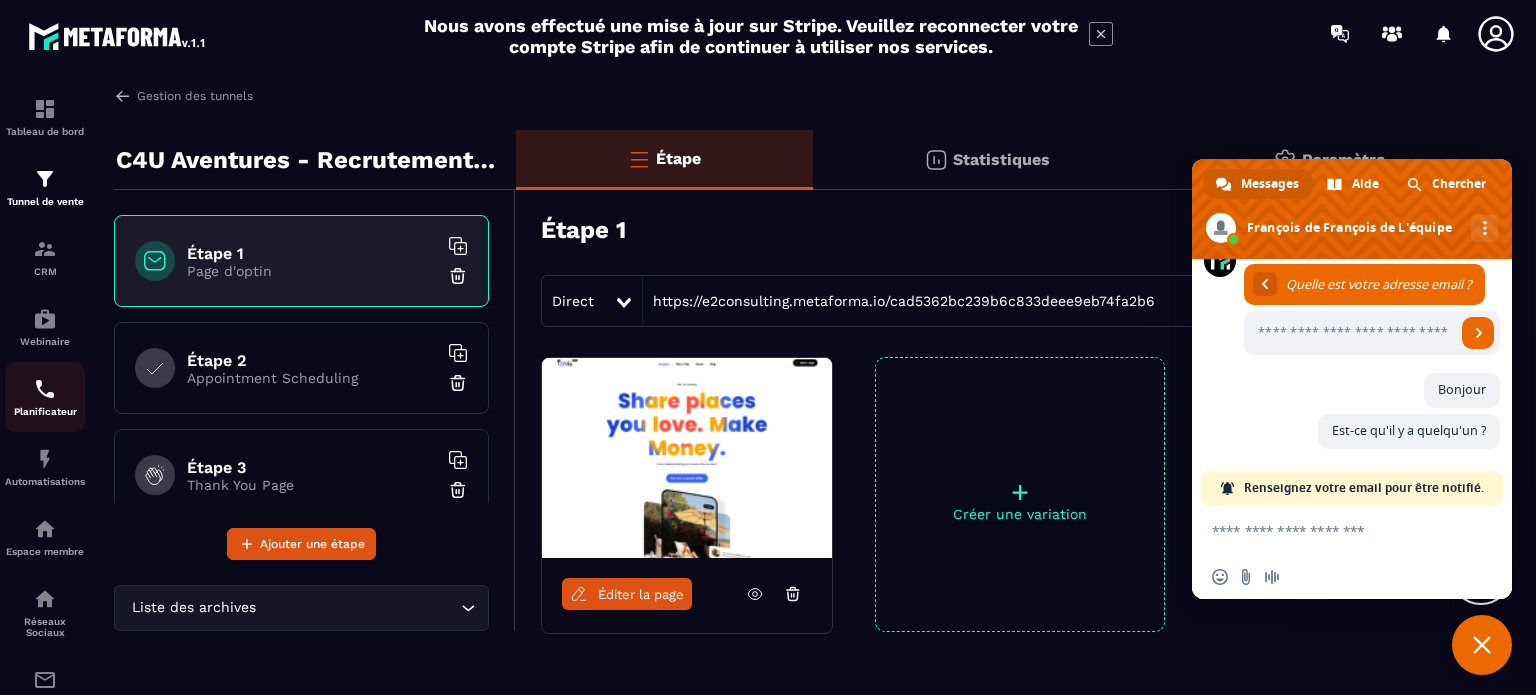 click on "Planificateur" at bounding box center (45, 397) 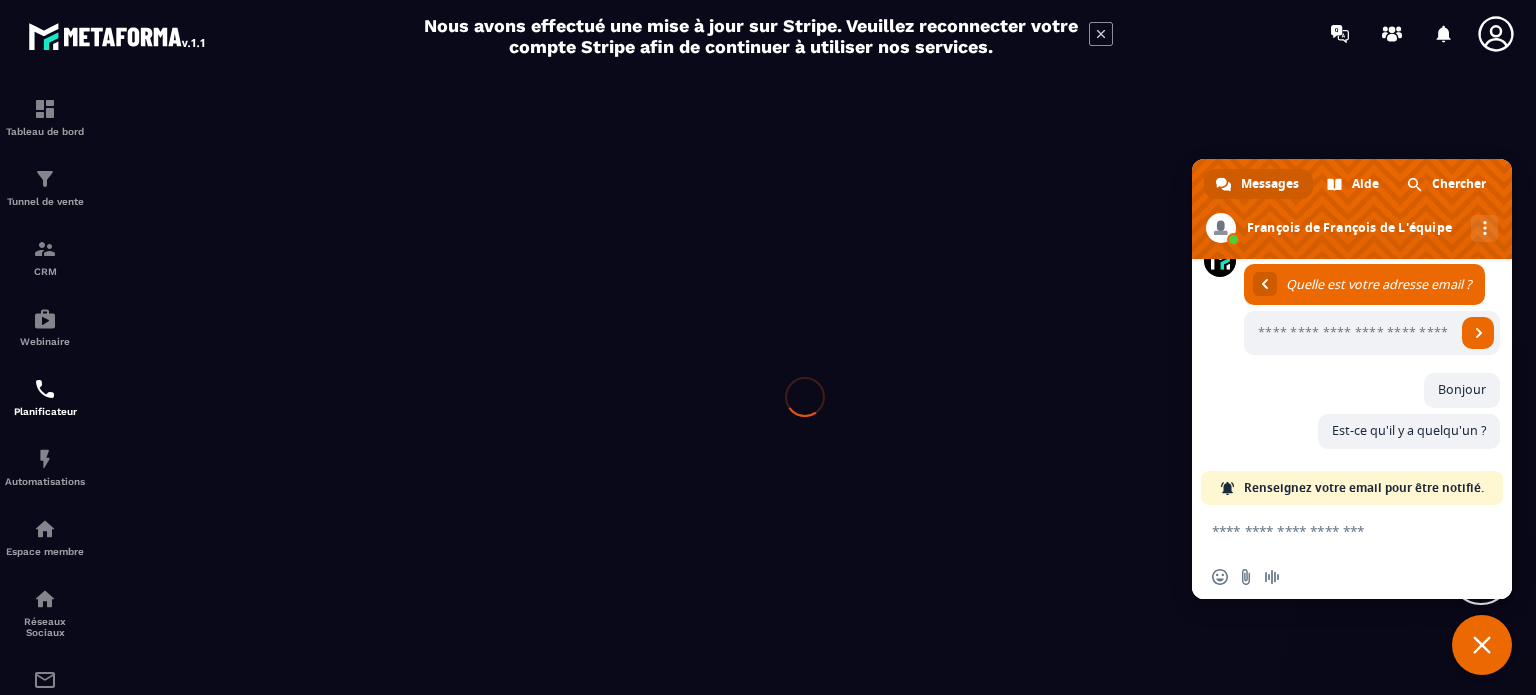 scroll, scrollTop: 0, scrollLeft: 0, axis: both 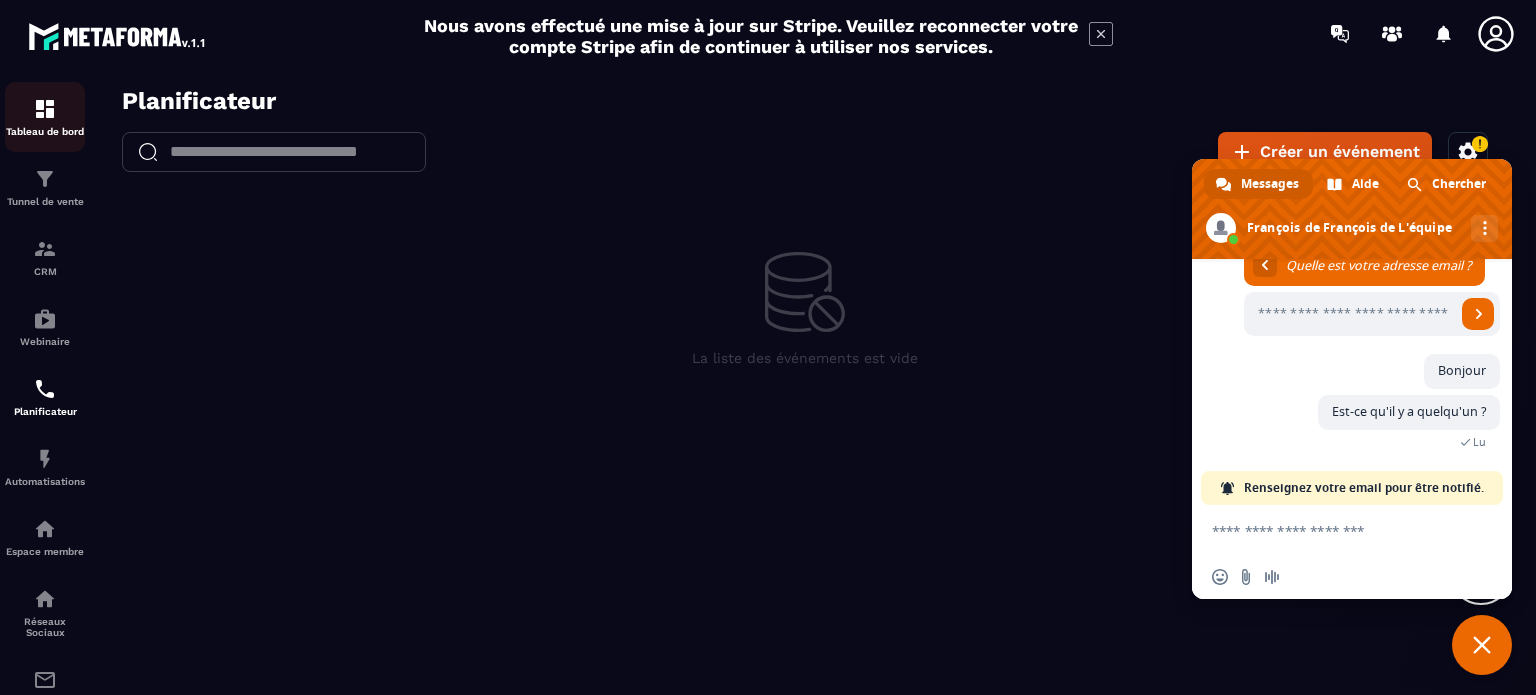 click on "Tableau de bord" at bounding box center (45, 117) 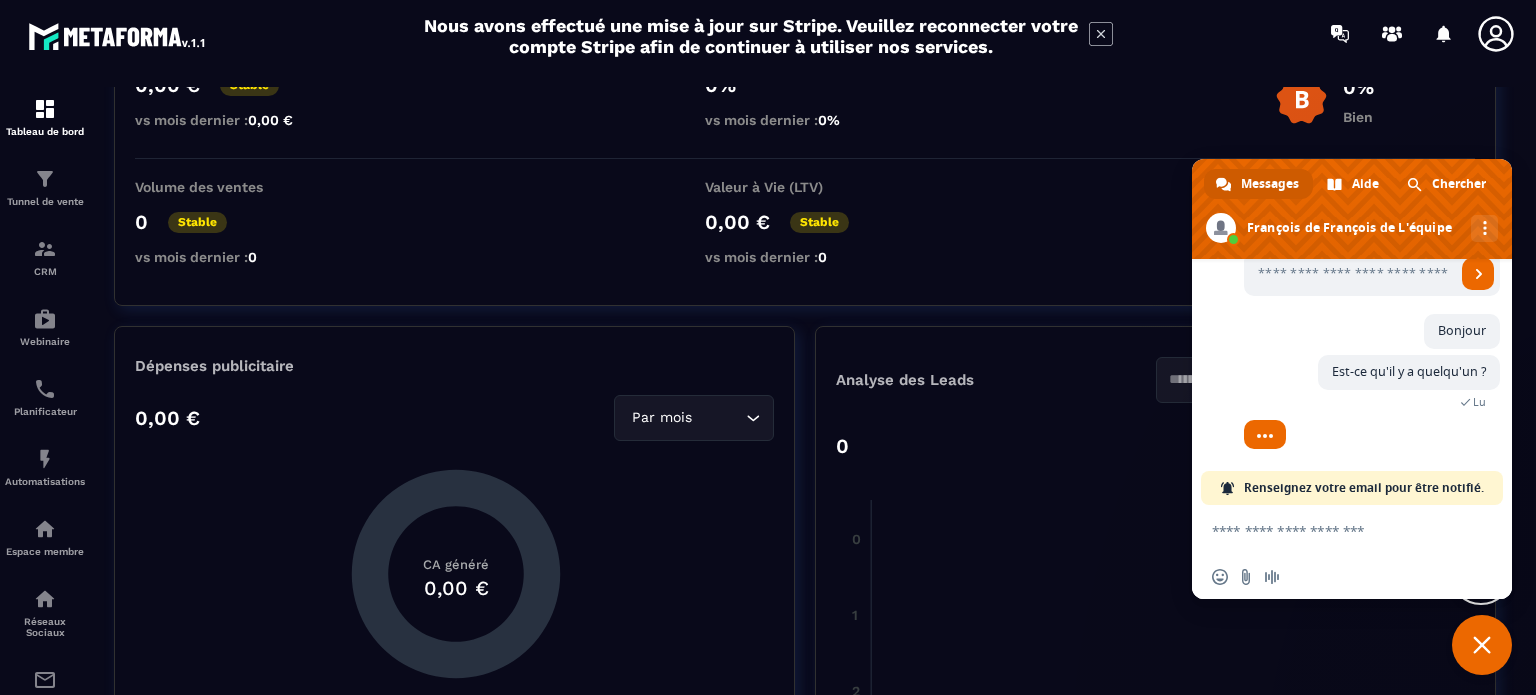 scroll, scrollTop: 400, scrollLeft: 0, axis: vertical 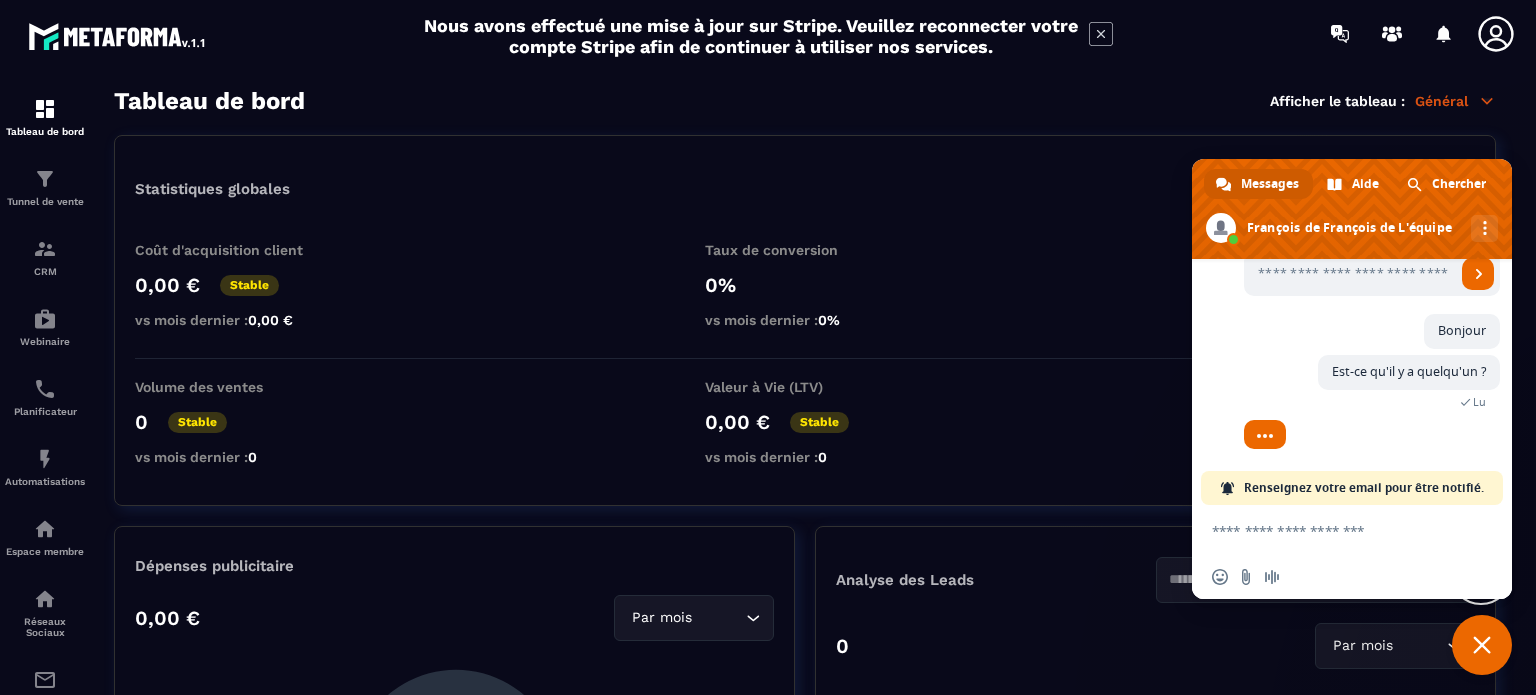 click at bounding box center [1332, 530] 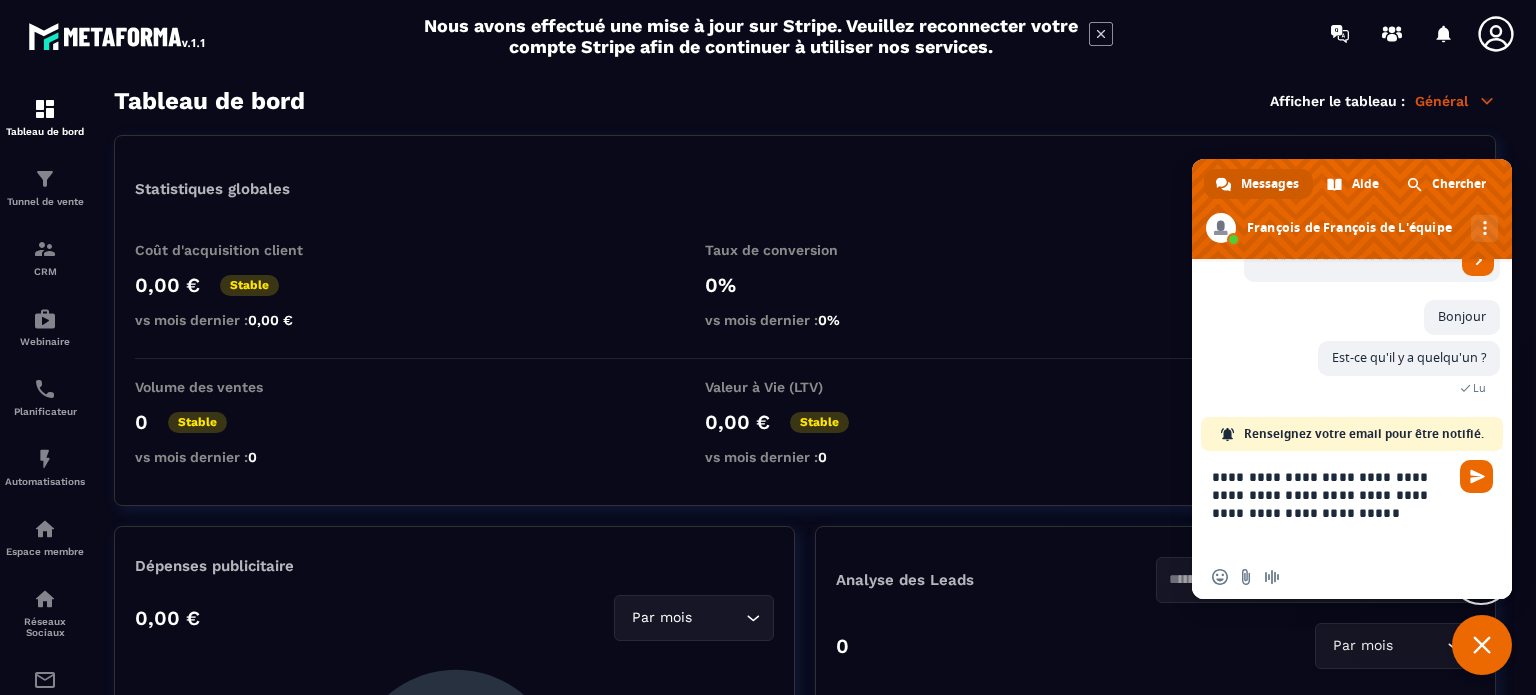 scroll, scrollTop: 1084, scrollLeft: 0, axis: vertical 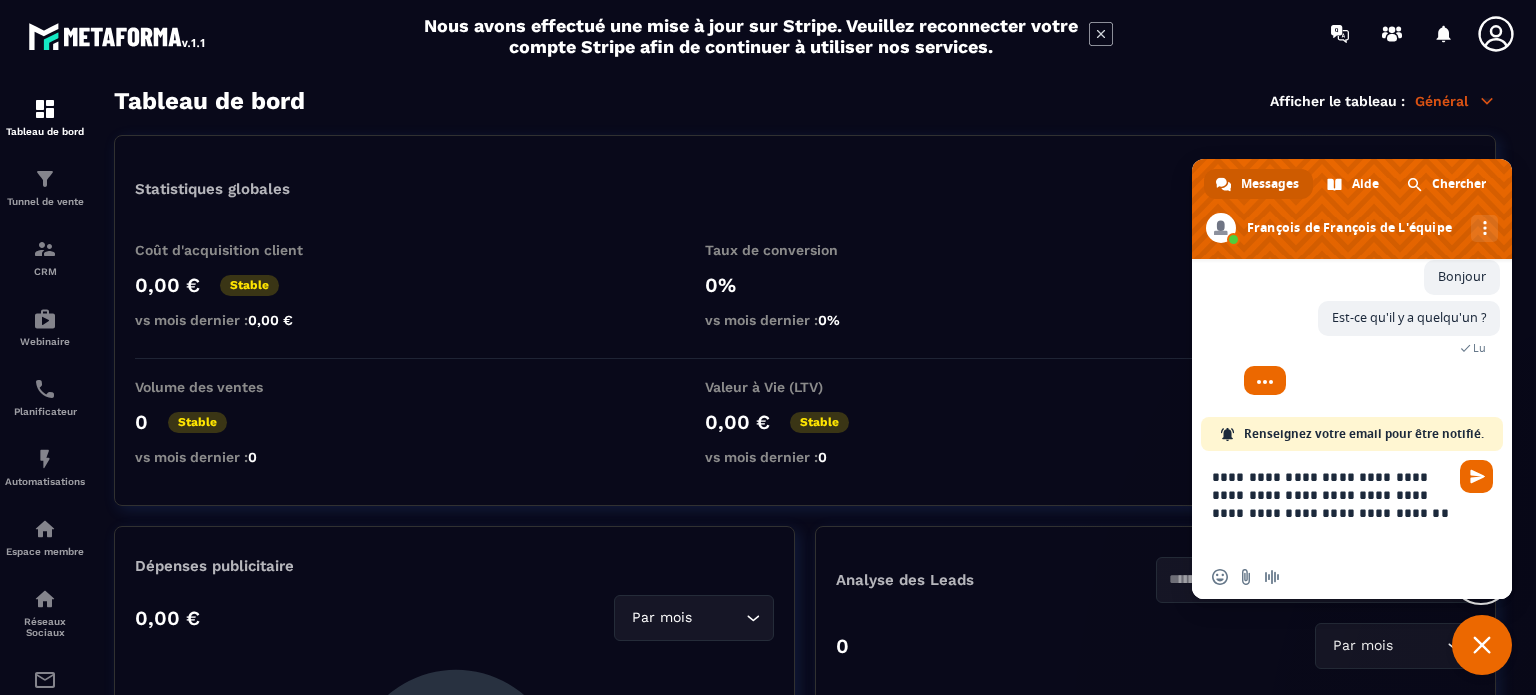 type on "**********" 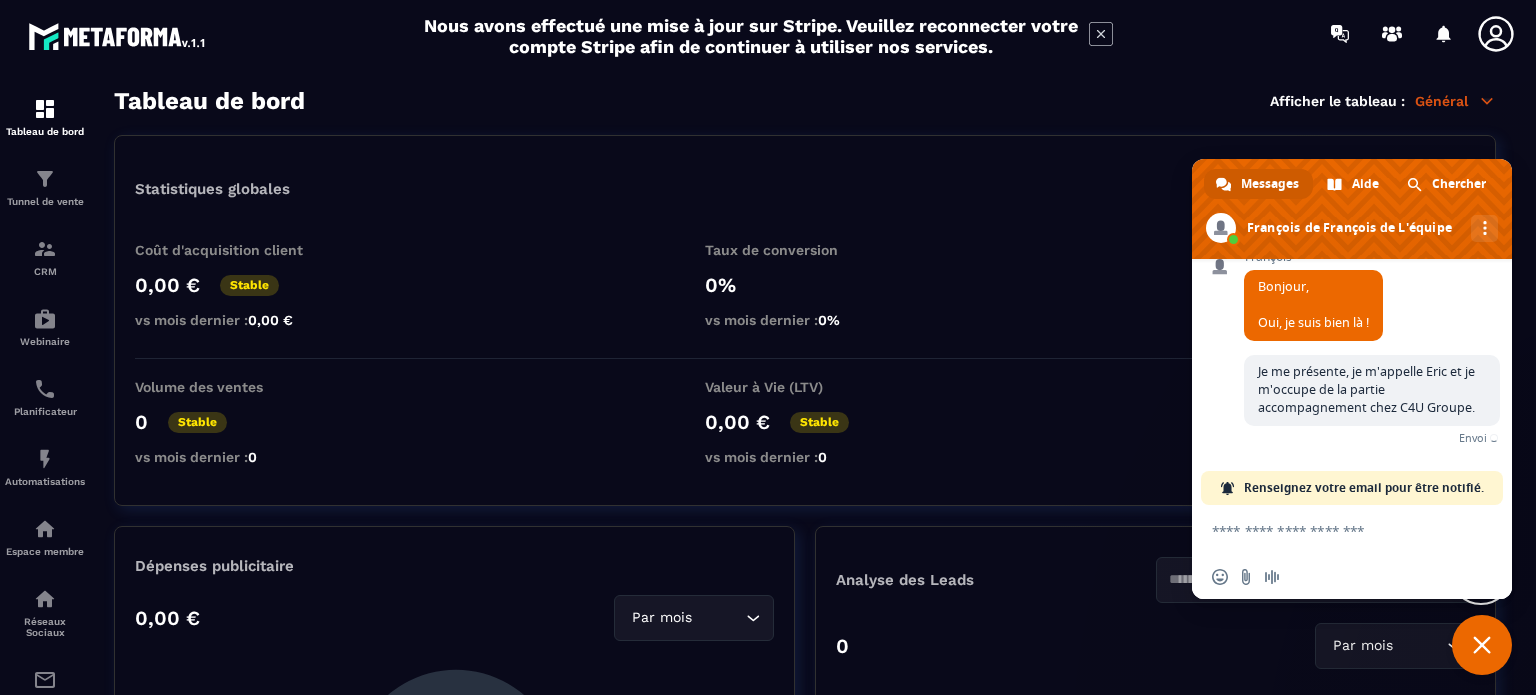 scroll, scrollTop: 1224, scrollLeft: 0, axis: vertical 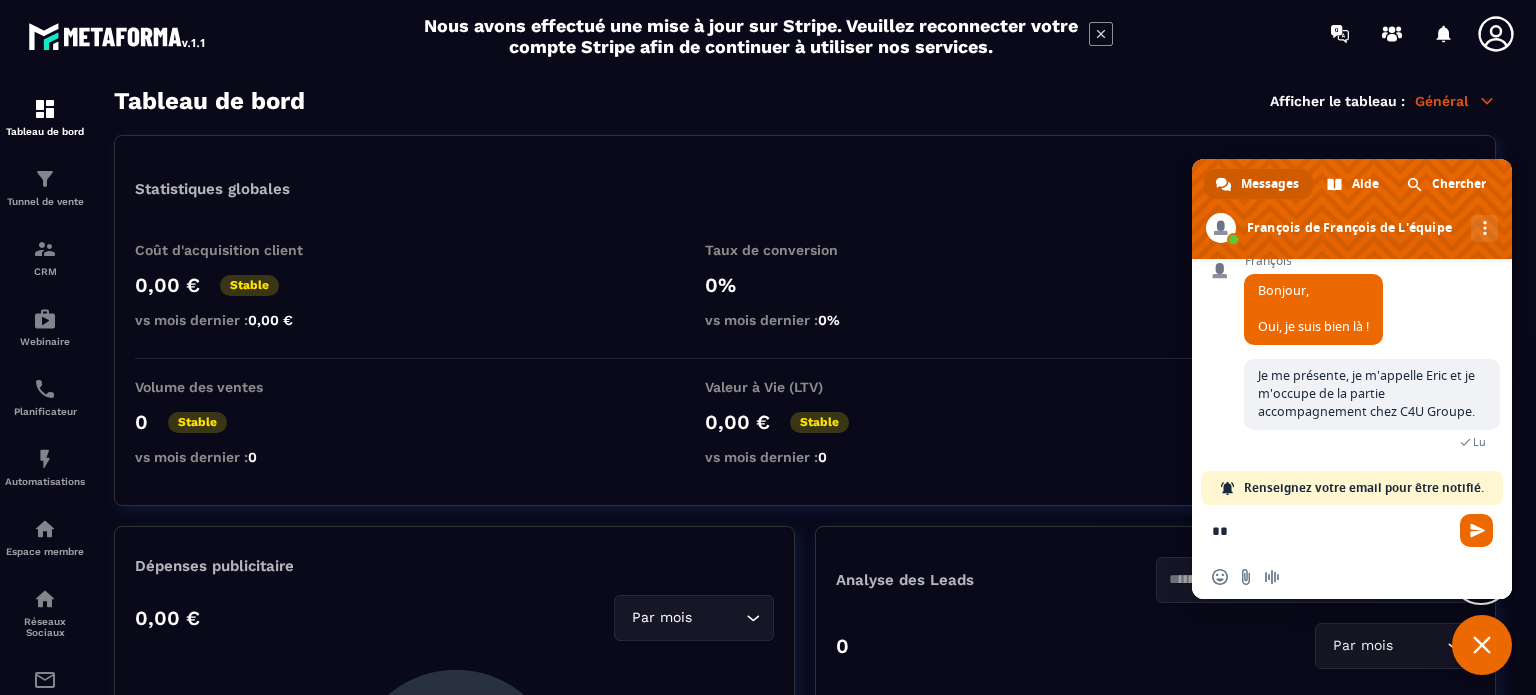 type on "*" 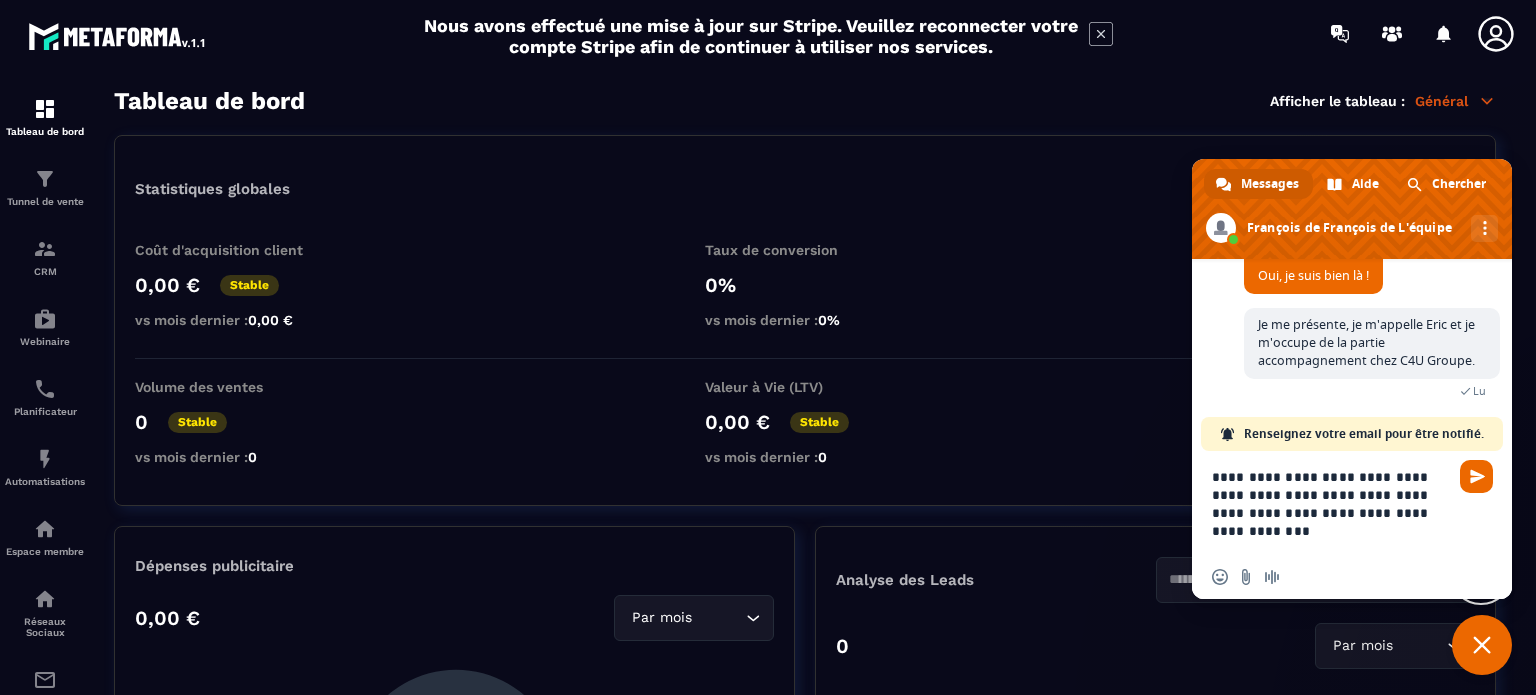 type on "**********" 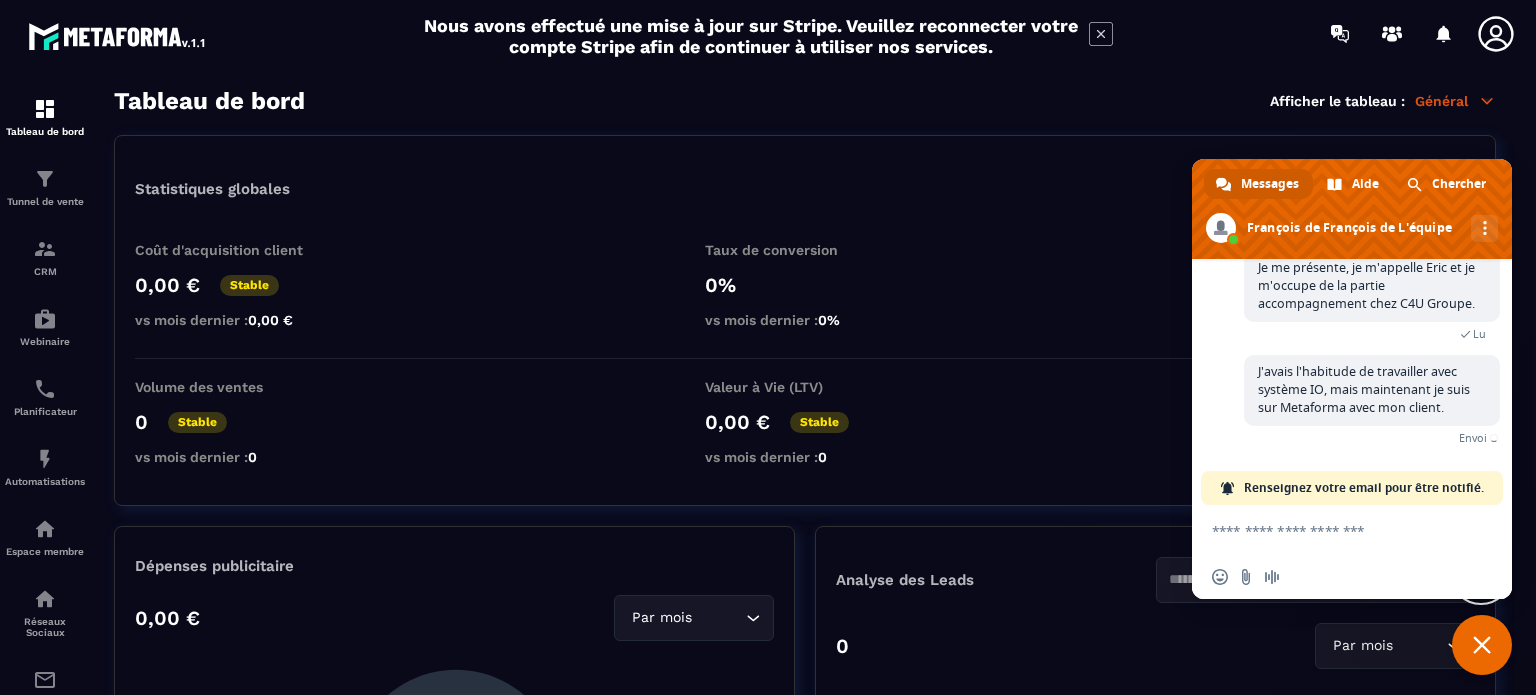 scroll, scrollTop: 1303, scrollLeft: 0, axis: vertical 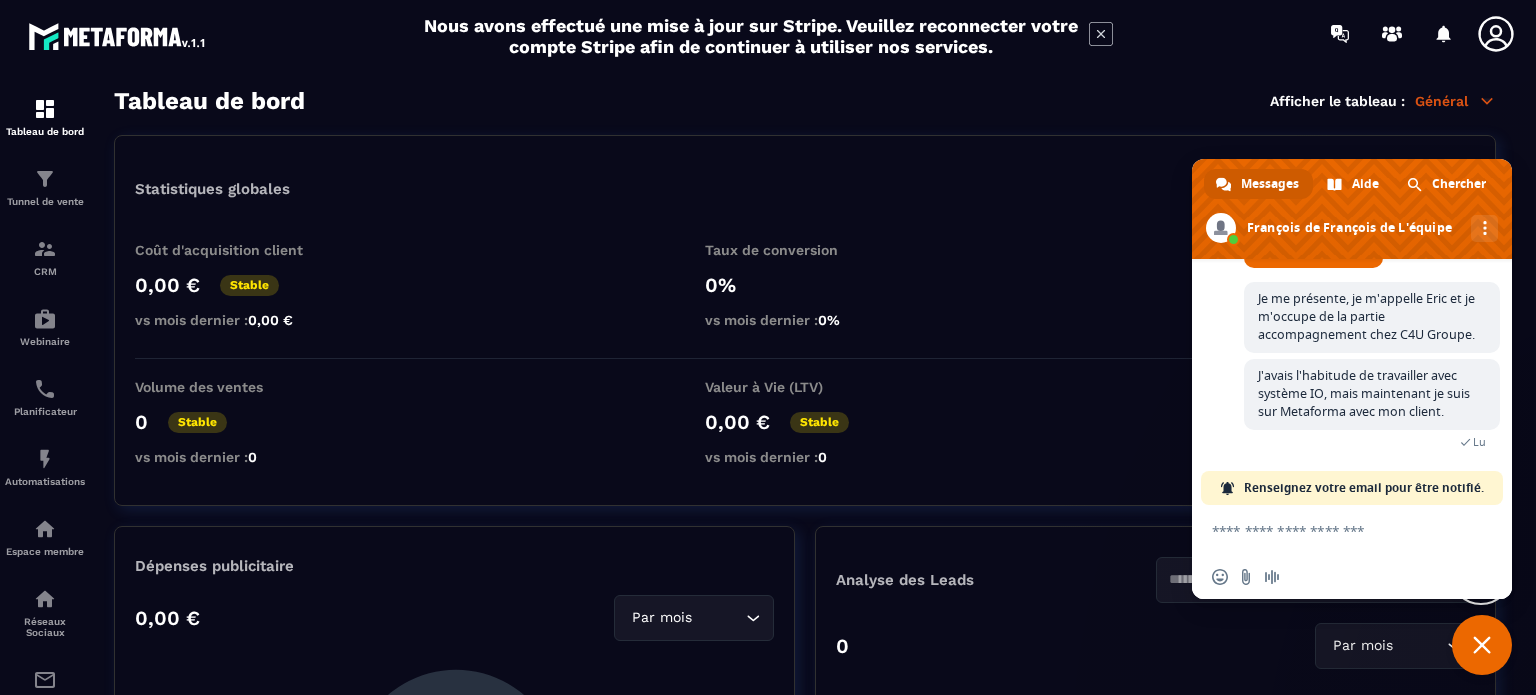 click at bounding box center [1332, 530] 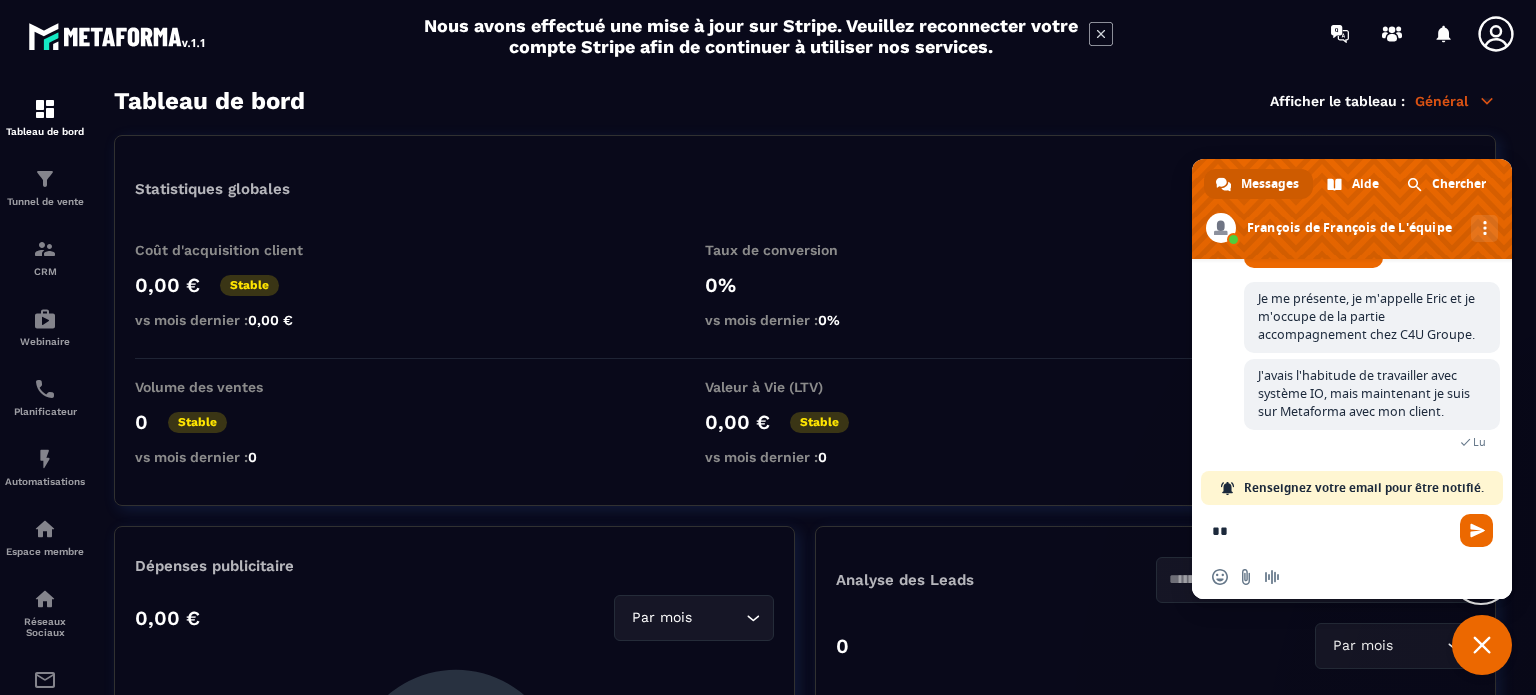 type on "*" 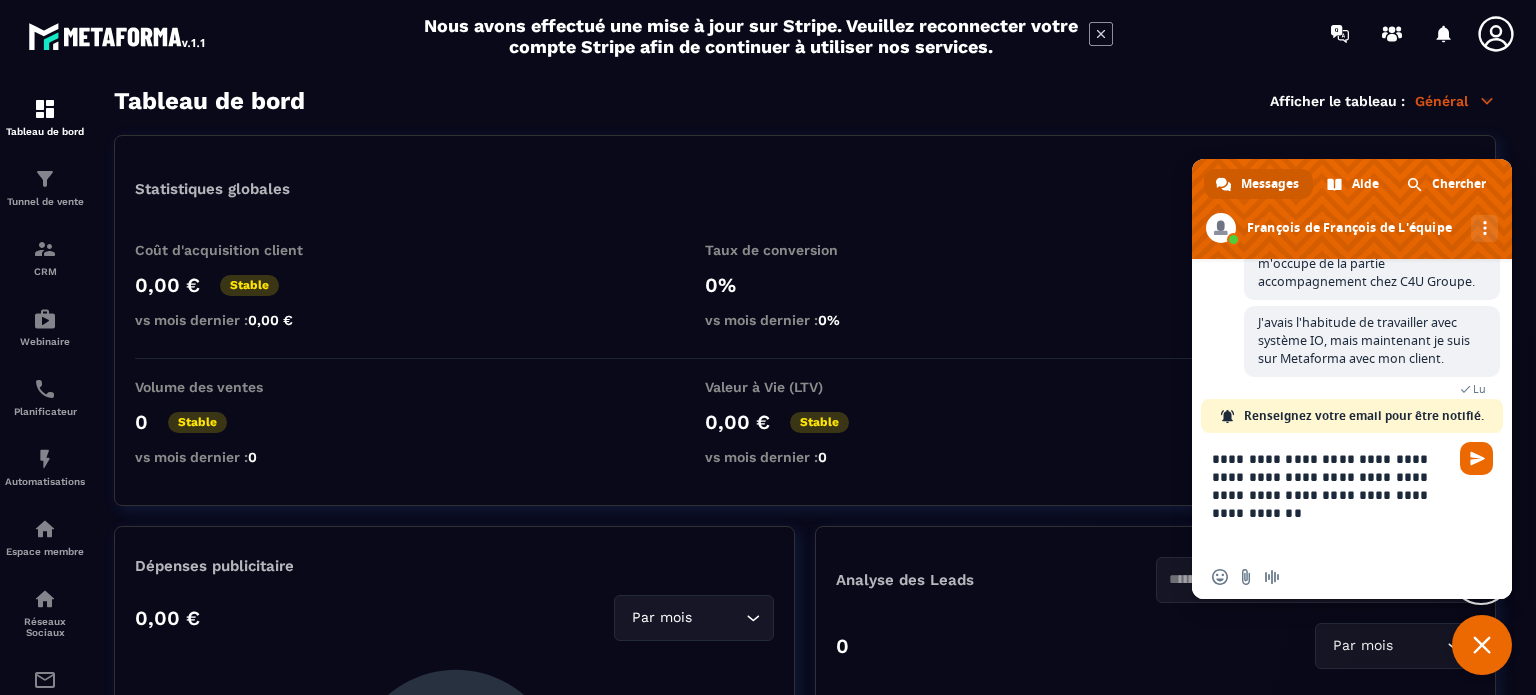 paste on "**********" 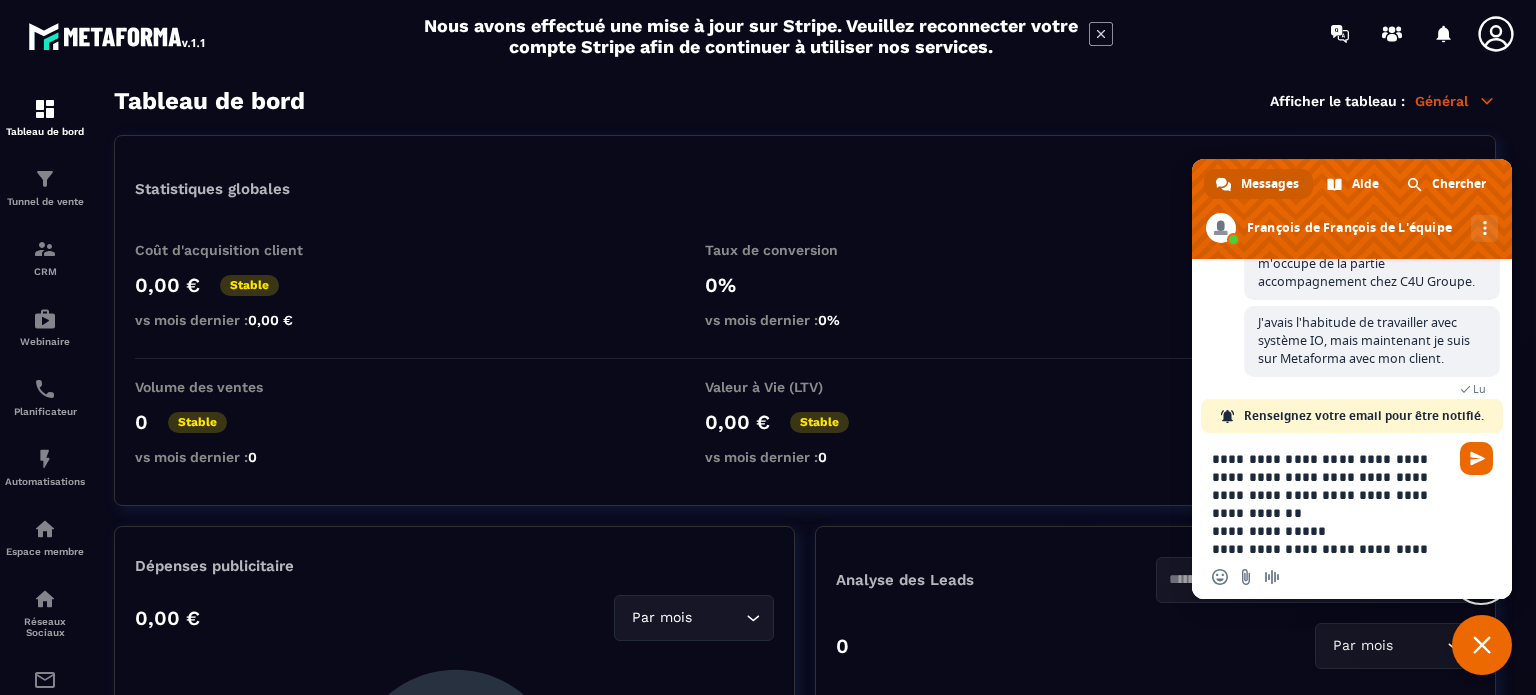 scroll, scrollTop: 164, scrollLeft: 0, axis: vertical 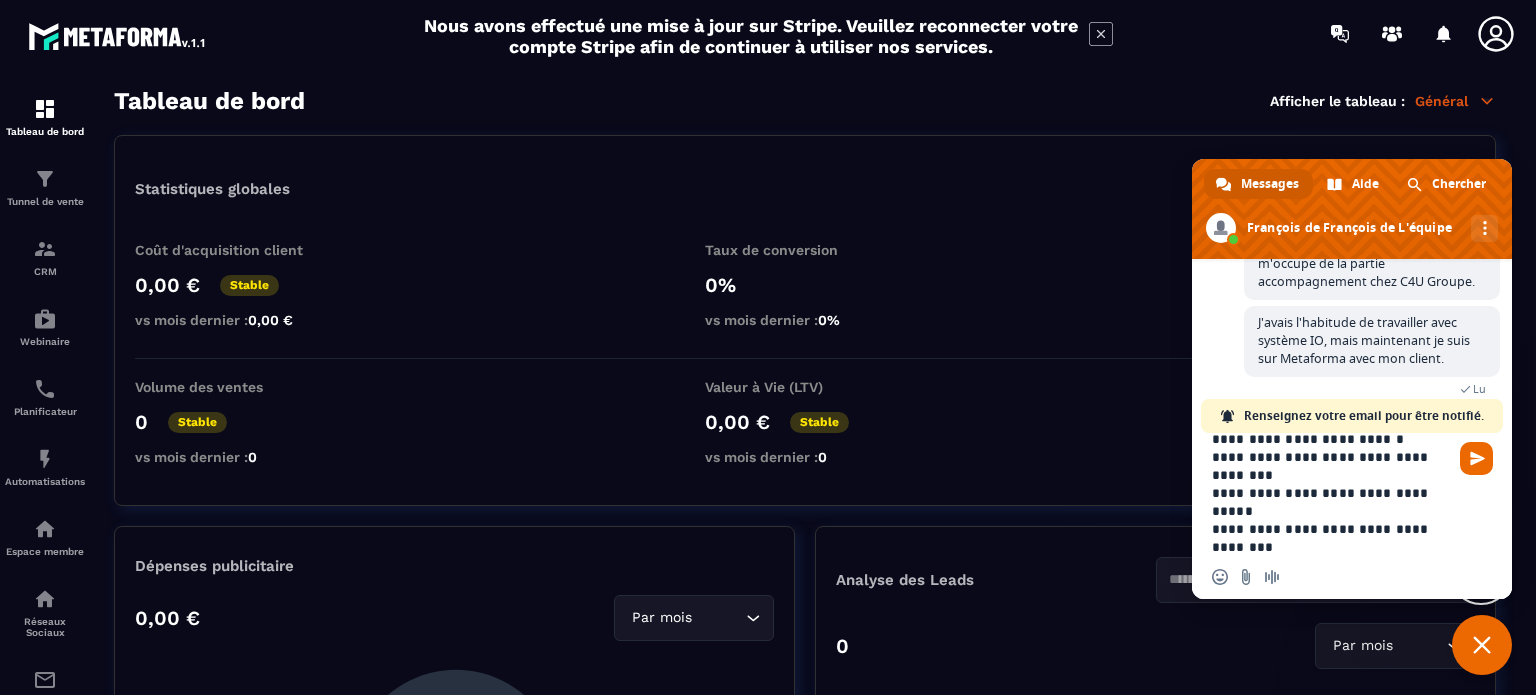 click on "**********" at bounding box center (1332, 494) 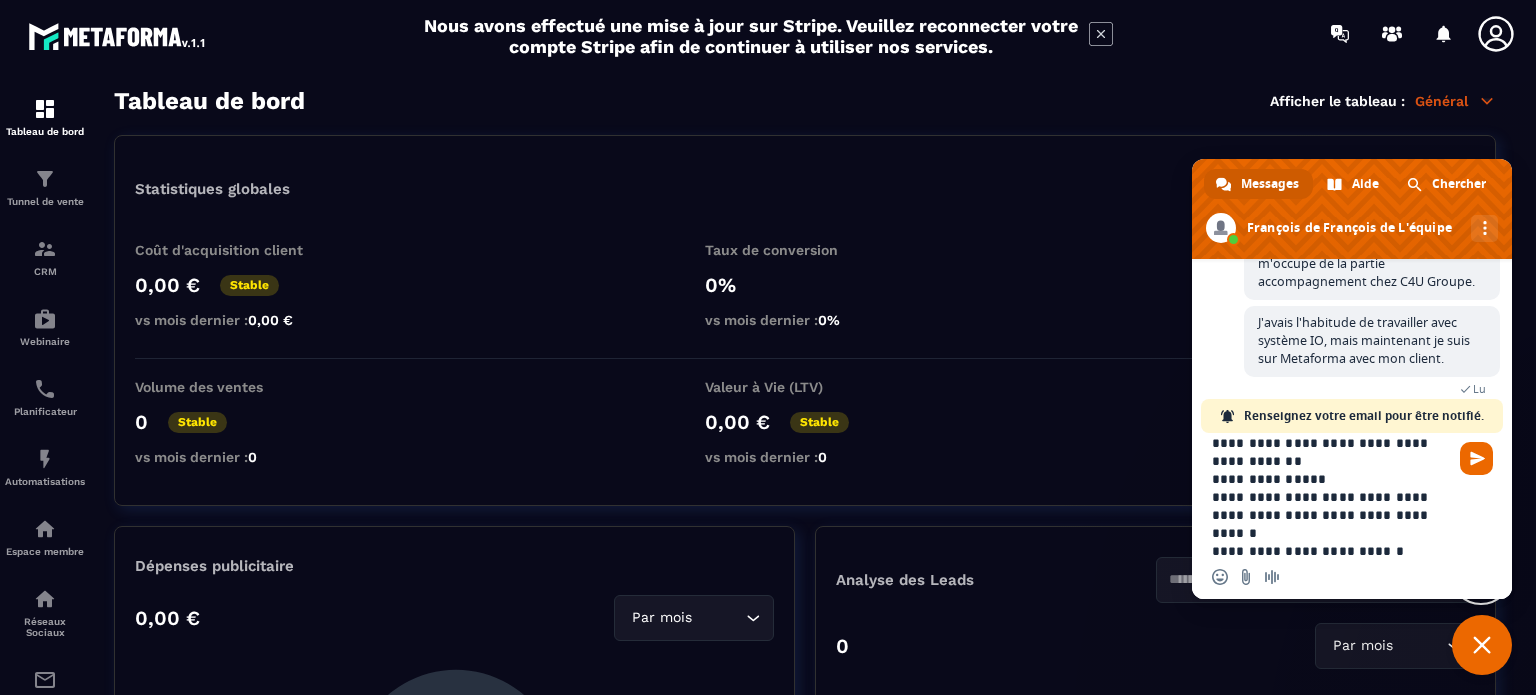 scroll, scrollTop: 16, scrollLeft: 0, axis: vertical 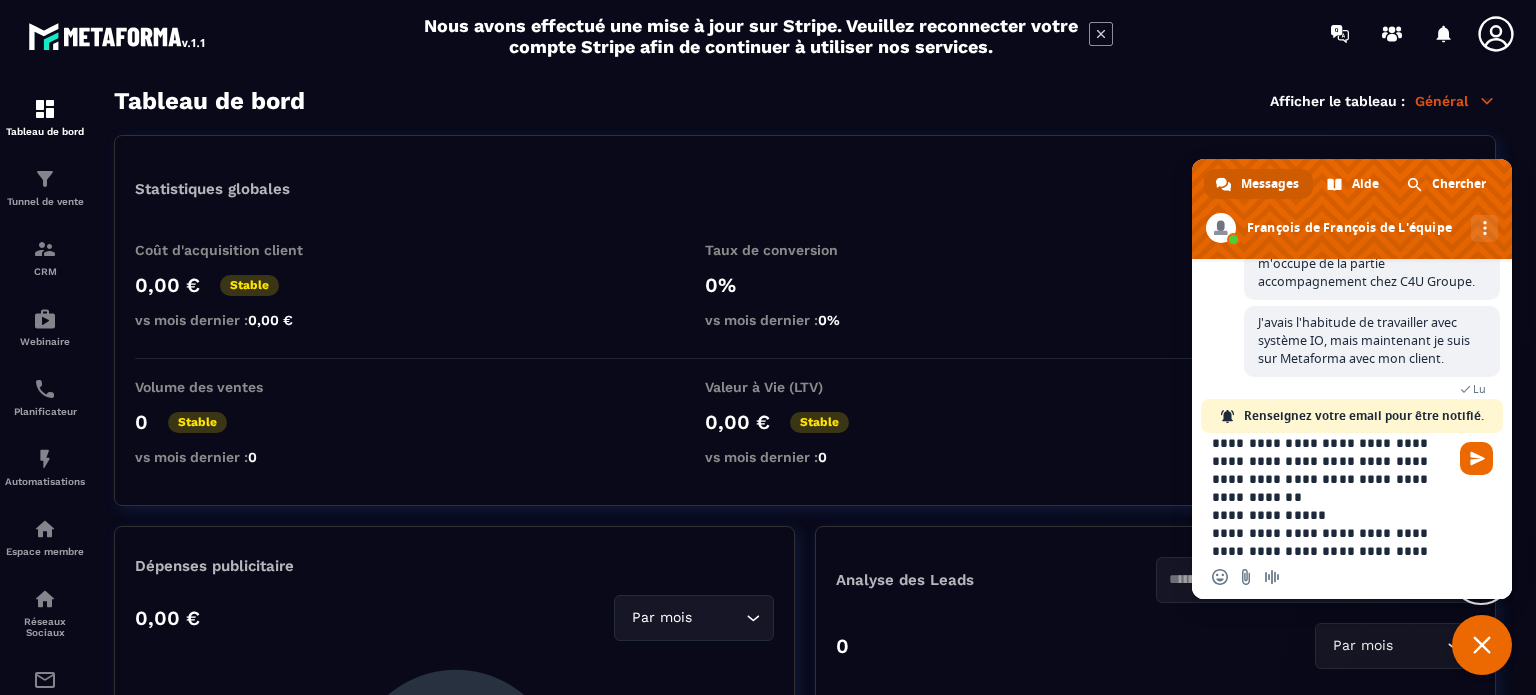 drag, startPoint x: 1318, startPoint y: 499, endPoint x: 1171, endPoint y: 495, distance: 147.05441 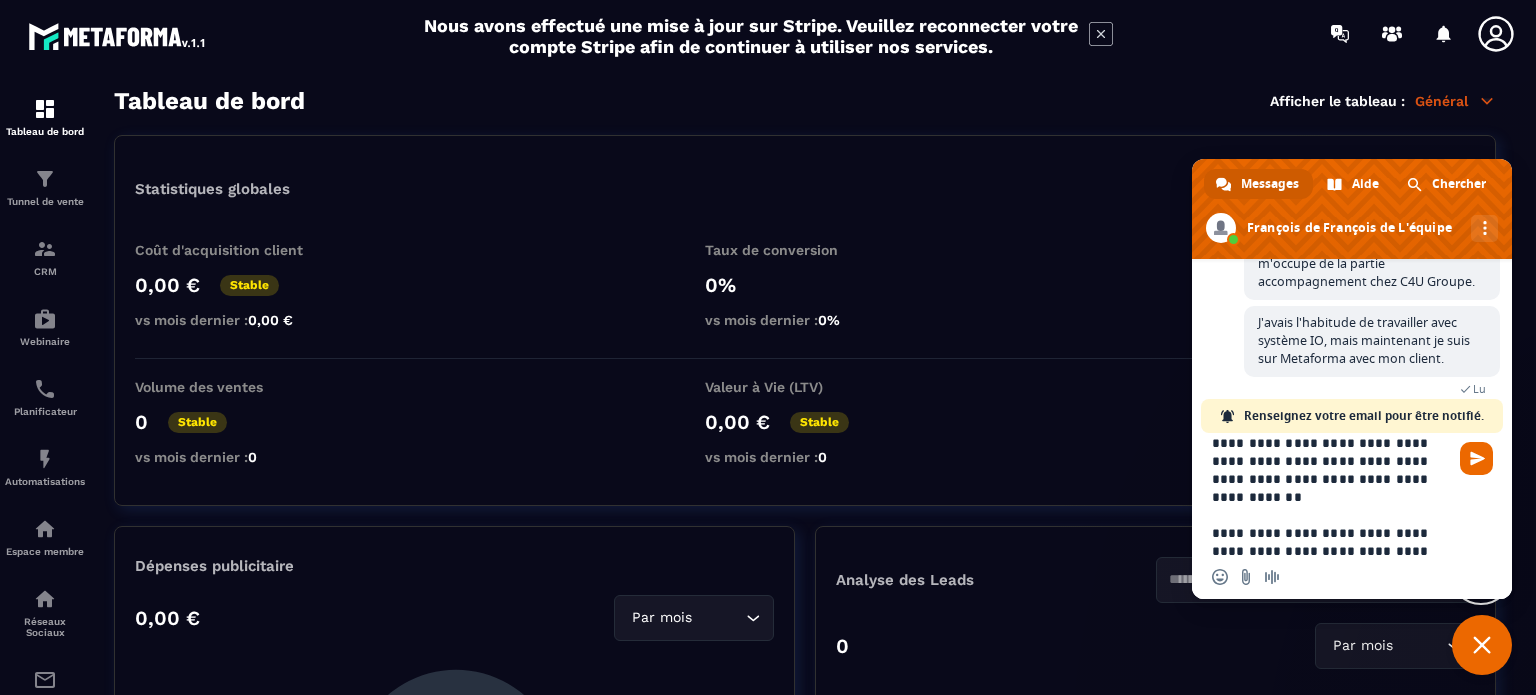 click on "**********" at bounding box center [1332, 494] 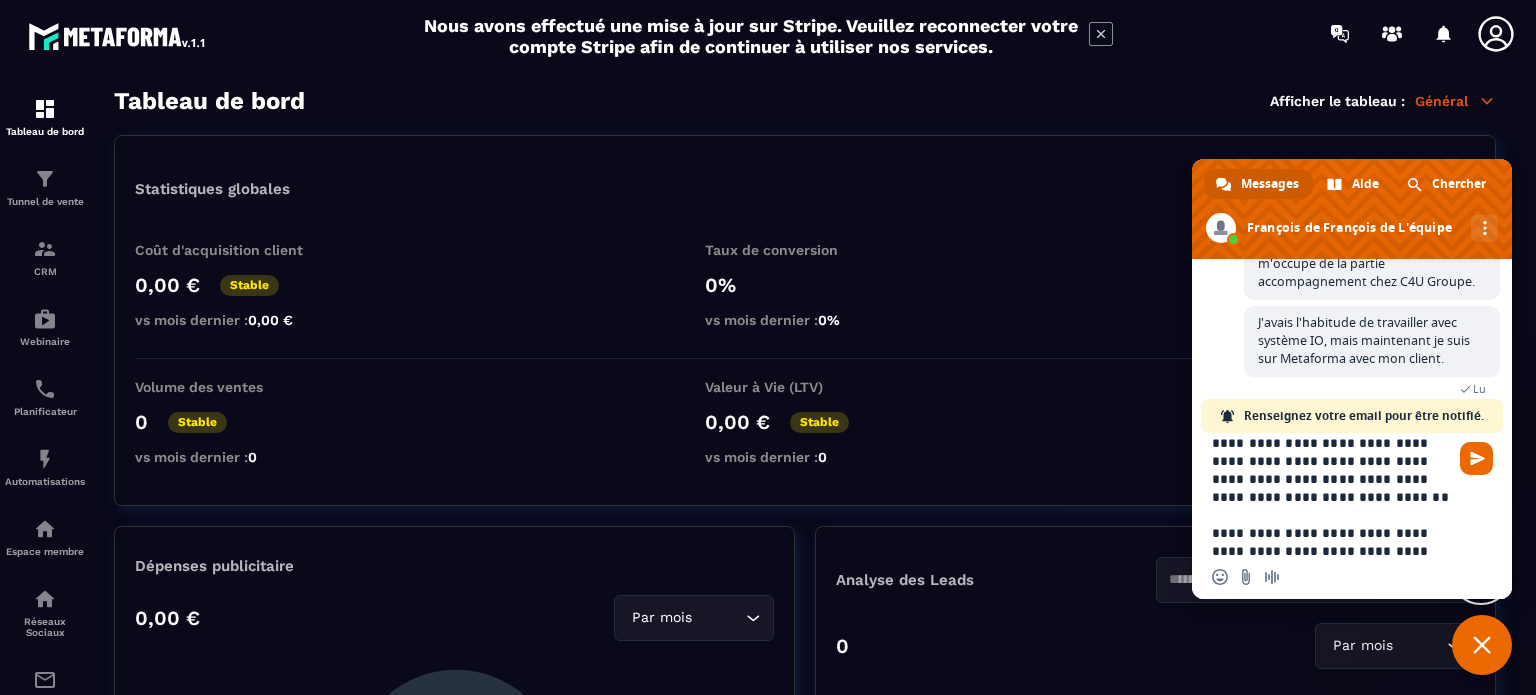 type on "**********" 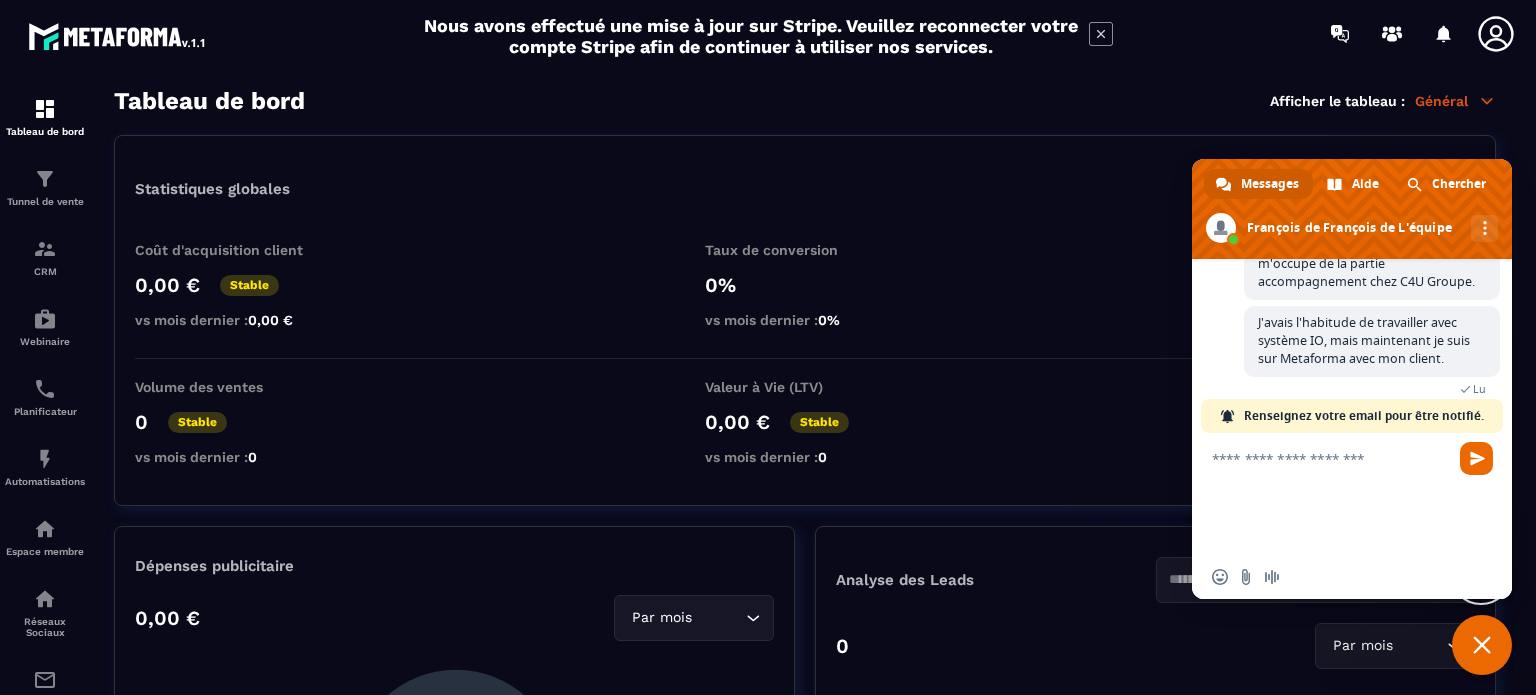 scroll, scrollTop: 4, scrollLeft: 0, axis: vertical 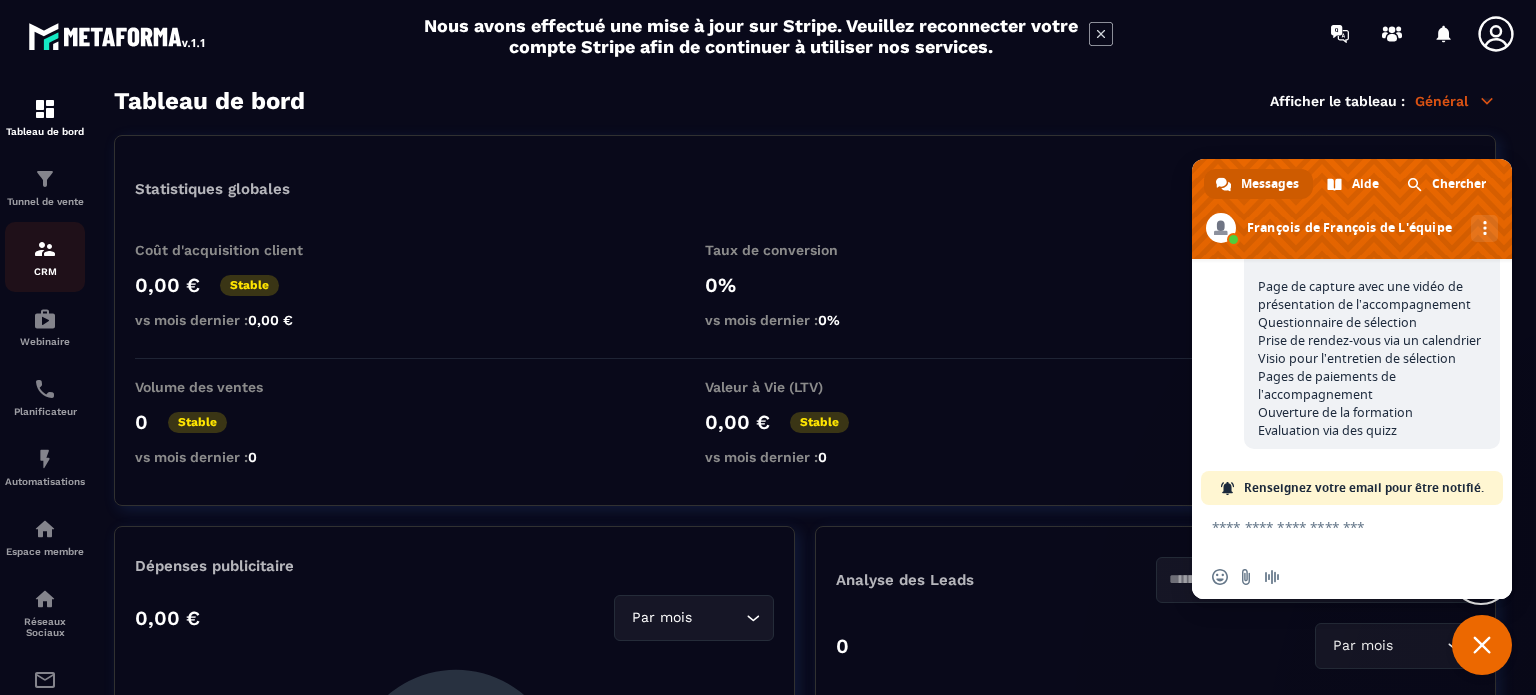 click on "CRM" at bounding box center [45, 257] 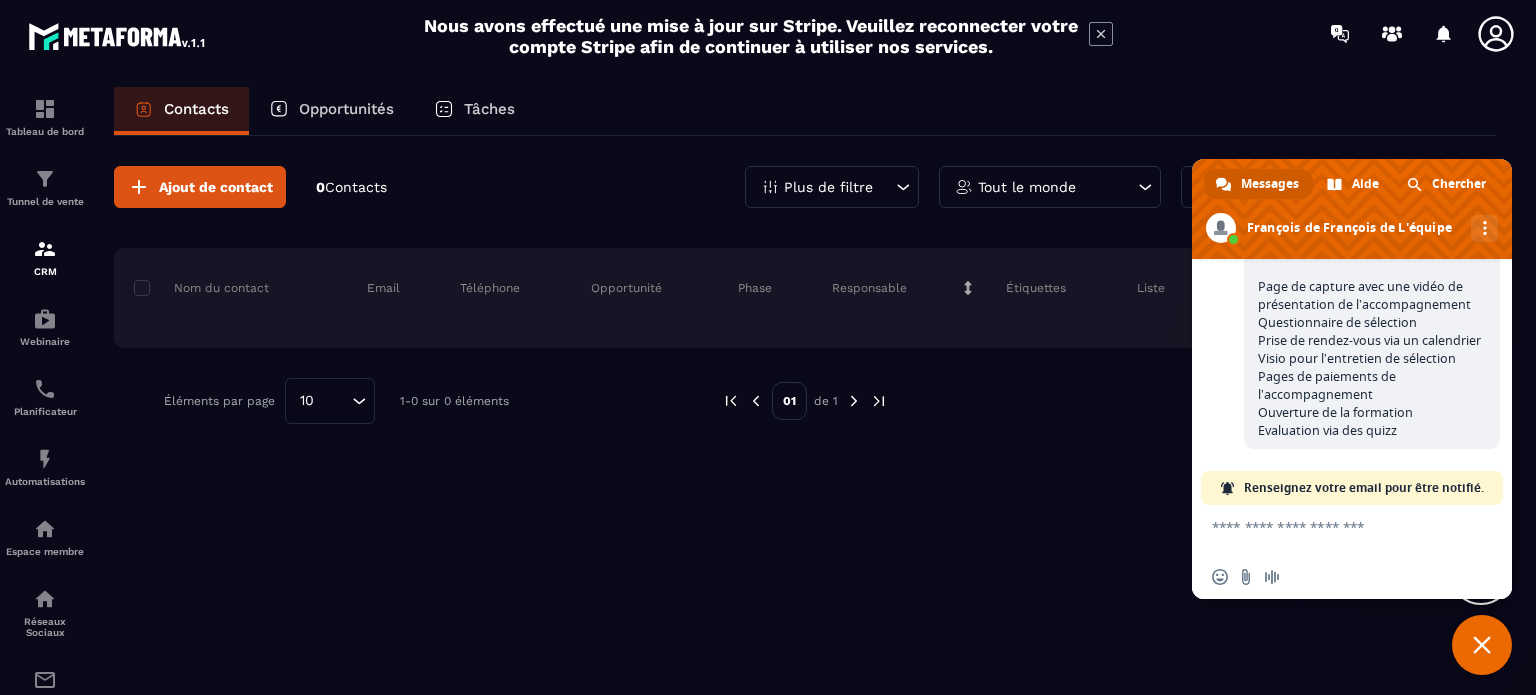 drag, startPoint x: 1370, startPoint y: 167, endPoint x: 1056, endPoint y: 349, distance: 362.9325 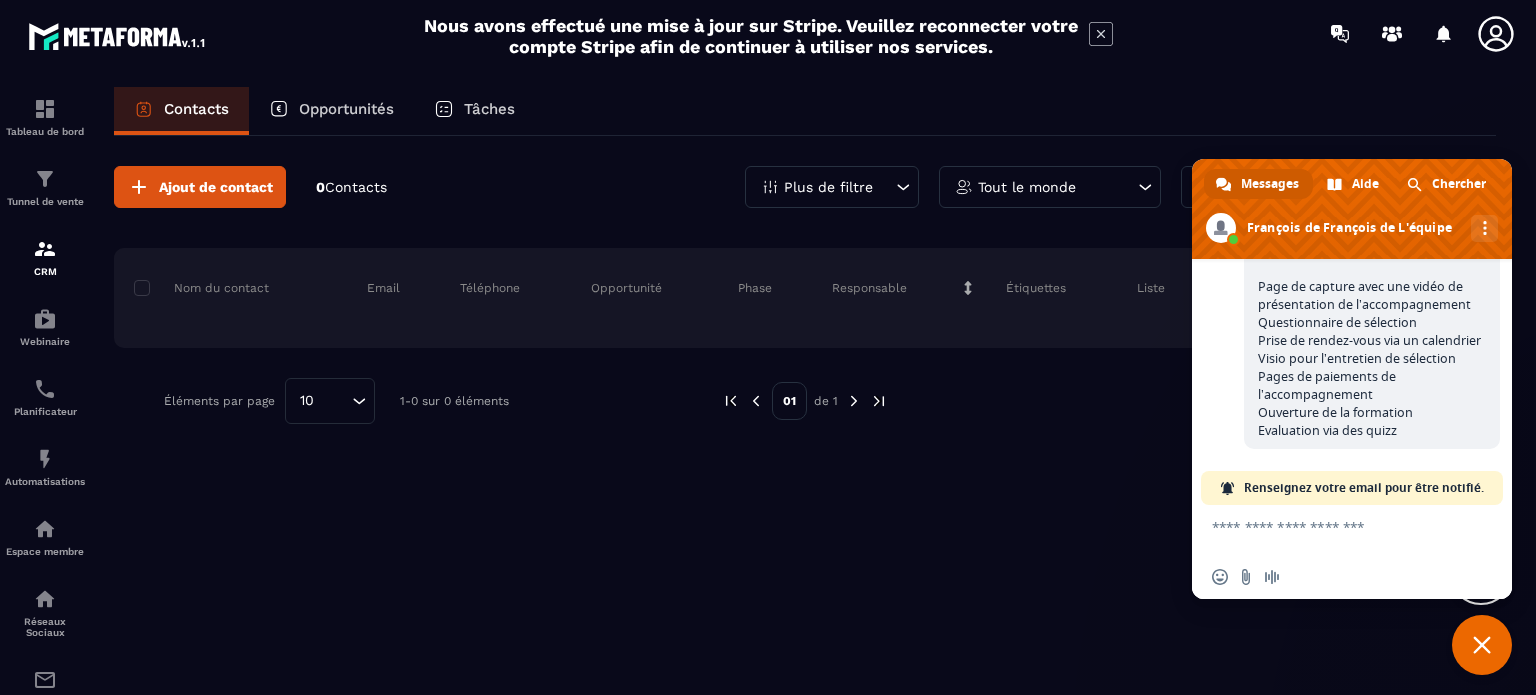 click on "Nous avons effectué une mise à jour sur Stripe. Veuillez reconnecter votre compte Stripe afin de continuer à utiliser nos services. Tableau de bord Tunnel de vente CRM Webinaire Planificateur Automatisations Espace membre Réseaux Sociaux E-mailing Contacts Opportunités Tâches Ajout de contact 0 Contacts Plus de filtre Tout le monde Nom du contact Email Téléphone Opportunité Phase Responsable Étiquettes Liste Date de création Éléments par page 10 Loading... 1-0 sur 0 éléments 01 de 1
Messages Aide Chercher [FIRST] de [FIRST] de L'équipe Autres canaux Continuer par Email Réseau hors-ligne. Reconnexion... Aucun message ne peut être échangé pour le moment. [FIRST] de L'équipe Comment puis-je vous aider à propos de [FIRST] de L'équipe ? Samedi, 2 Août Bonjour 02/08/2025 [FIRST] de L'équipe Bot Merci pour ton message ! Notre équipe est actuellement hors ligne (disponible du lundi au vendredi, de 9h à 17h). 02/08/2025 02/08/2025 Bot" at bounding box center [768, 347] 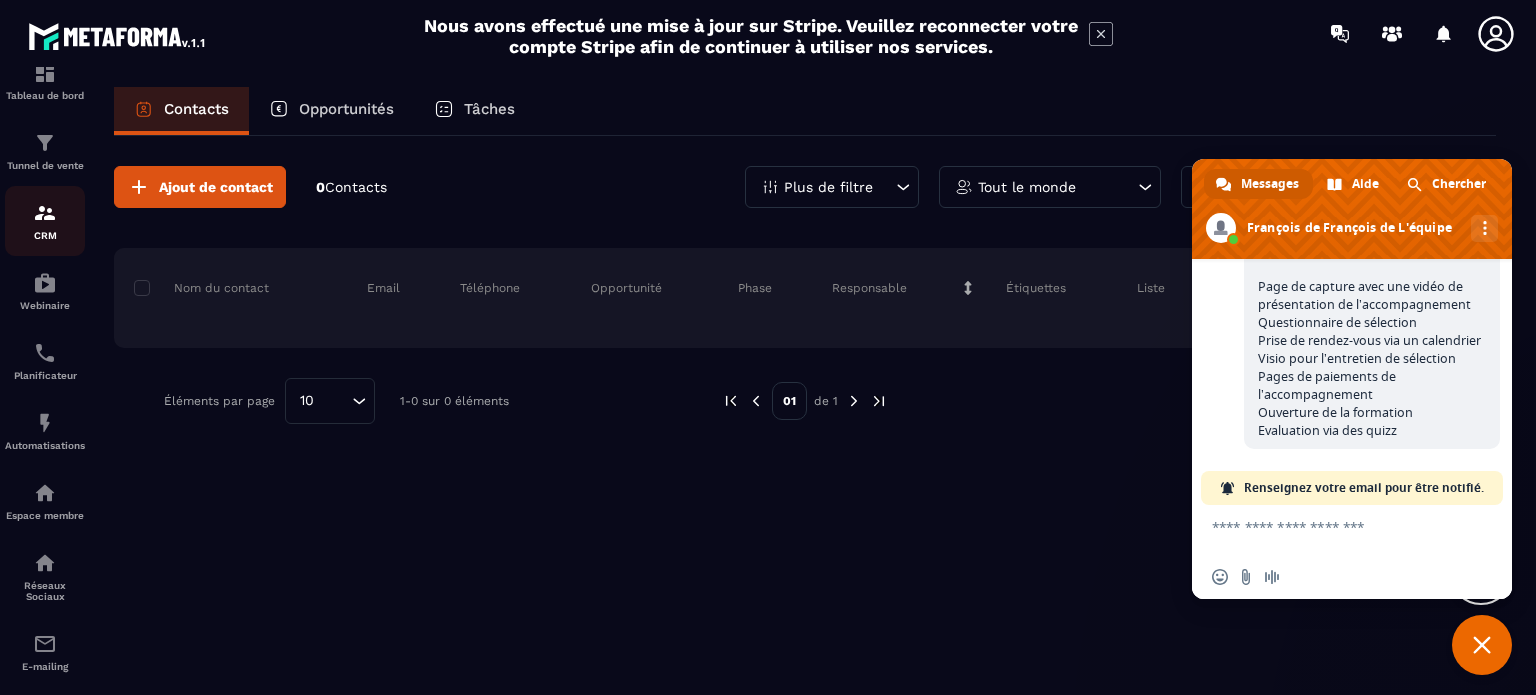 scroll, scrollTop: 70, scrollLeft: 0, axis: vertical 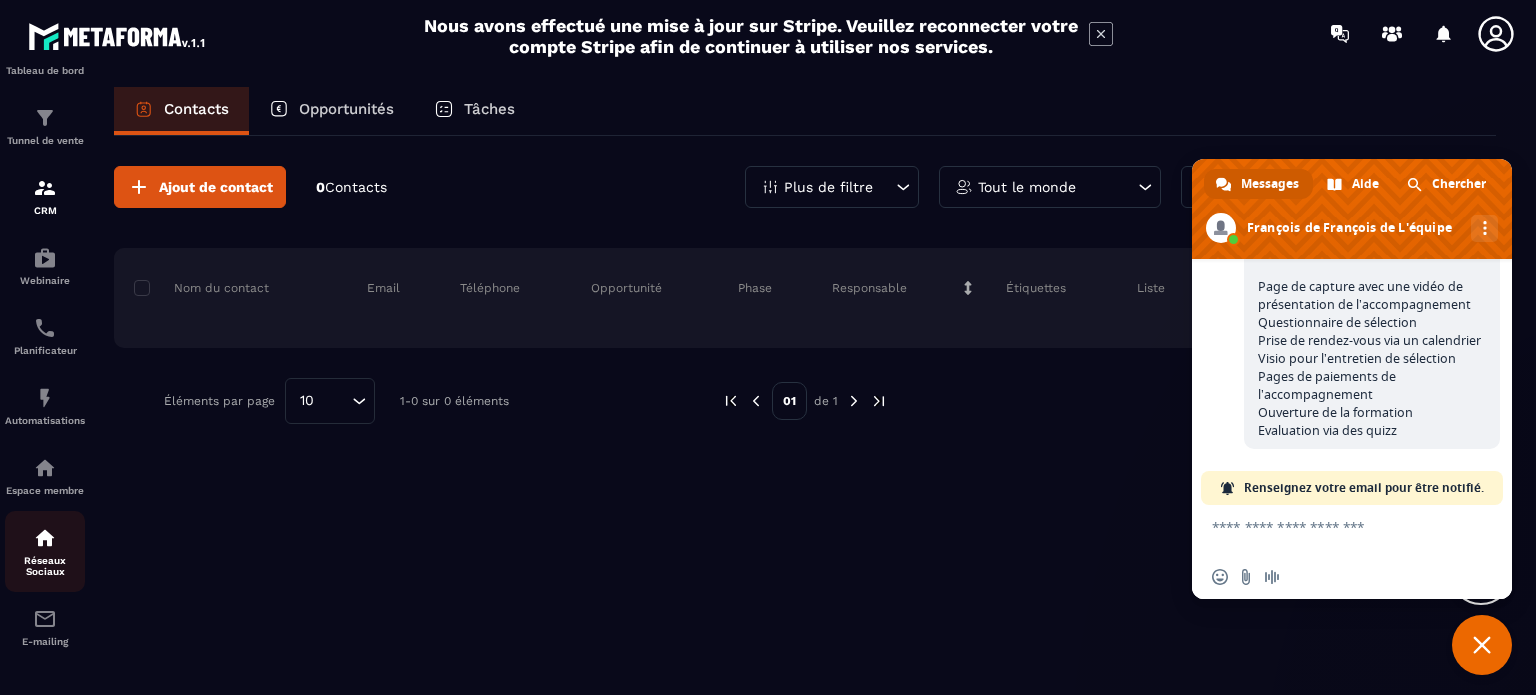 click on "Réseaux Sociaux" at bounding box center (45, 566) 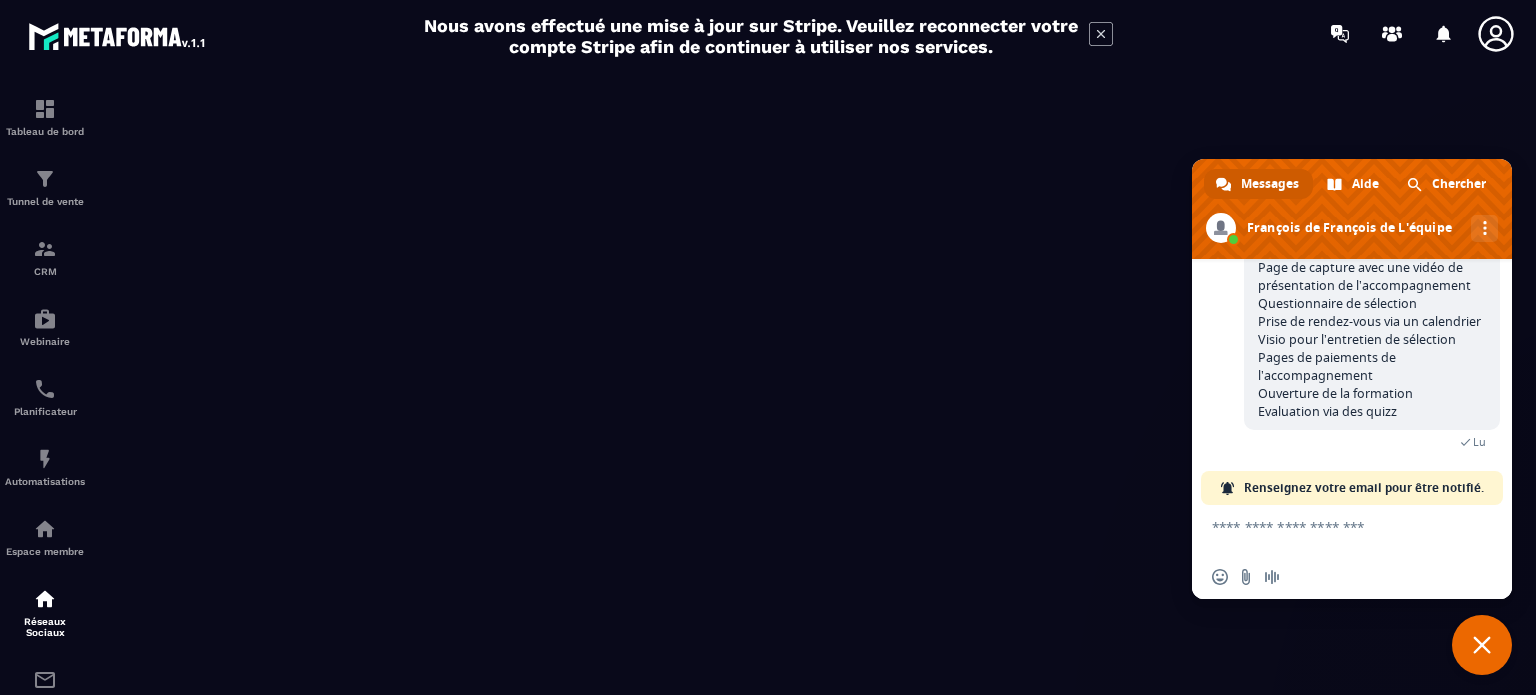 drag, startPoint x: 1320, startPoint y: 394, endPoint x: 1434, endPoint y: 394, distance: 114 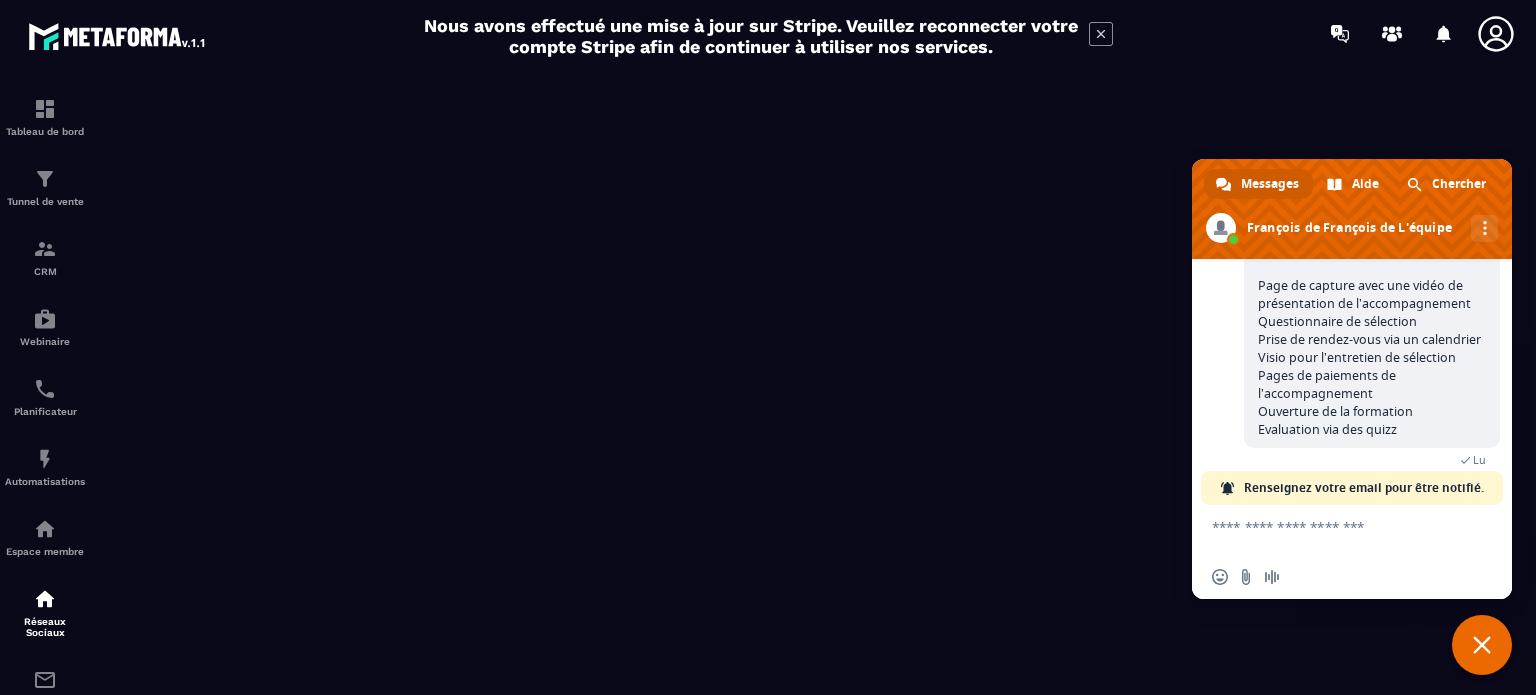 scroll, scrollTop: 1627, scrollLeft: 0, axis: vertical 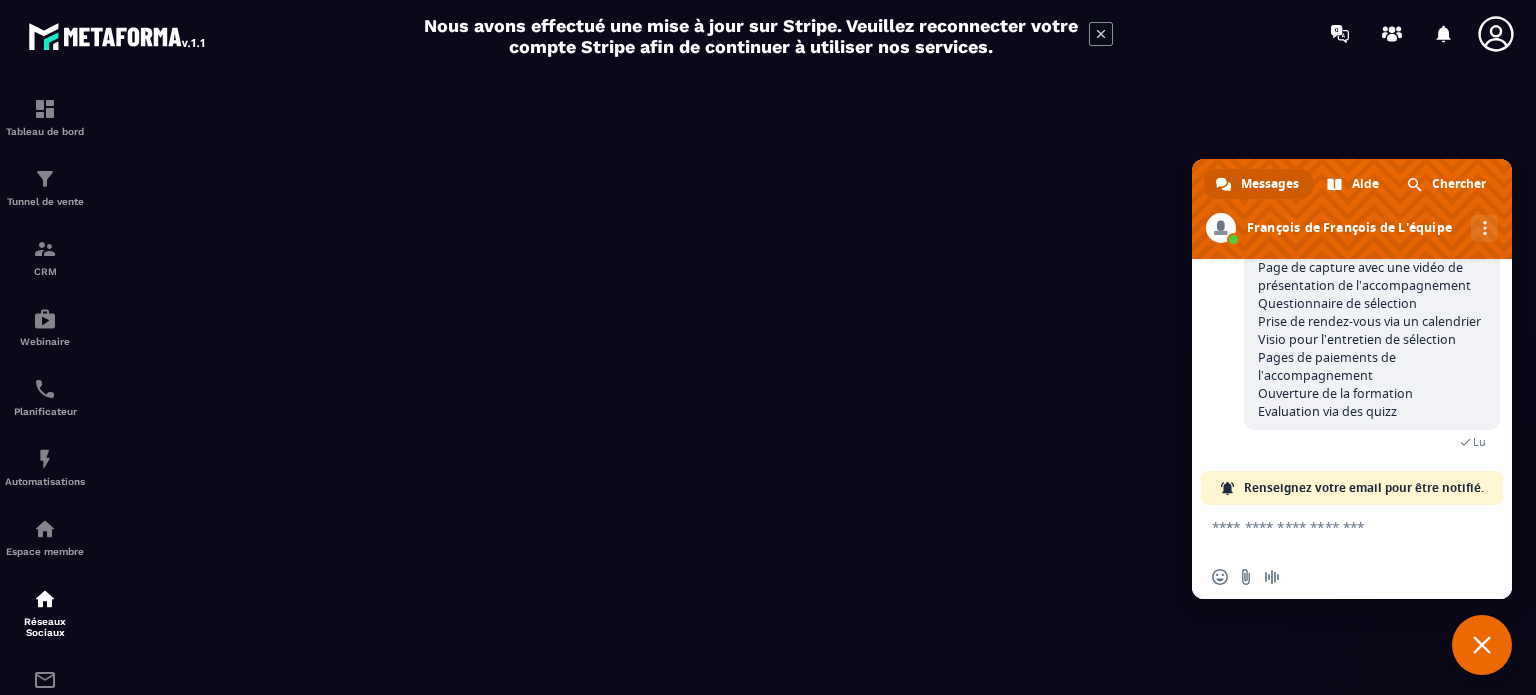 click at bounding box center (1332, 530) 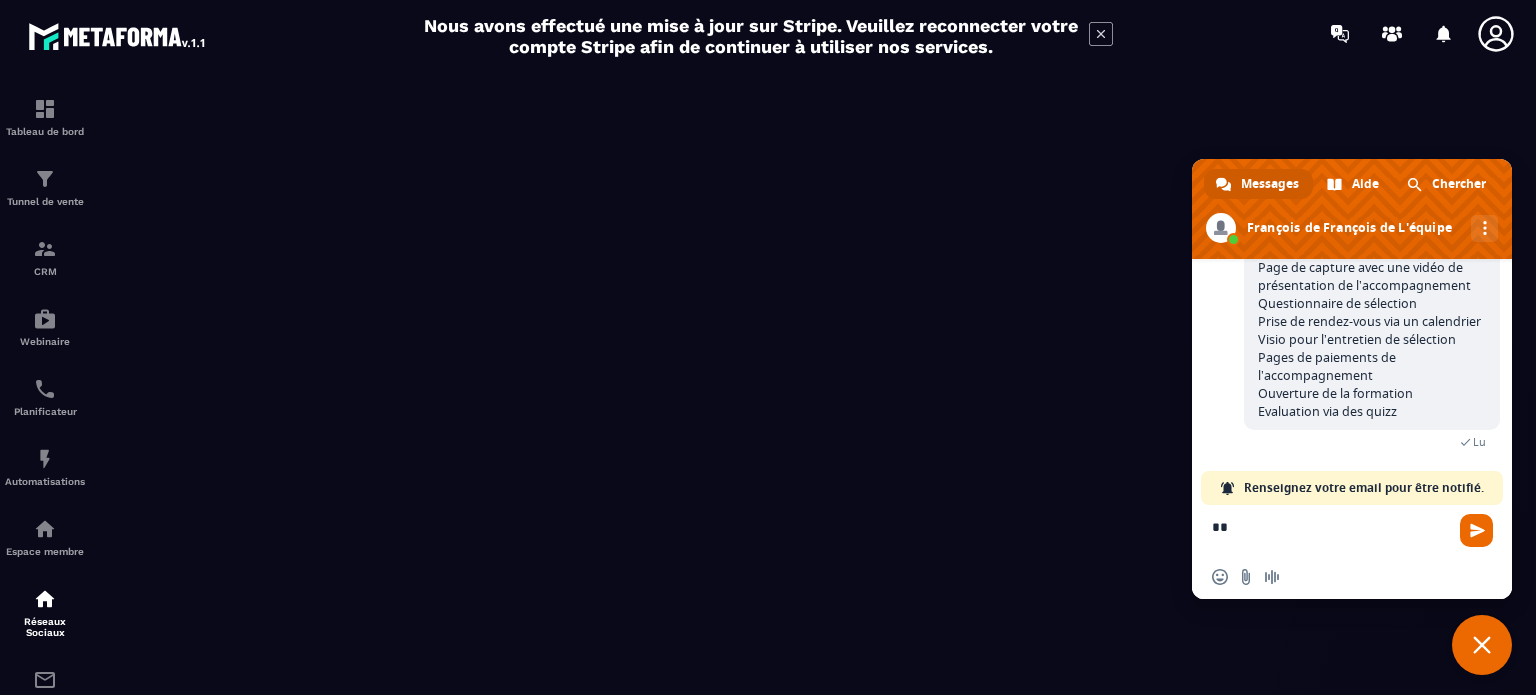 type on "*" 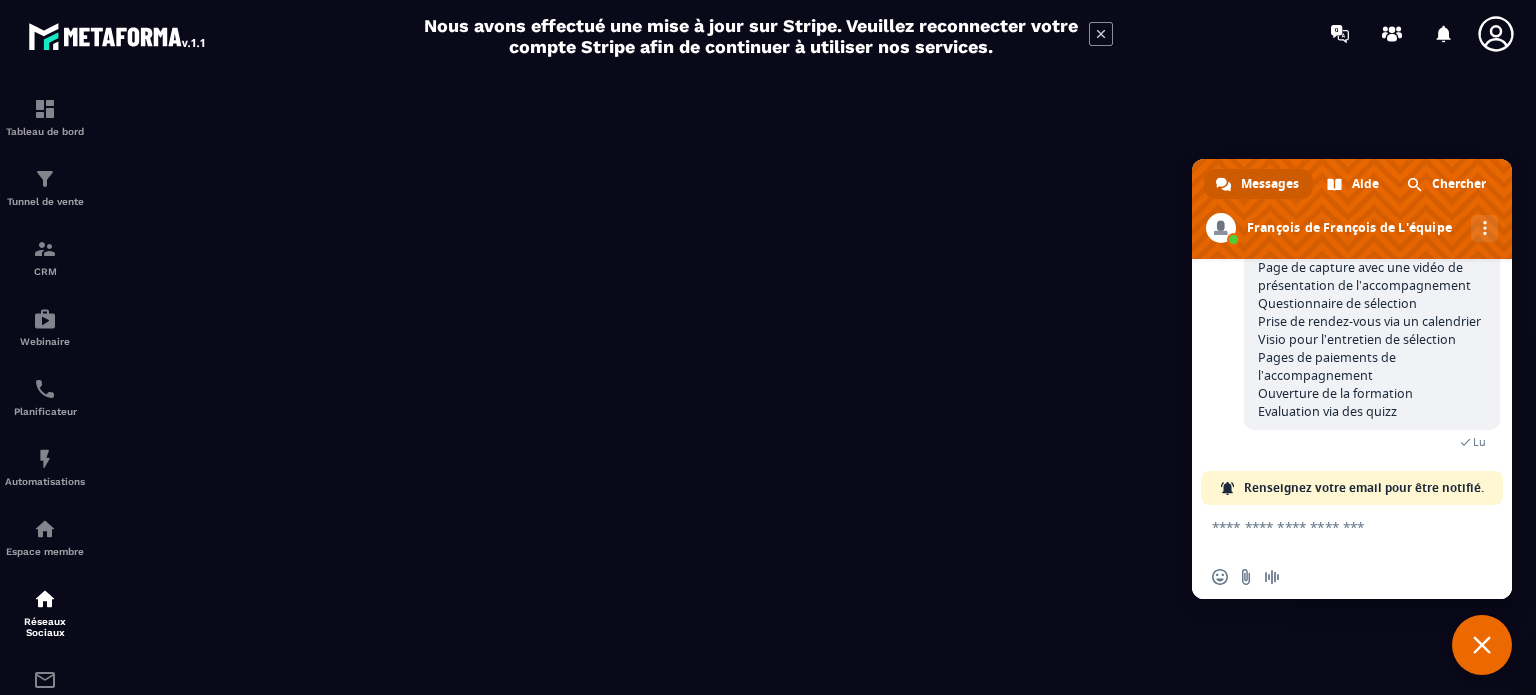scroll, scrollTop: 1667, scrollLeft: 0, axis: vertical 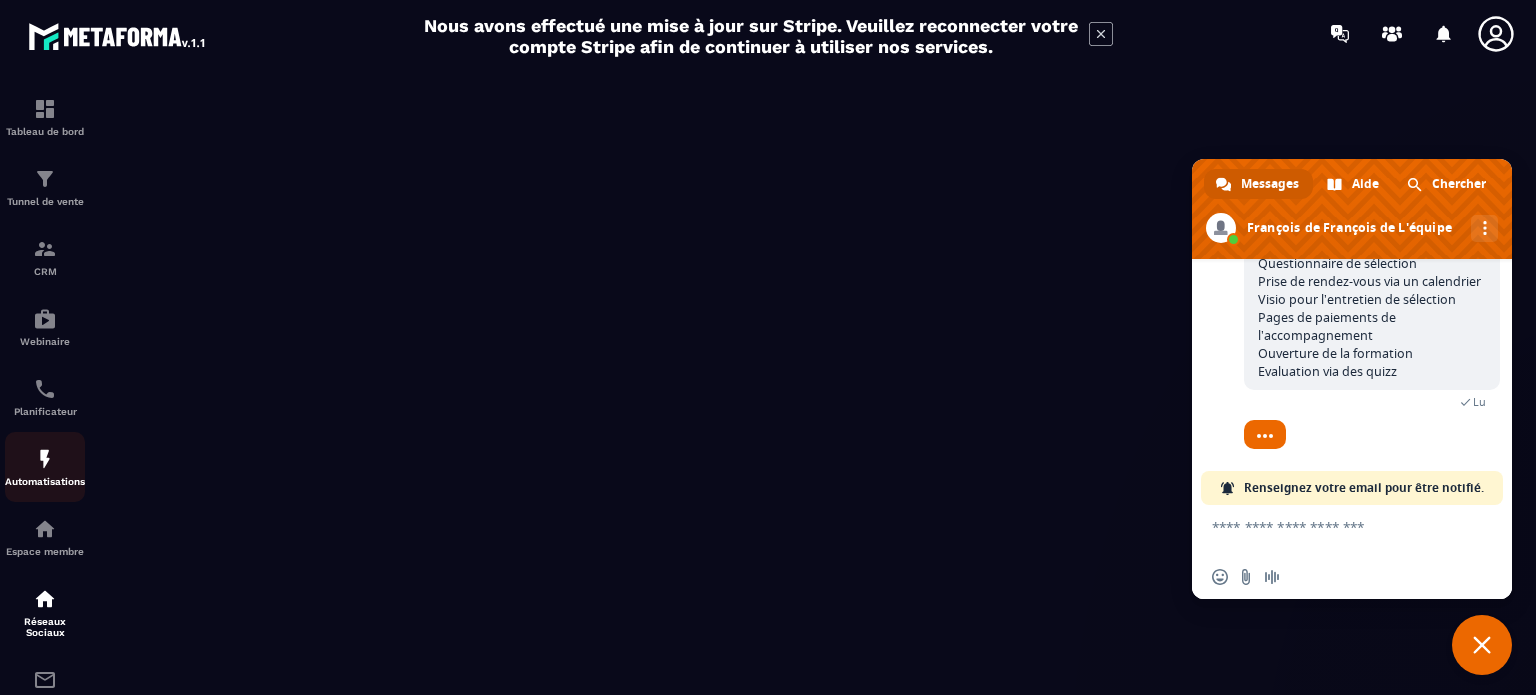 click on "Automatisations" at bounding box center (45, 467) 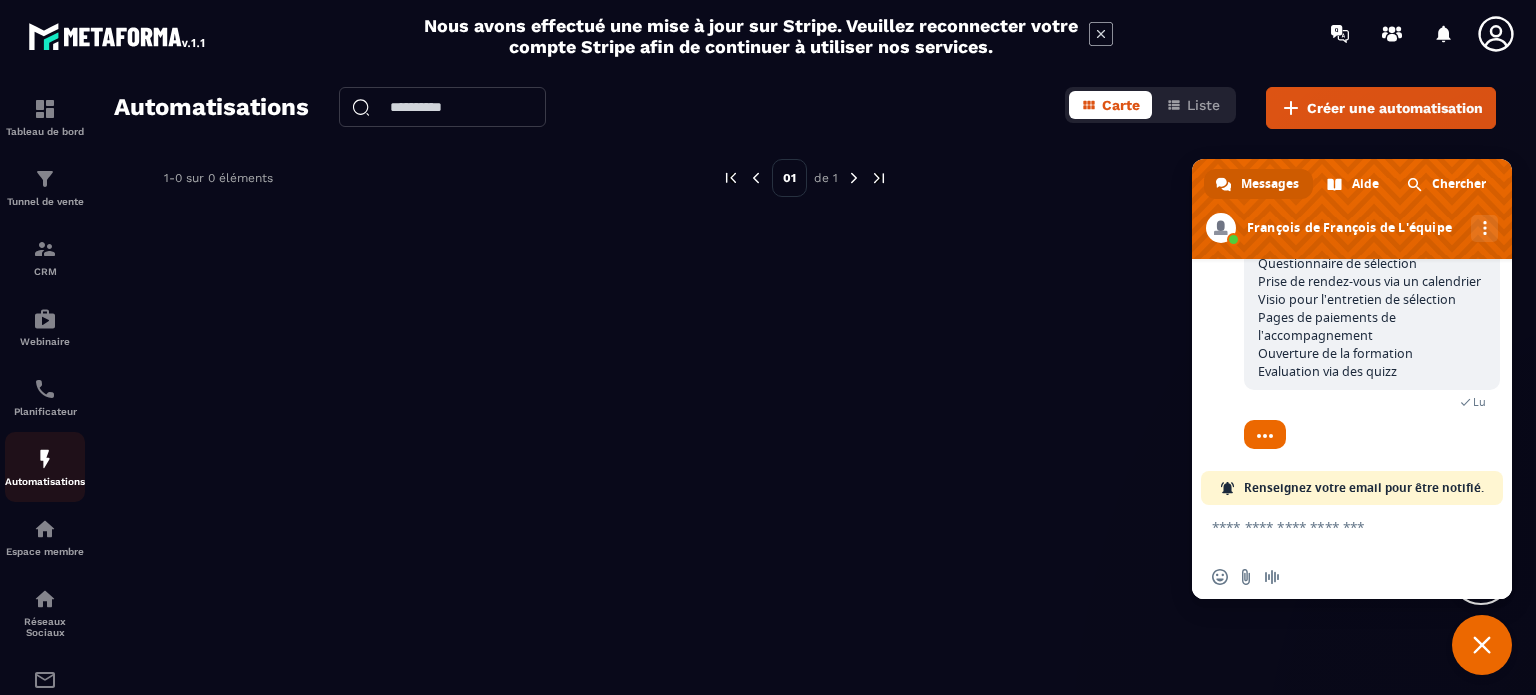 scroll, scrollTop: 70, scrollLeft: 0, axis: vertical 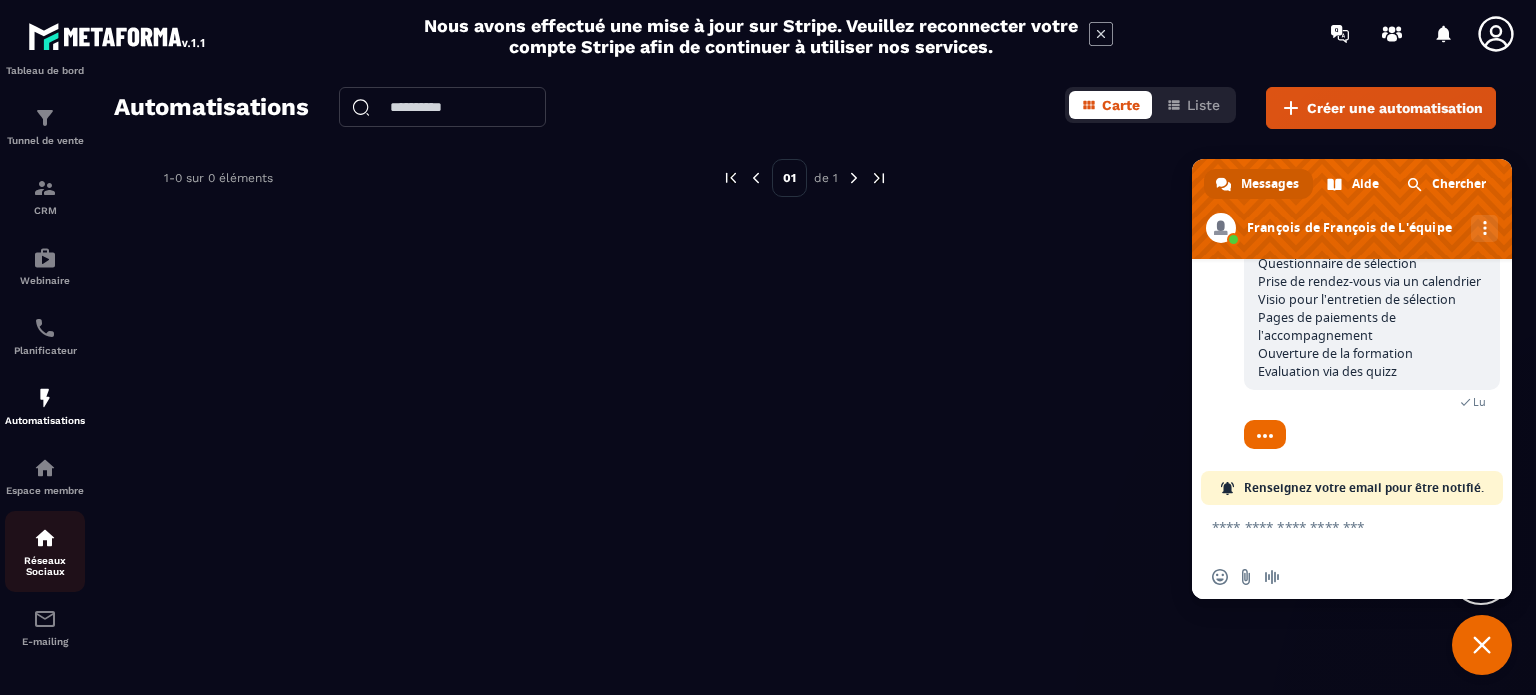 click on "Réseaux Sociaux" at bounding box center [45, 566] 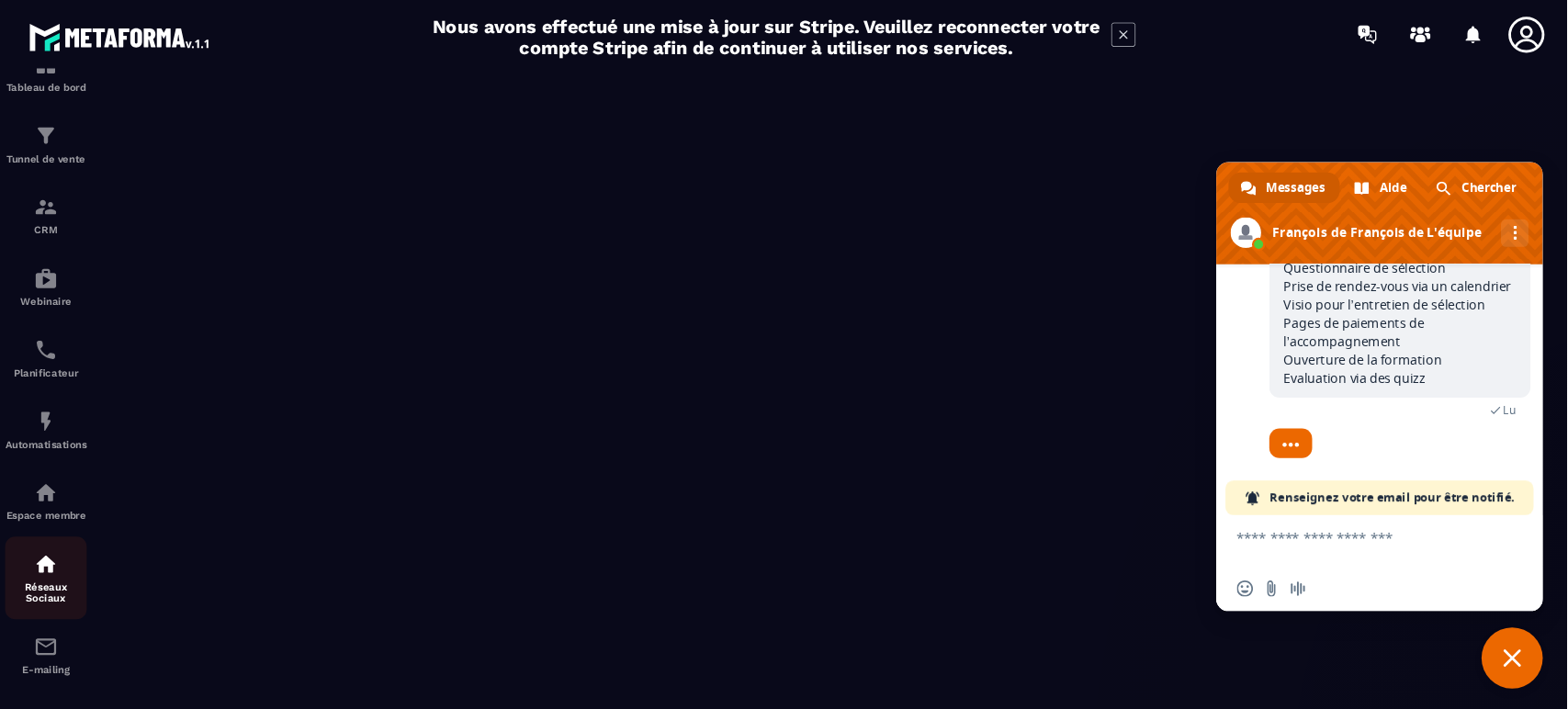 scroll, scrollTop: 64, scrollLeft: 0, axis: vertical 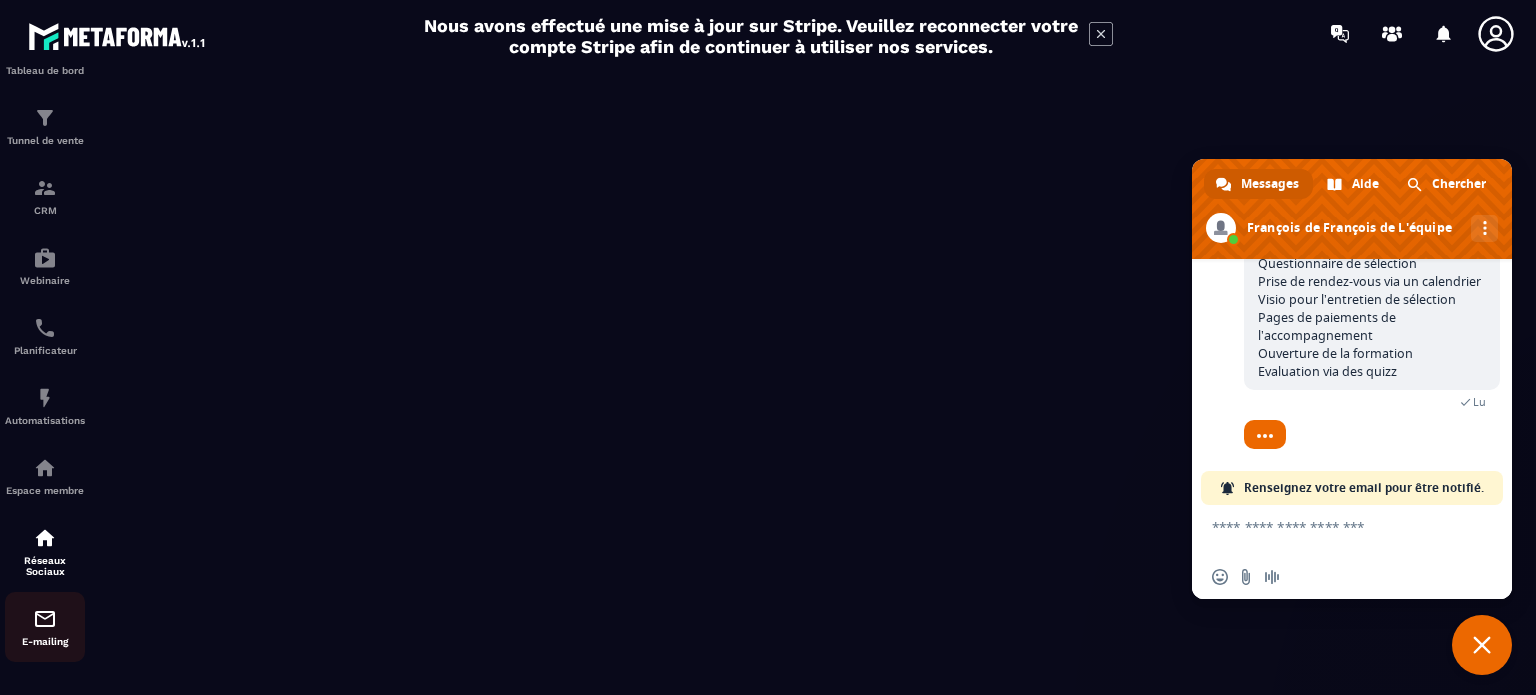 click on "E-mailing" at bounding box center [45, 641] 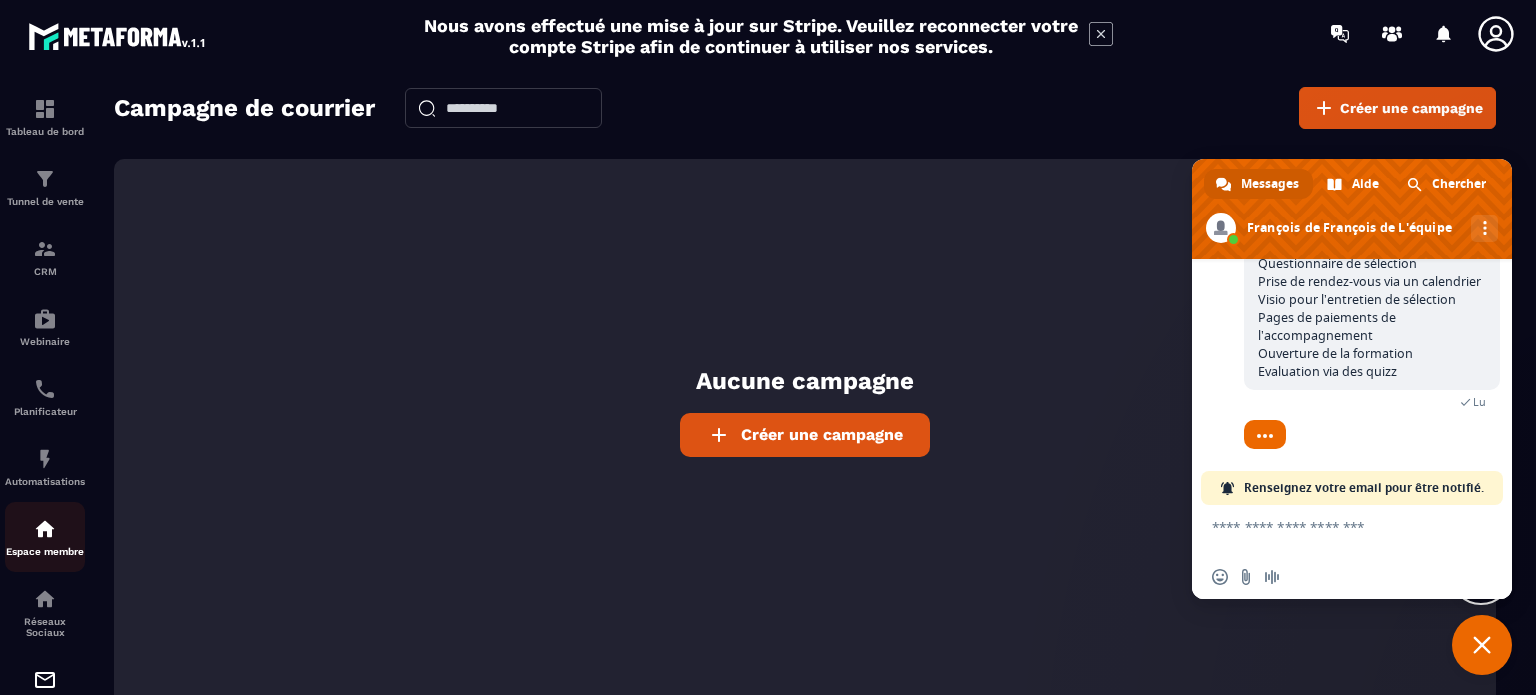 click on "Espace membre" at bounding box center [45, 551] 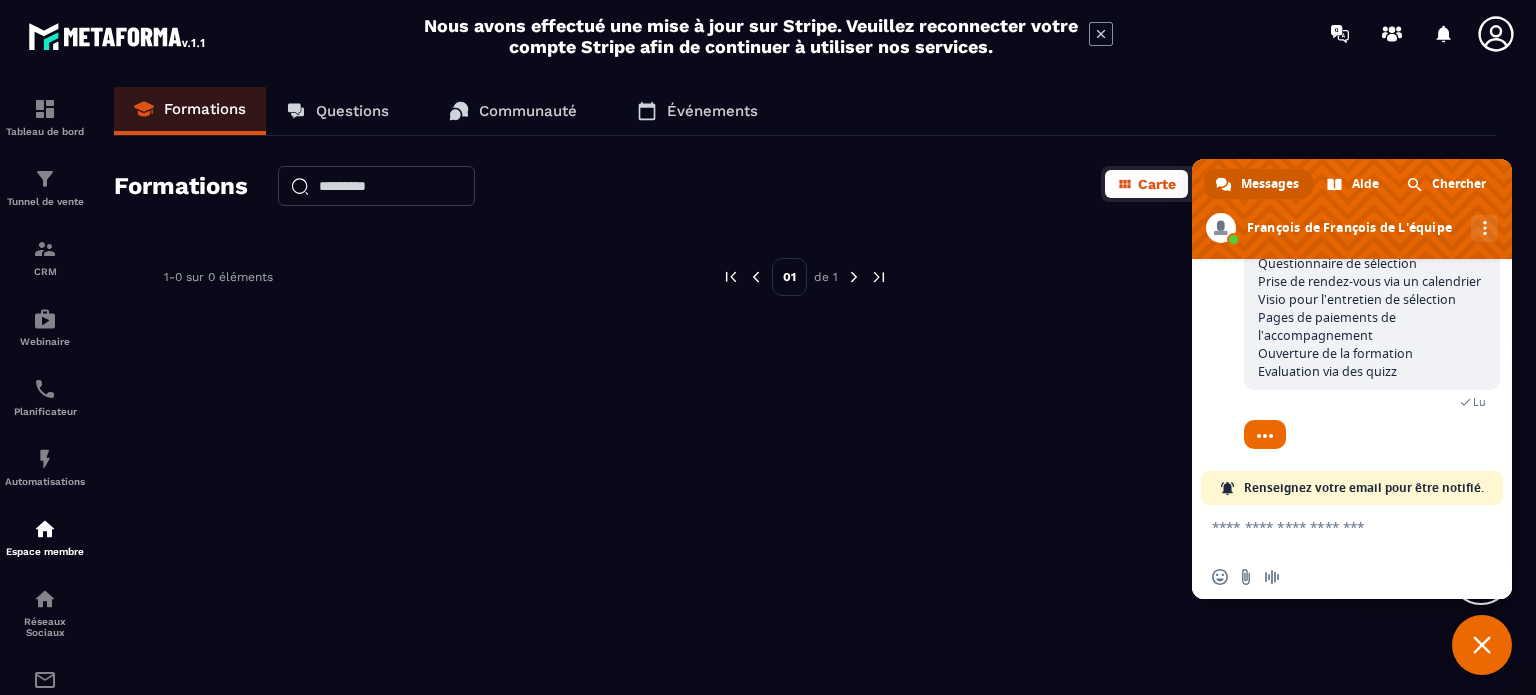 click on "Questions" at bounding box center (352, 111) 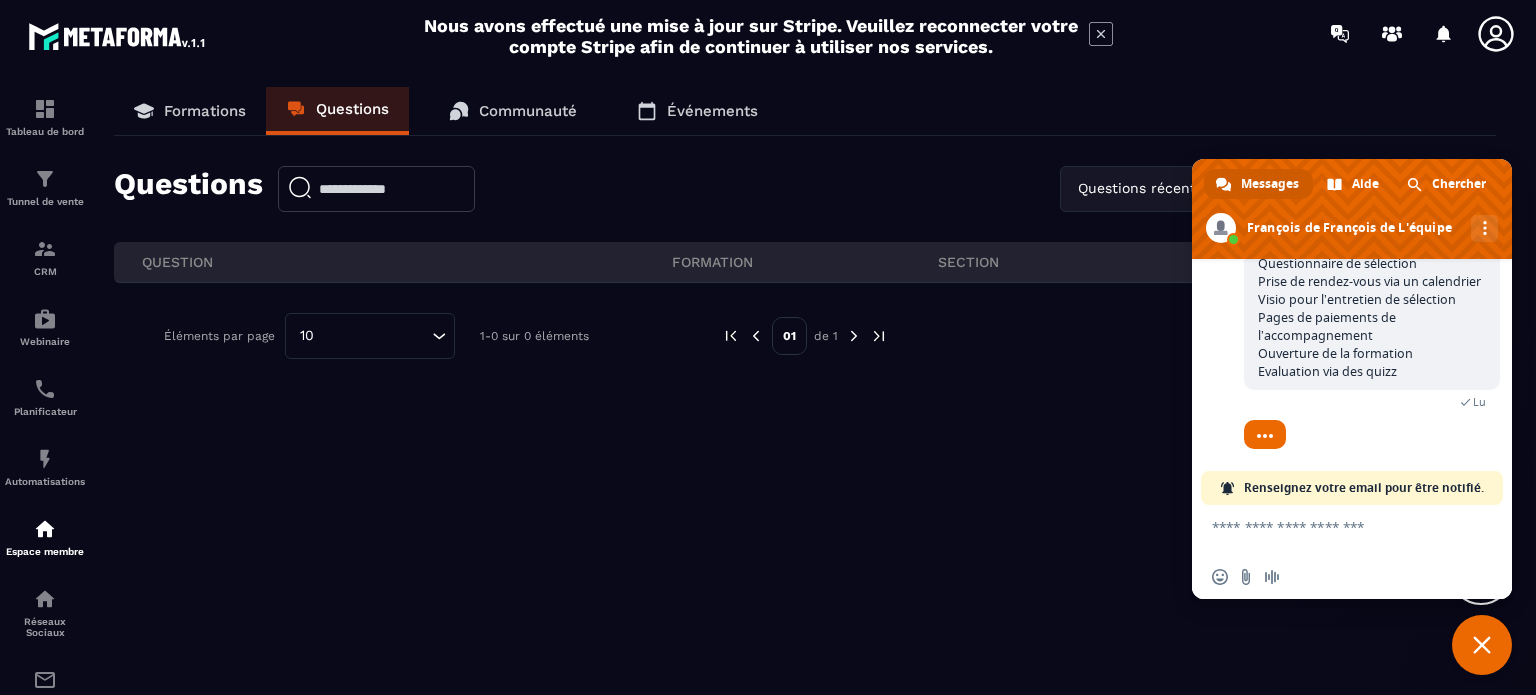 click on "Communauté" at bounding box center (528, 111) 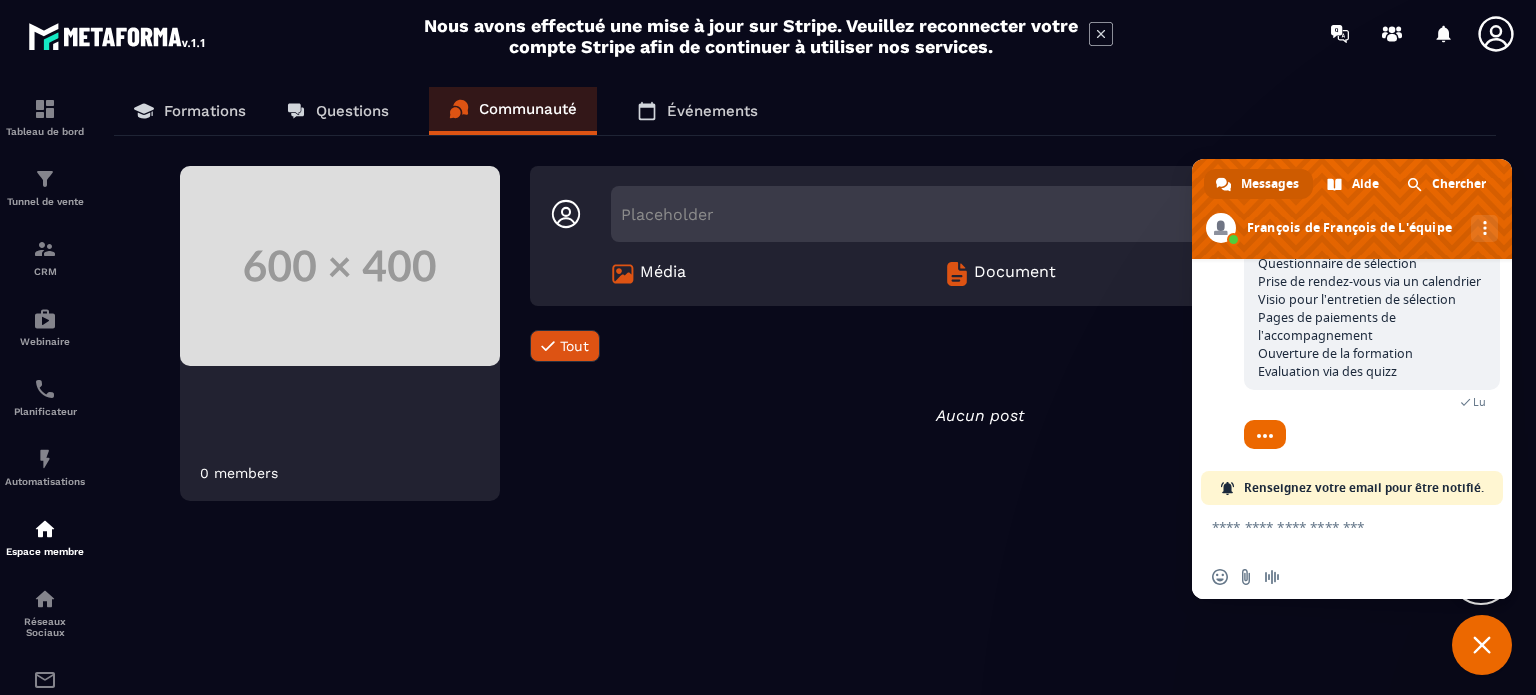 click on "Événements" at bounding box center (712, 111) 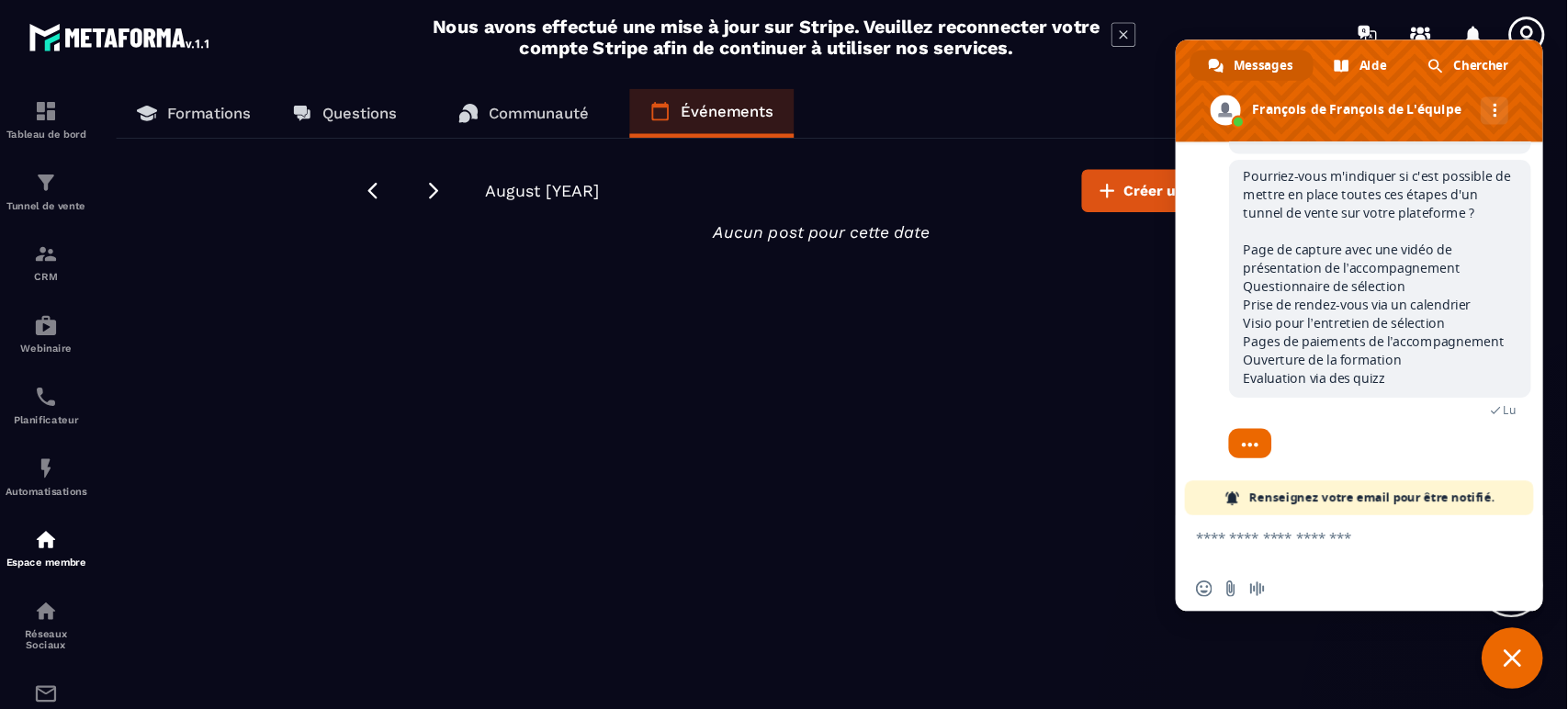 scroll, scrollTop: 1322, scrollLeft: 0, axis: vertical 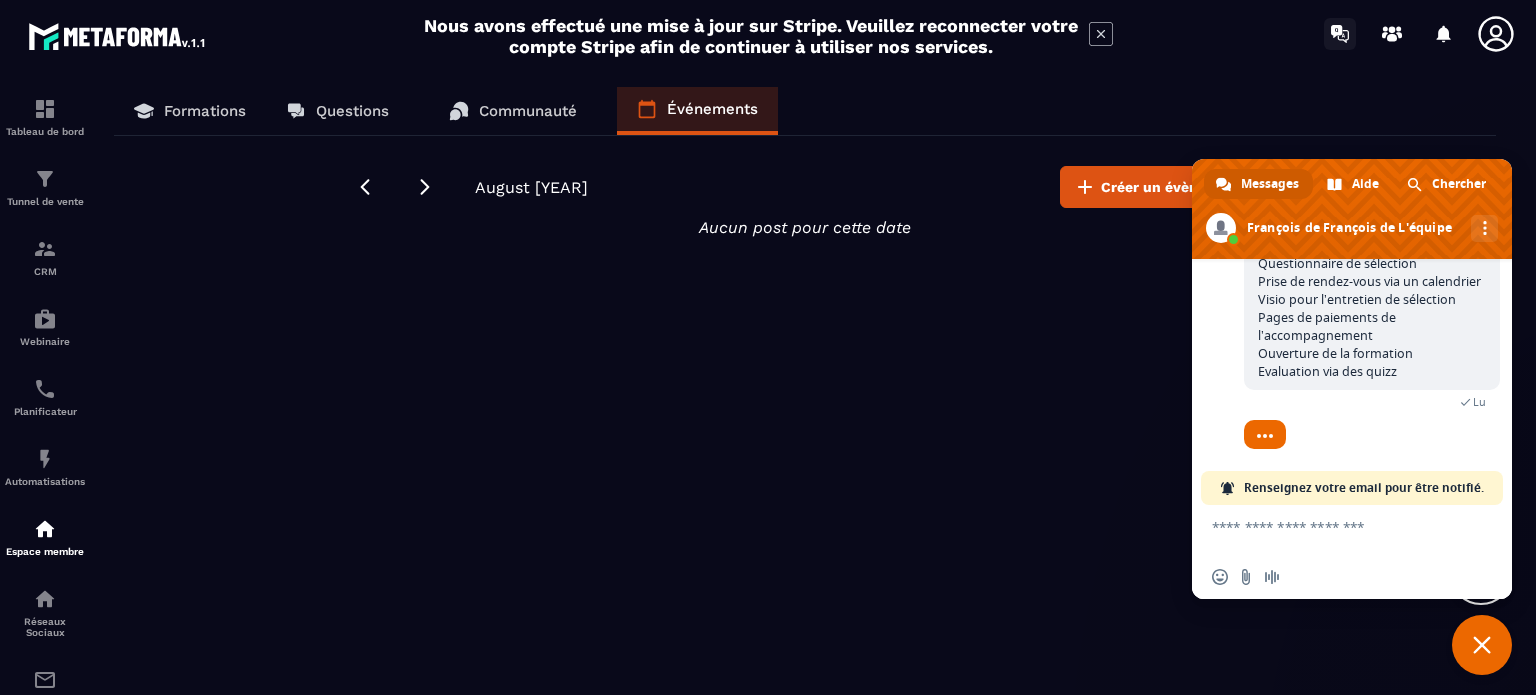 click 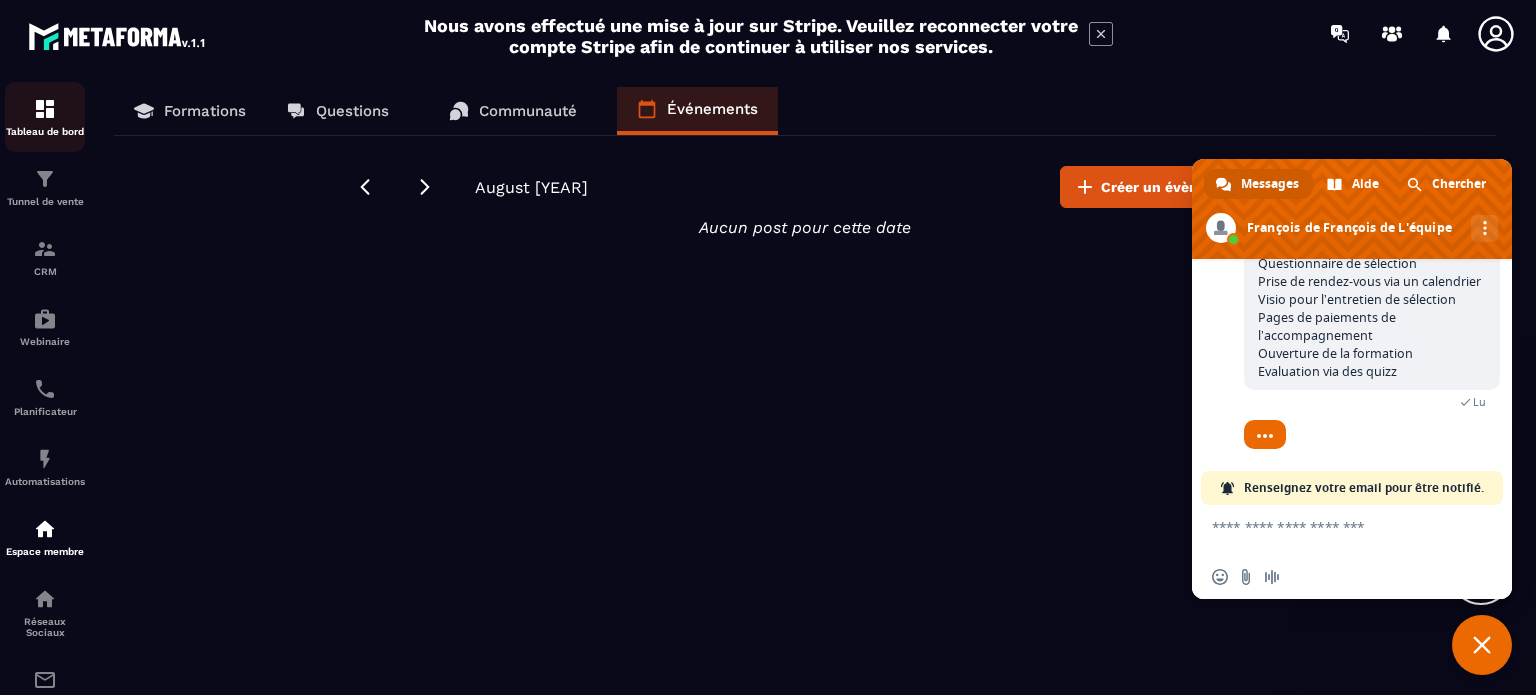click on "Tableau de bord" at bounding box center (45, 131) 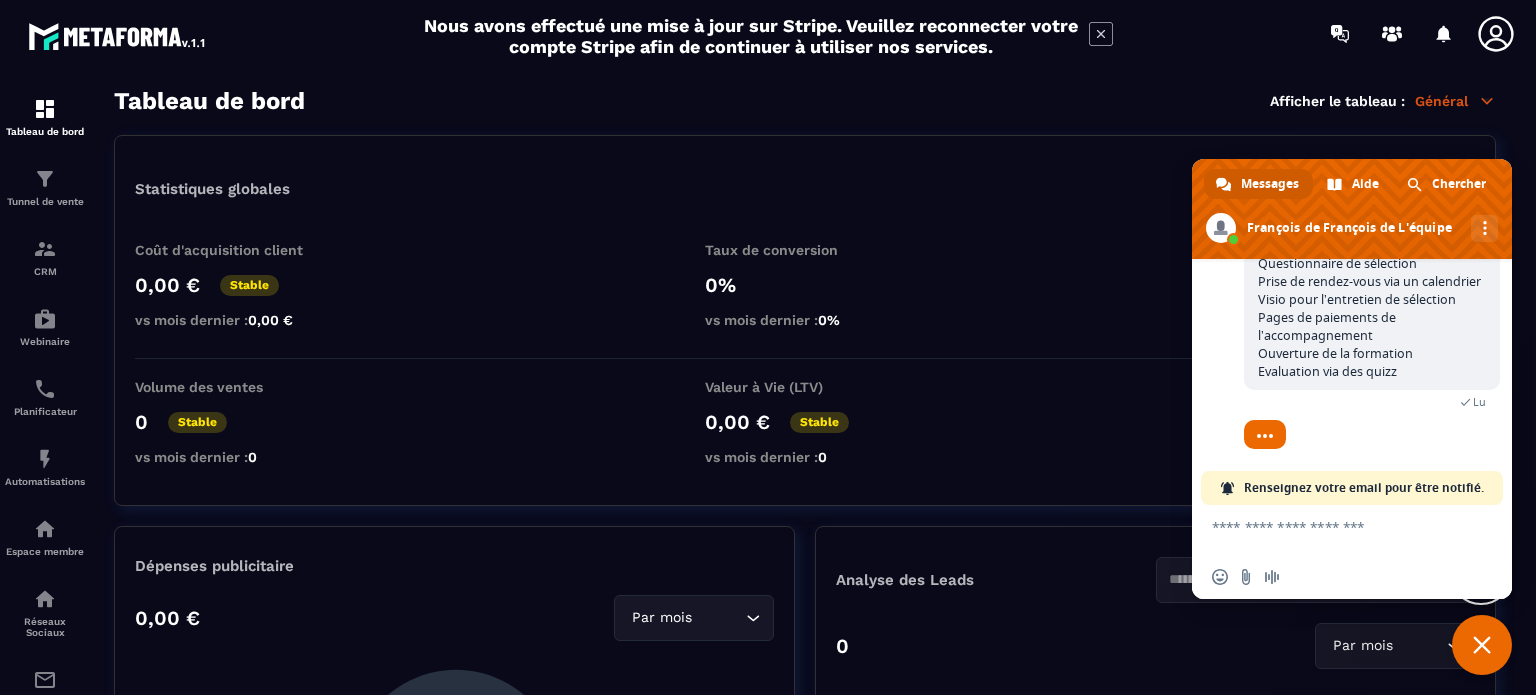scroll, scrollTop: 0, scrollLeft: 0, axis: both 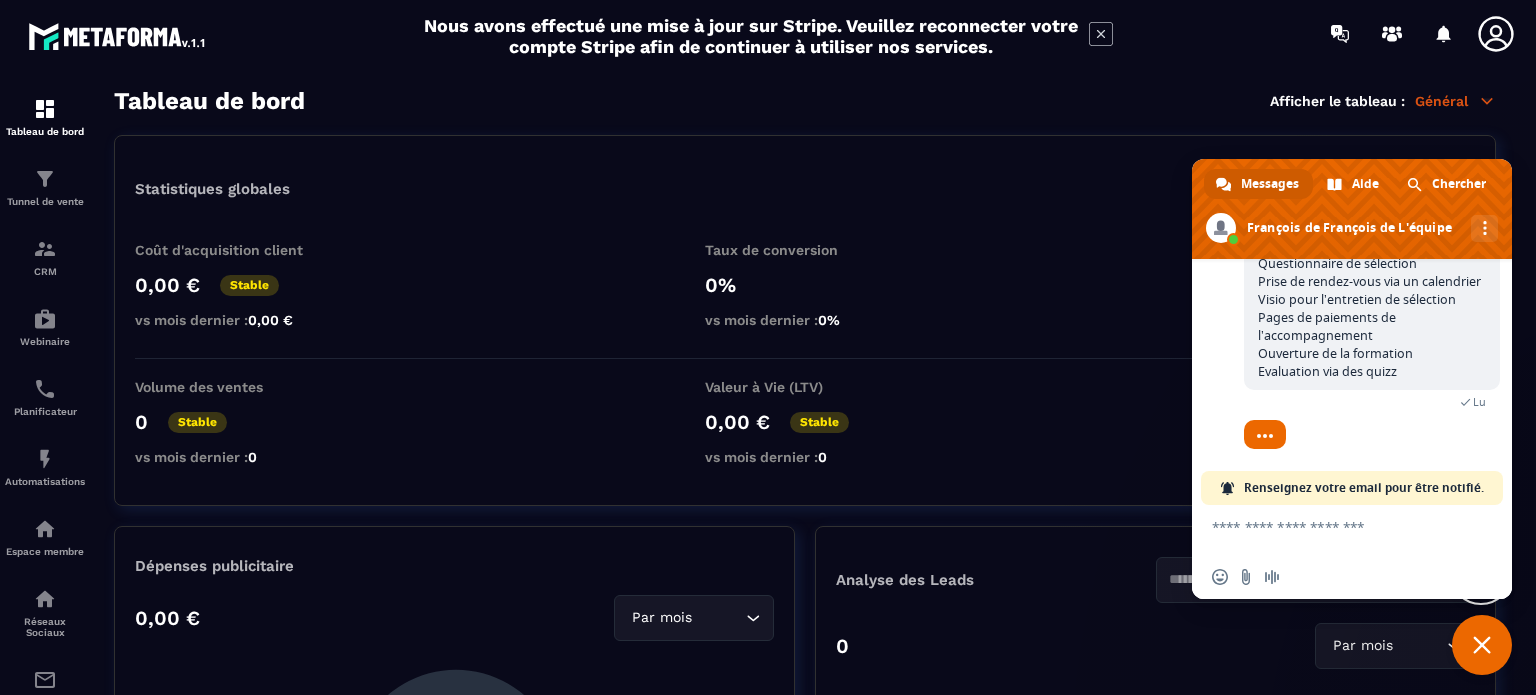 click at bounding box center (1332, 530) 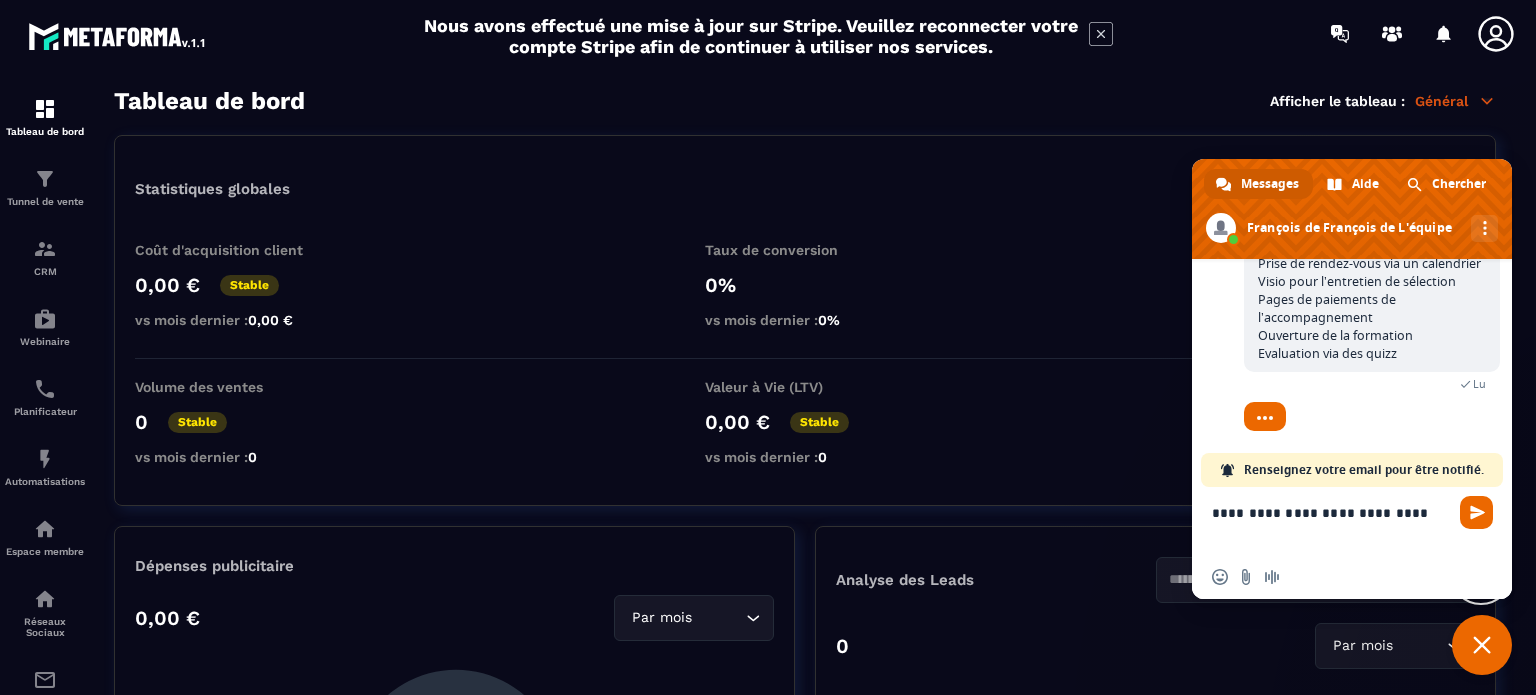 scroll, scrollTop: 0, scrollLeft: 0, axis: both 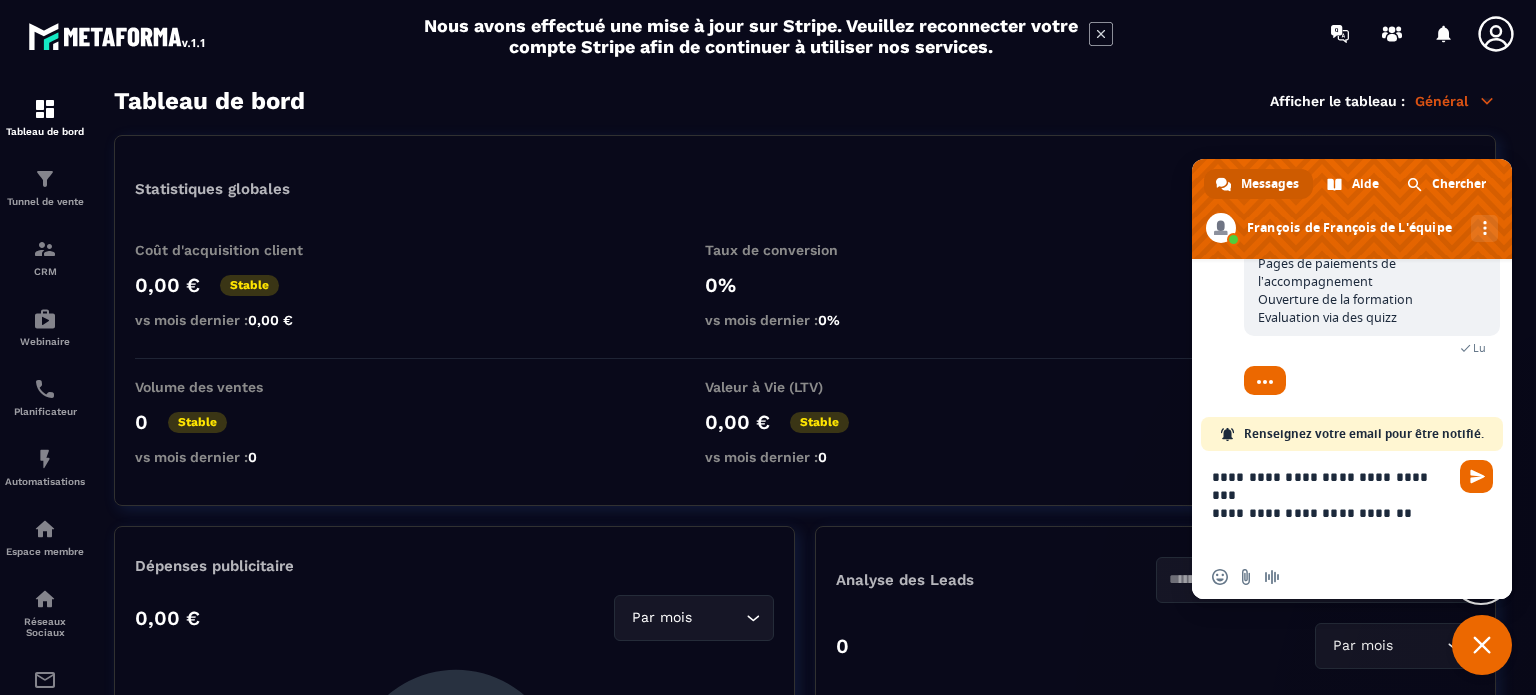 type on "**********" 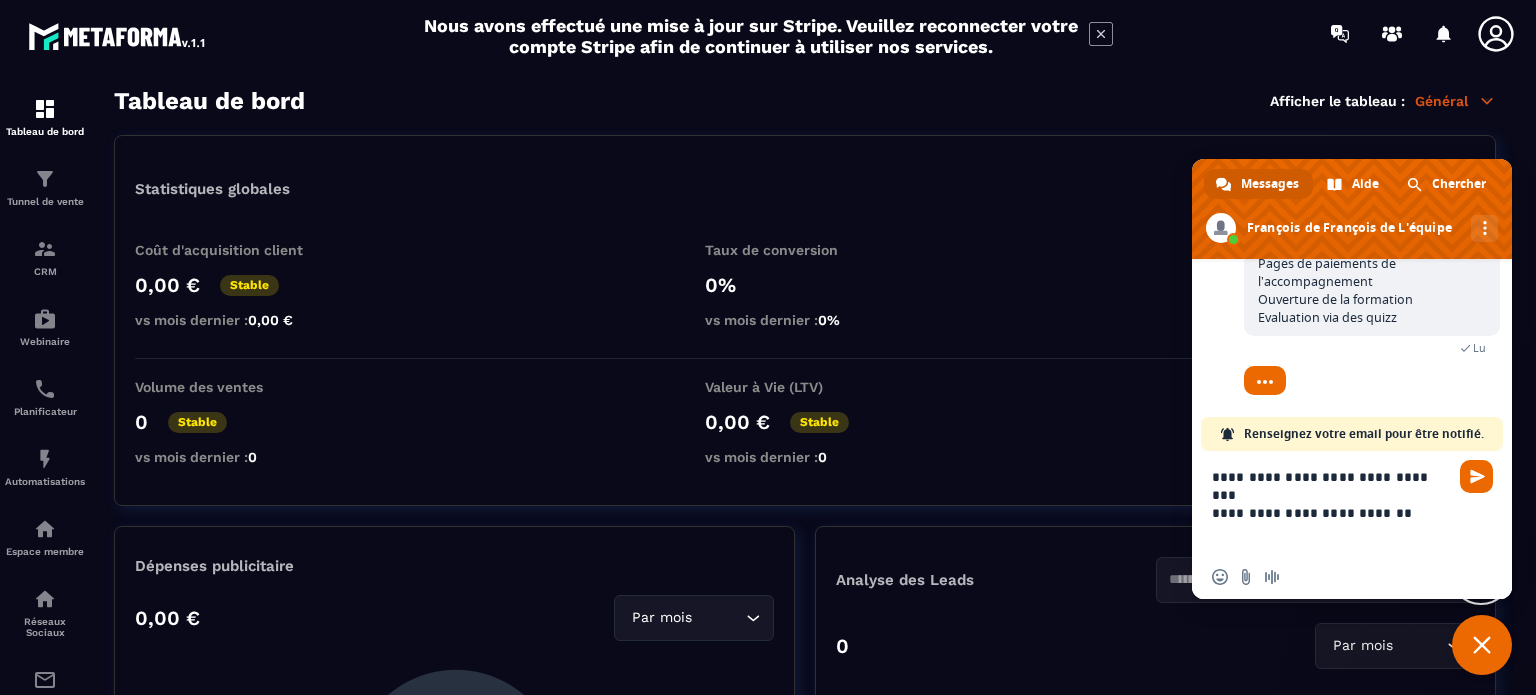 scroll, scrollTop: 987, scrollLeft: 0, axis: vertical 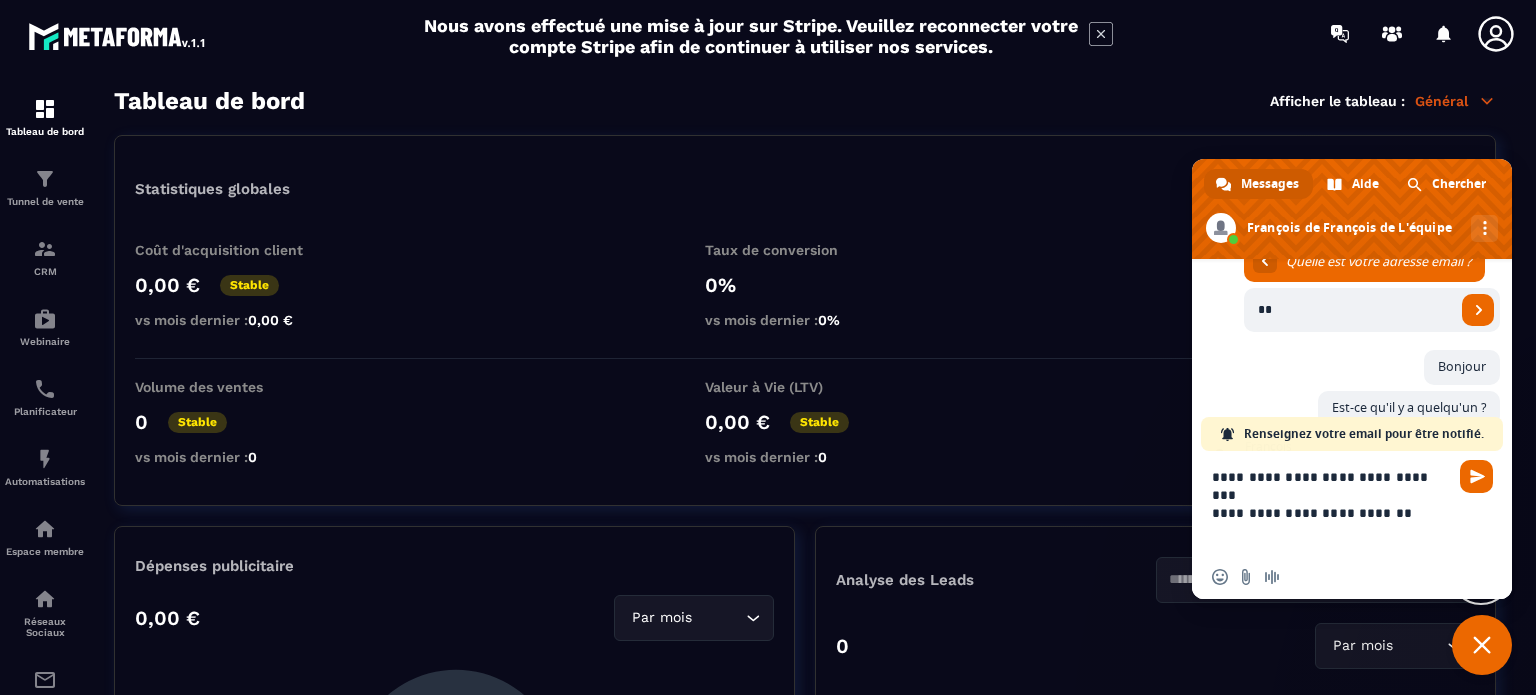 type on "*" 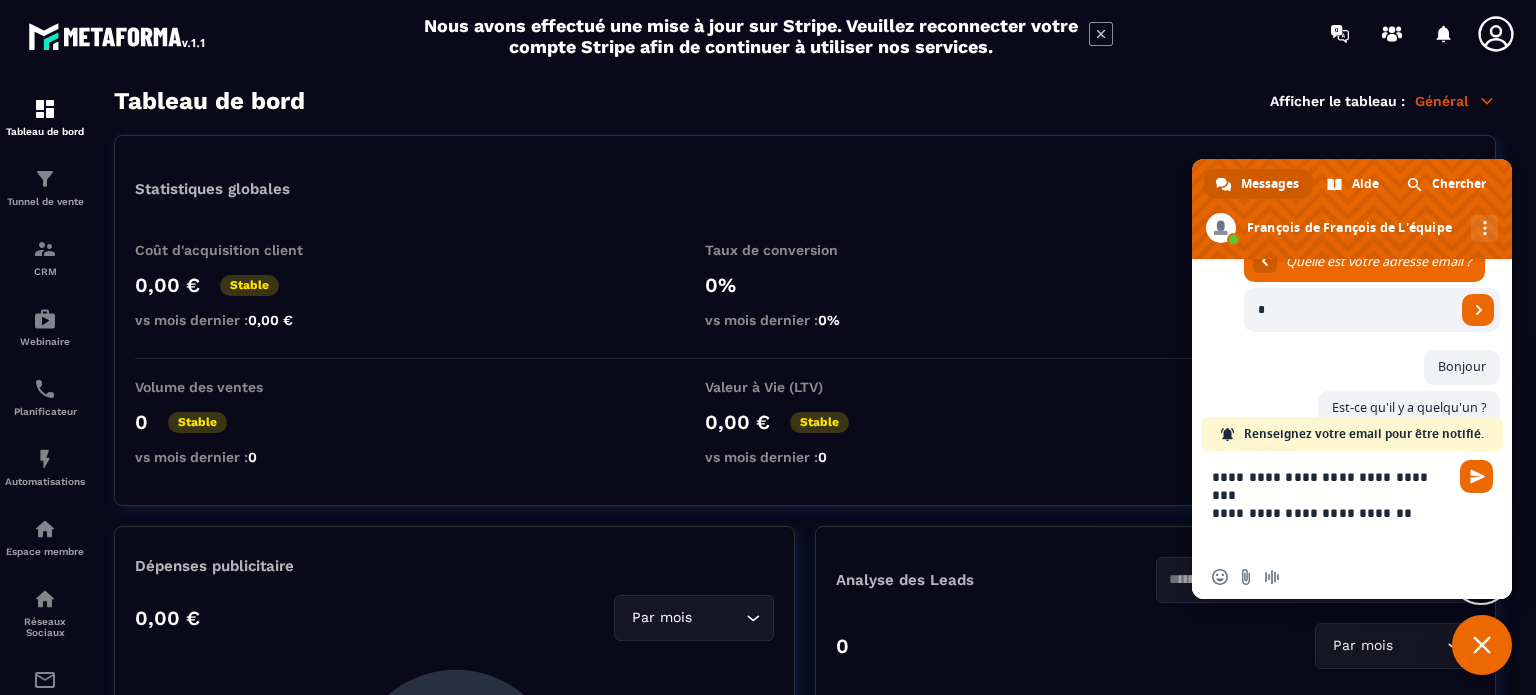 type 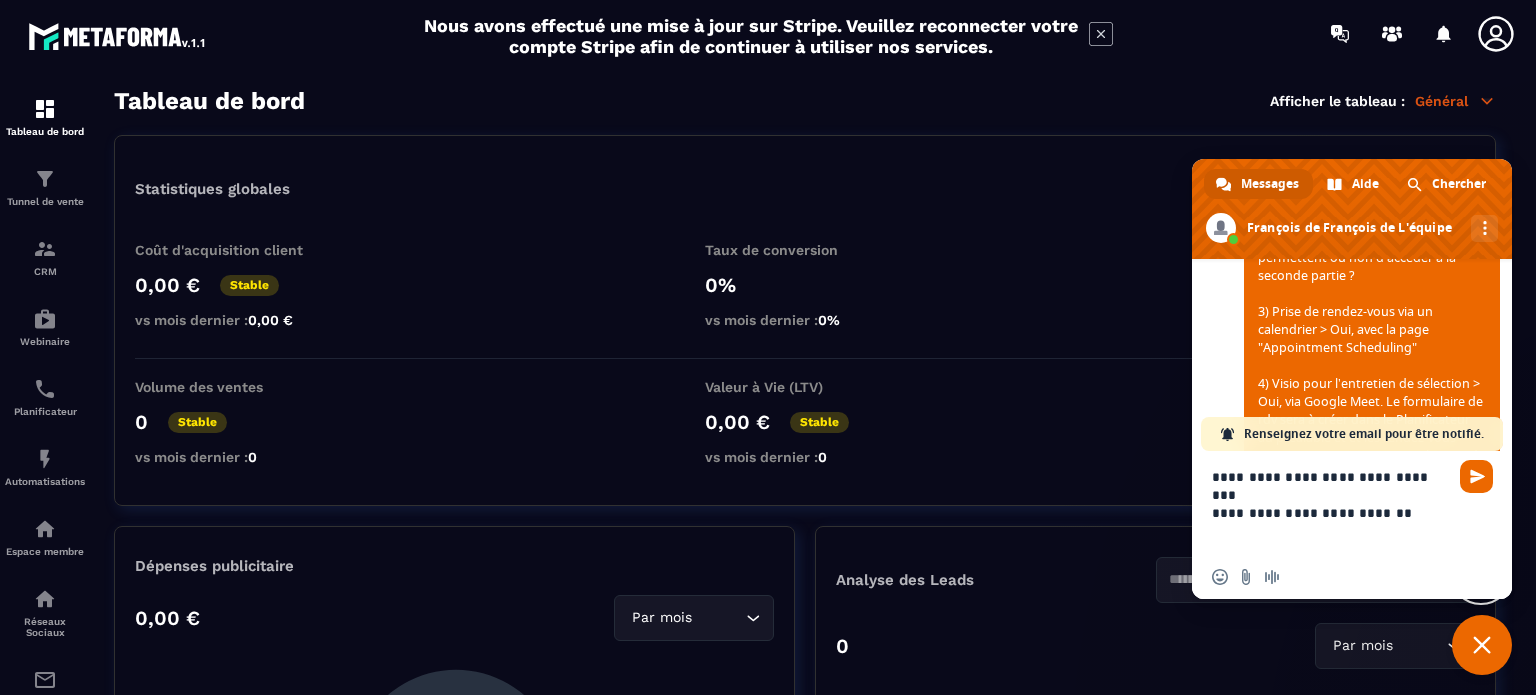 scroll, scrollTop: 2504, scrollLeft: 0, axis: vertical 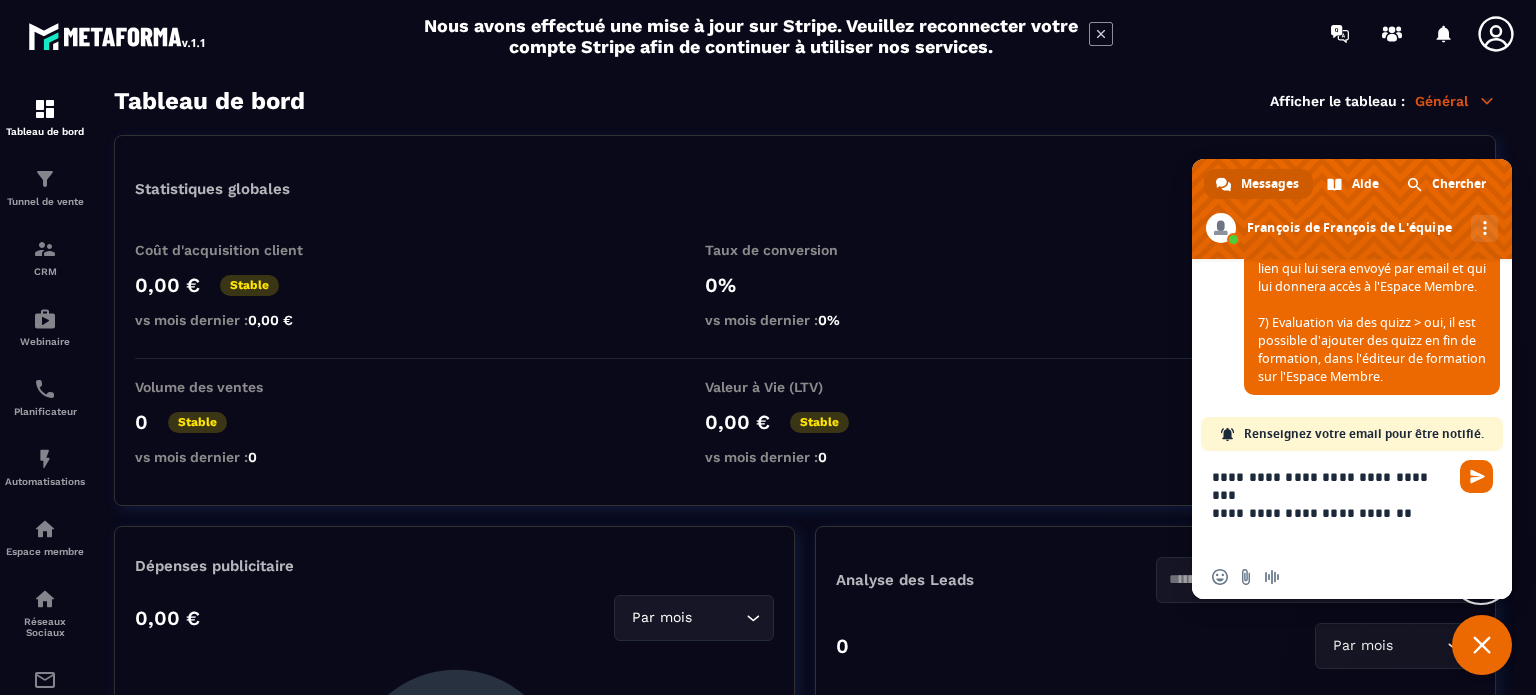 drag, startPoint x: 1400, startPoint y: 500, endPoint x: 1204, endPoint y: 473, distance: 197.85095 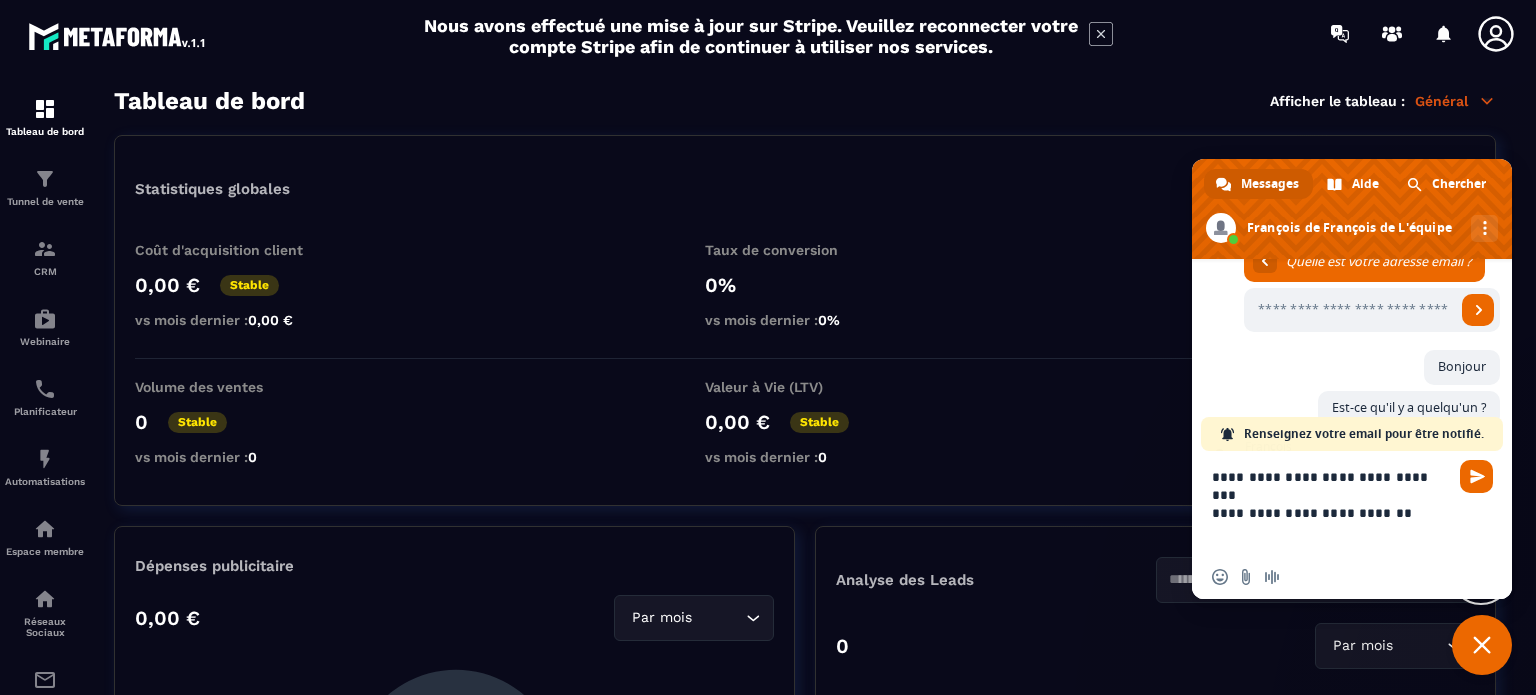 click on "**********" at bounding box center [1332, 503] 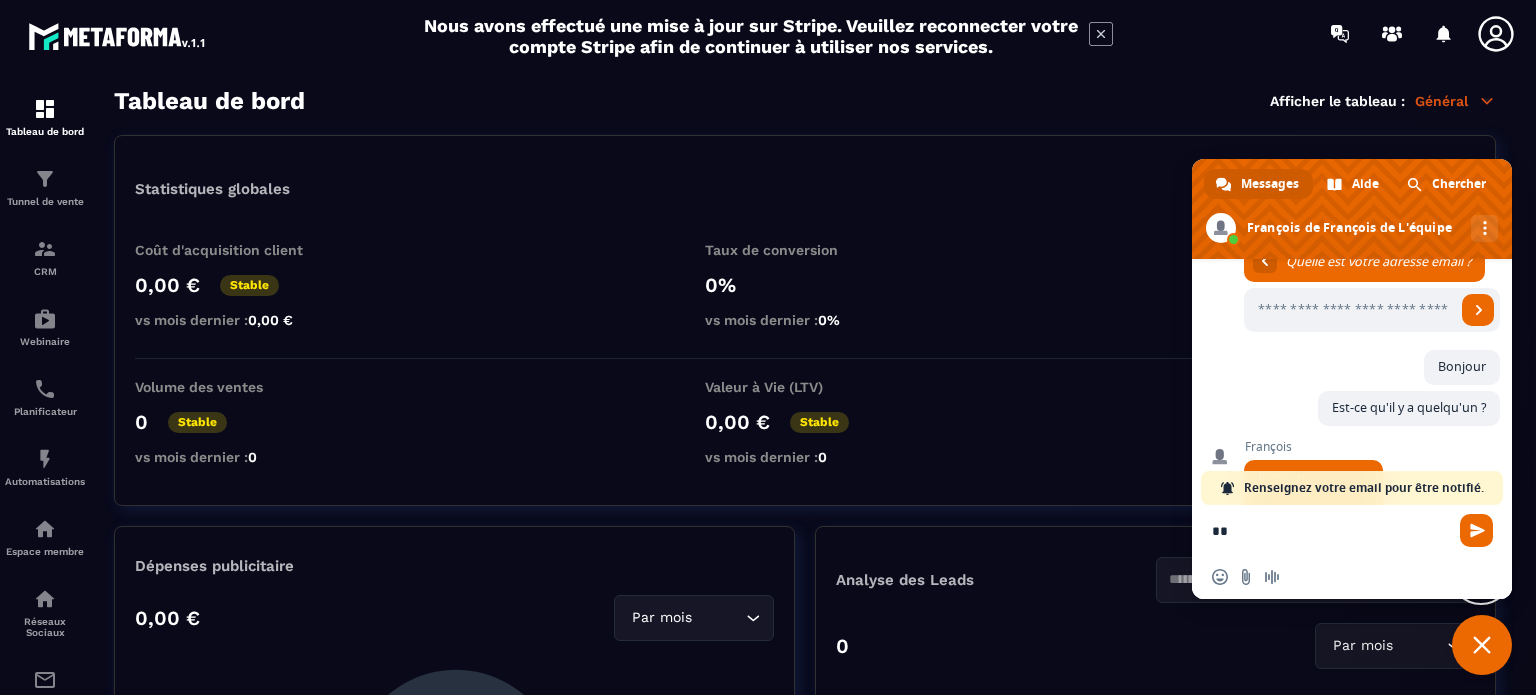 type on "*" 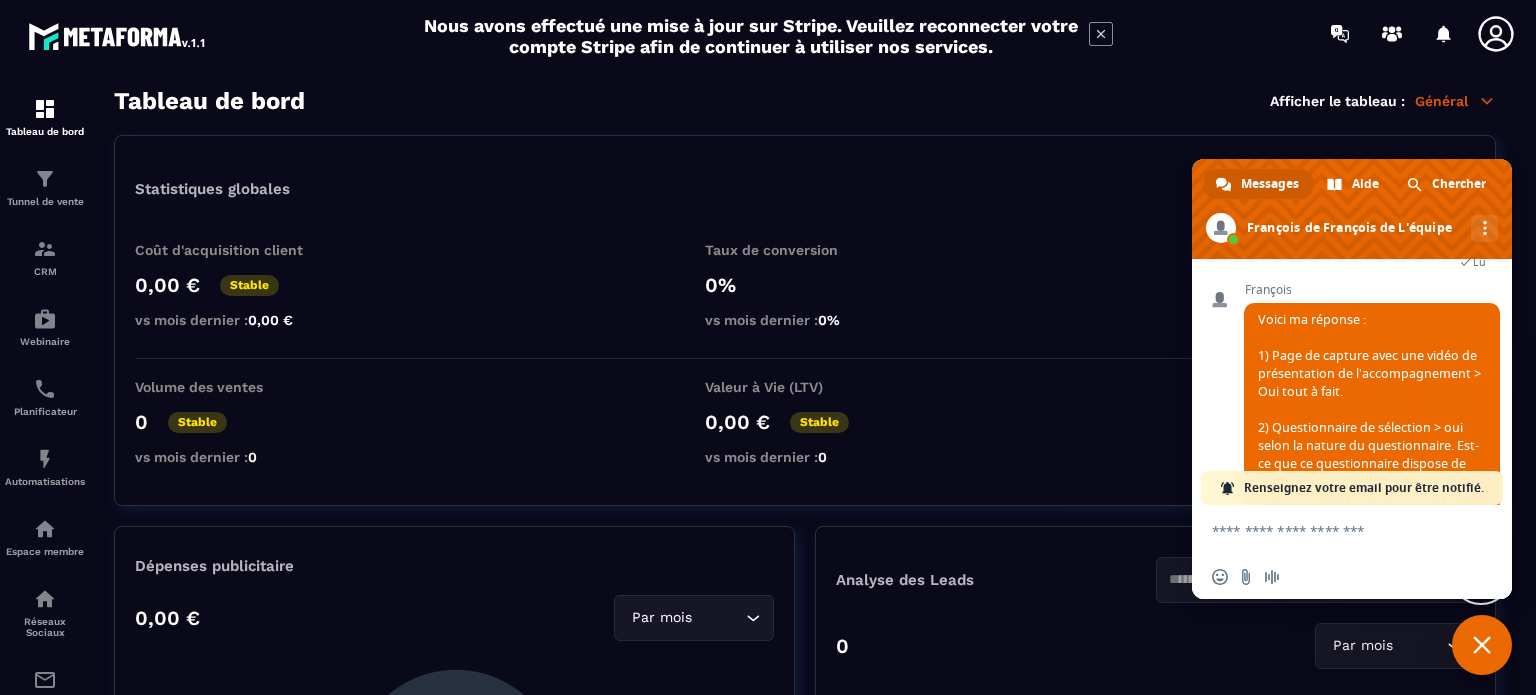 scroll, scrollTop: 1825, scrollLeft: 0, axis: vertical 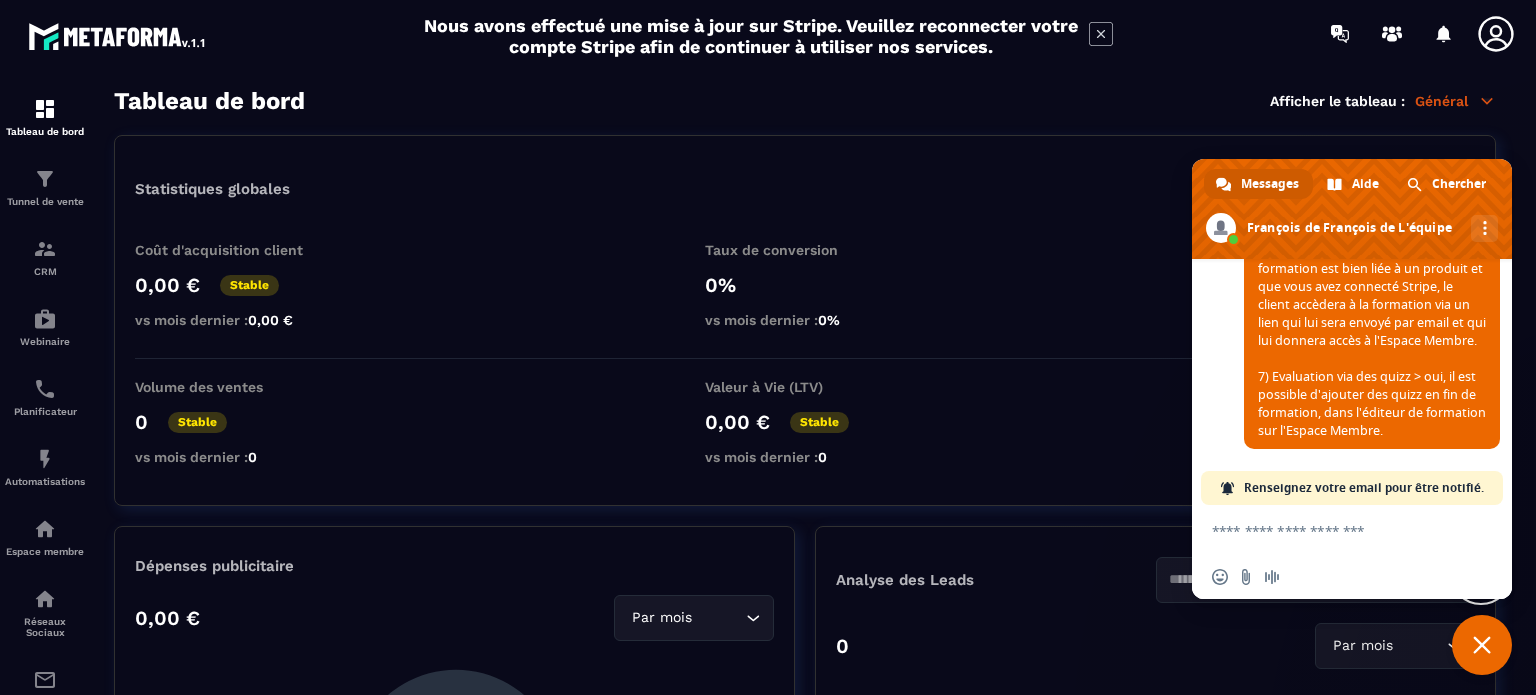 click at bounding box center (1332, 530) 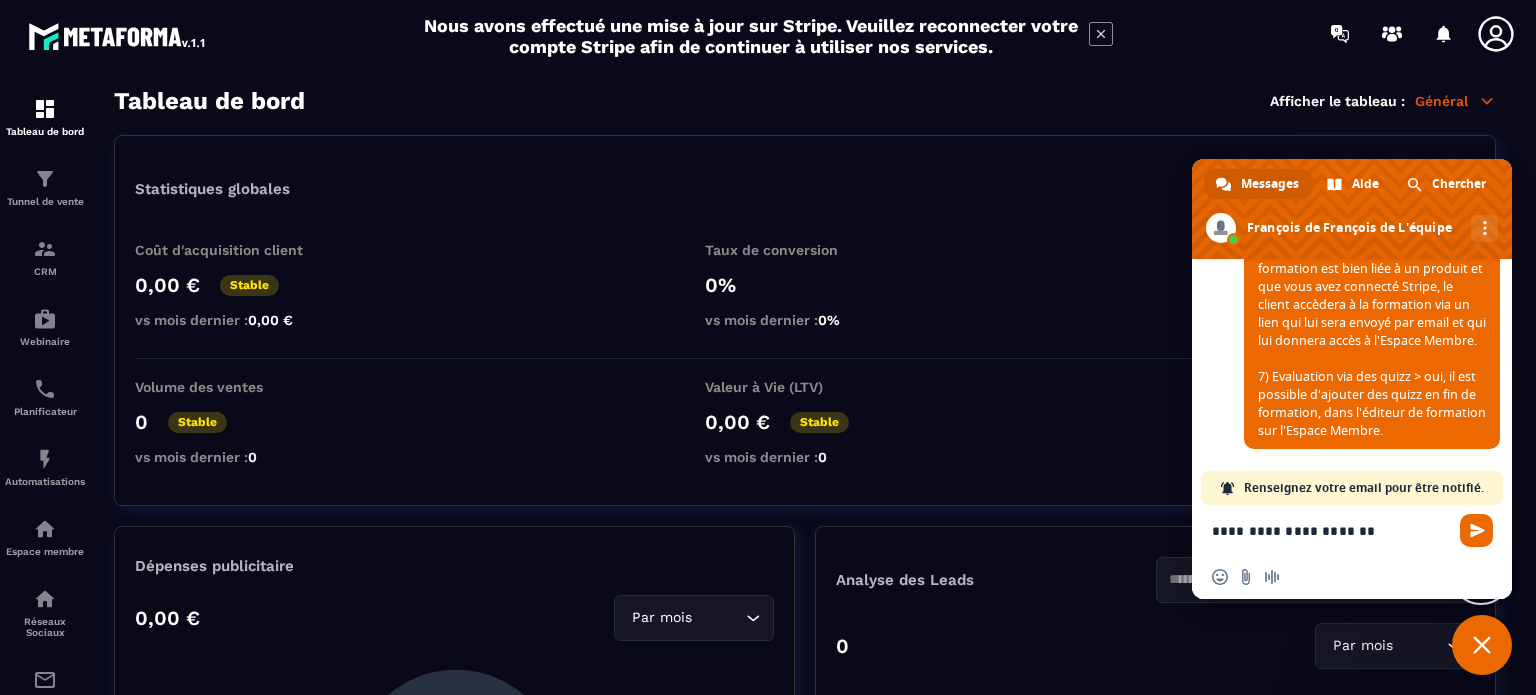 scroll, scrollTop: 2449, scrollLeft: 0, axis: vertical 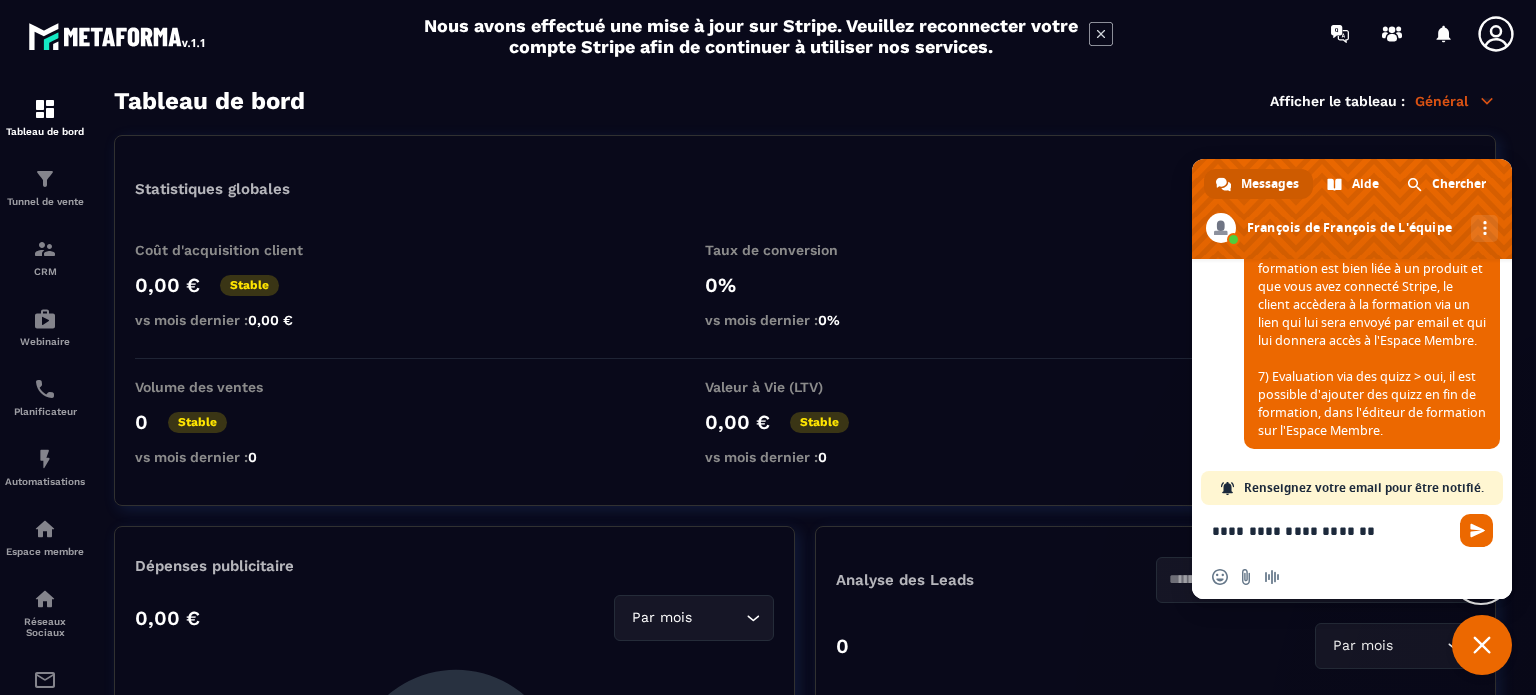 click on "**********" at bounding box center (1332, 530) 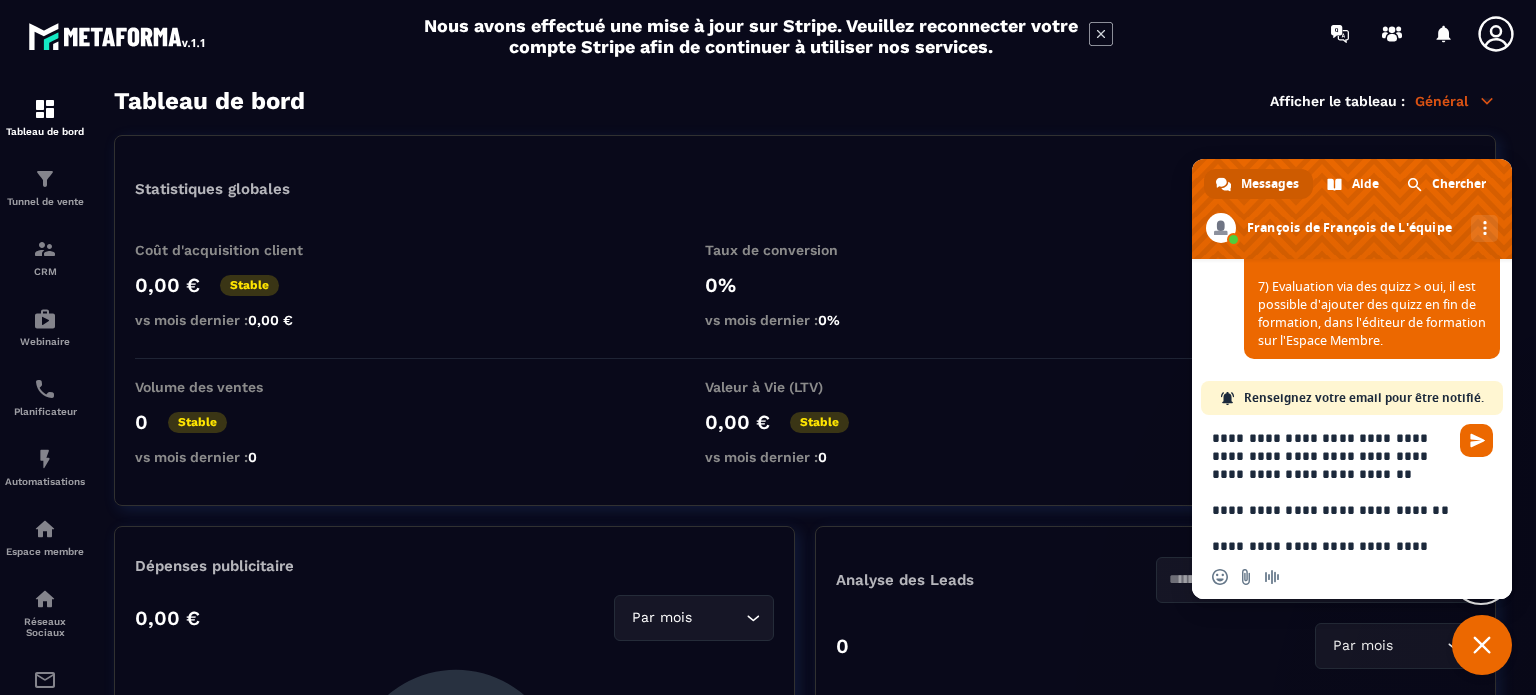 scroll, scrollTop: 20, scrollLeft: 0, axis: vertical 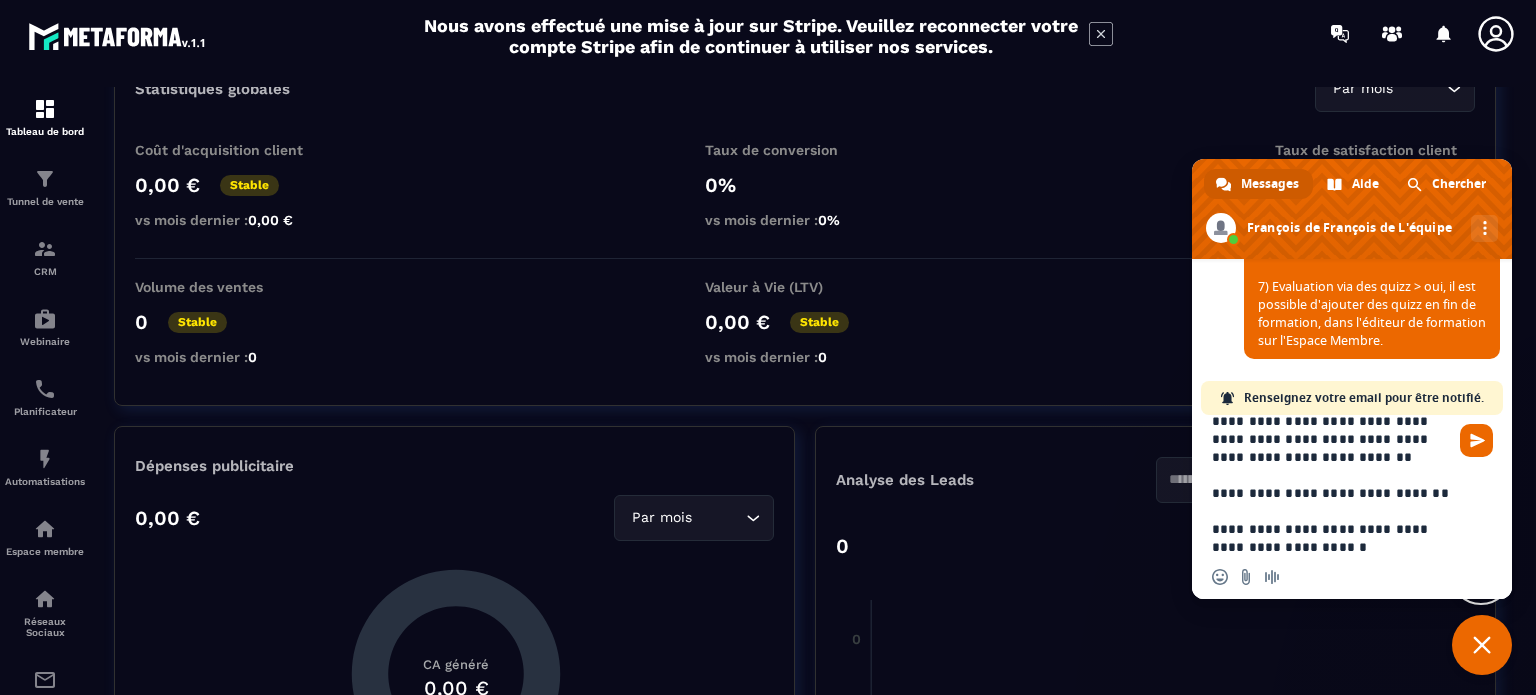 click on "**********" at bounding box center (1332, 485) 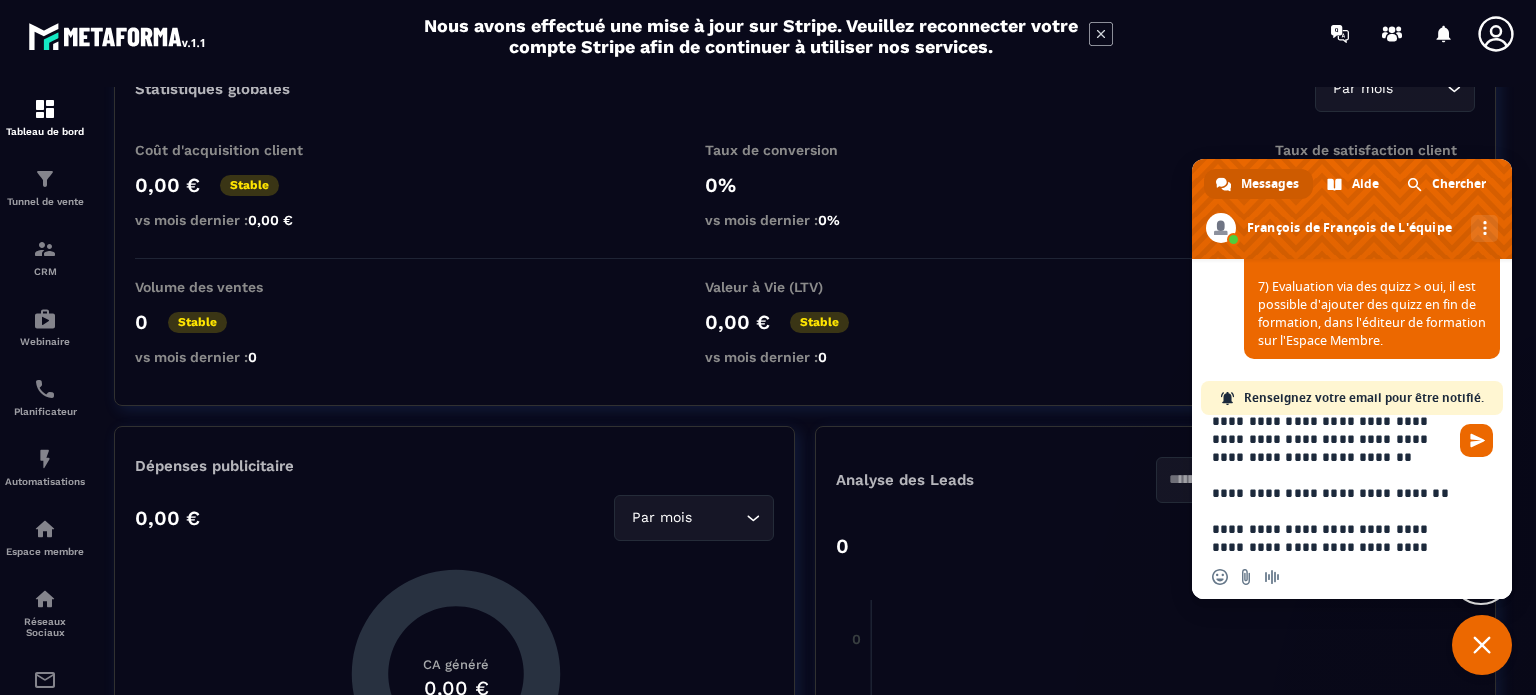 scroll, scrollTop: 39, scrollLeft: 0, axis: vertical 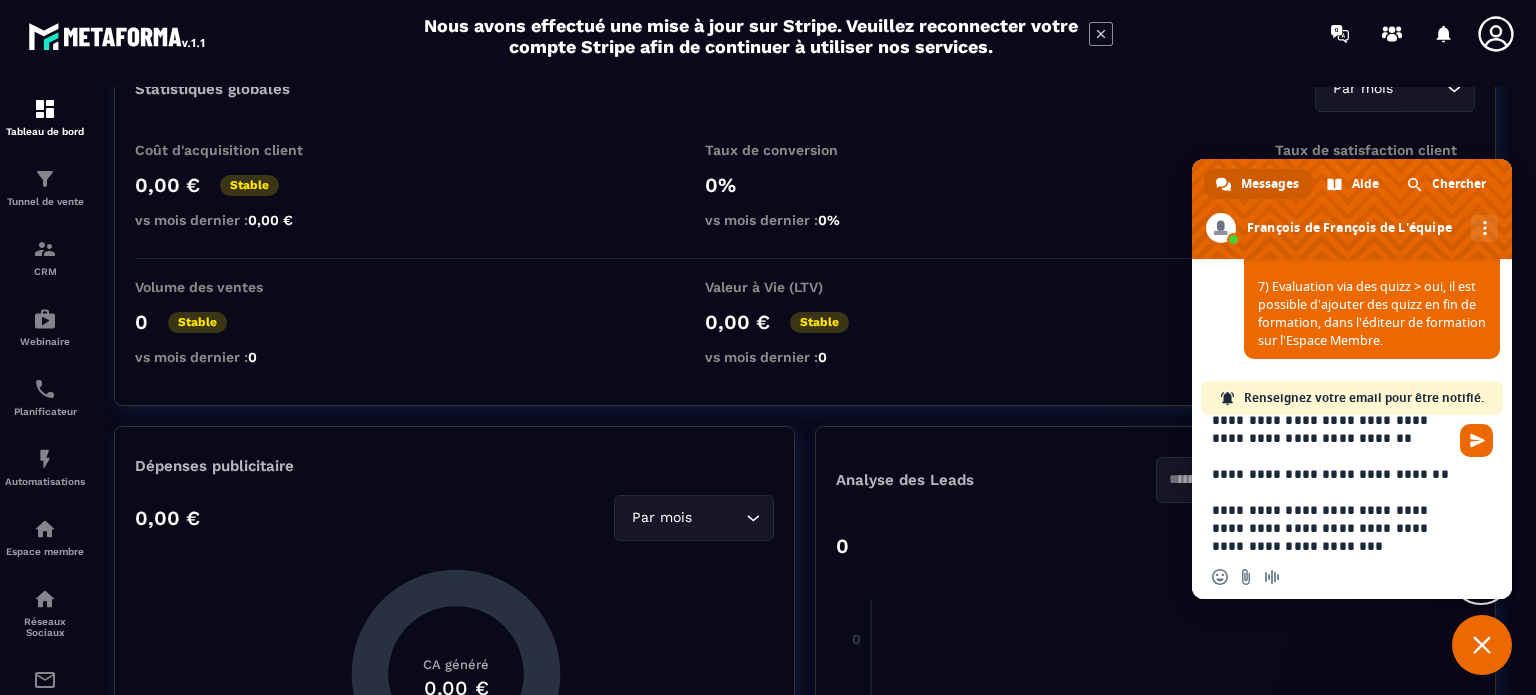 click on "**********" at bounding box center (1332, 485) 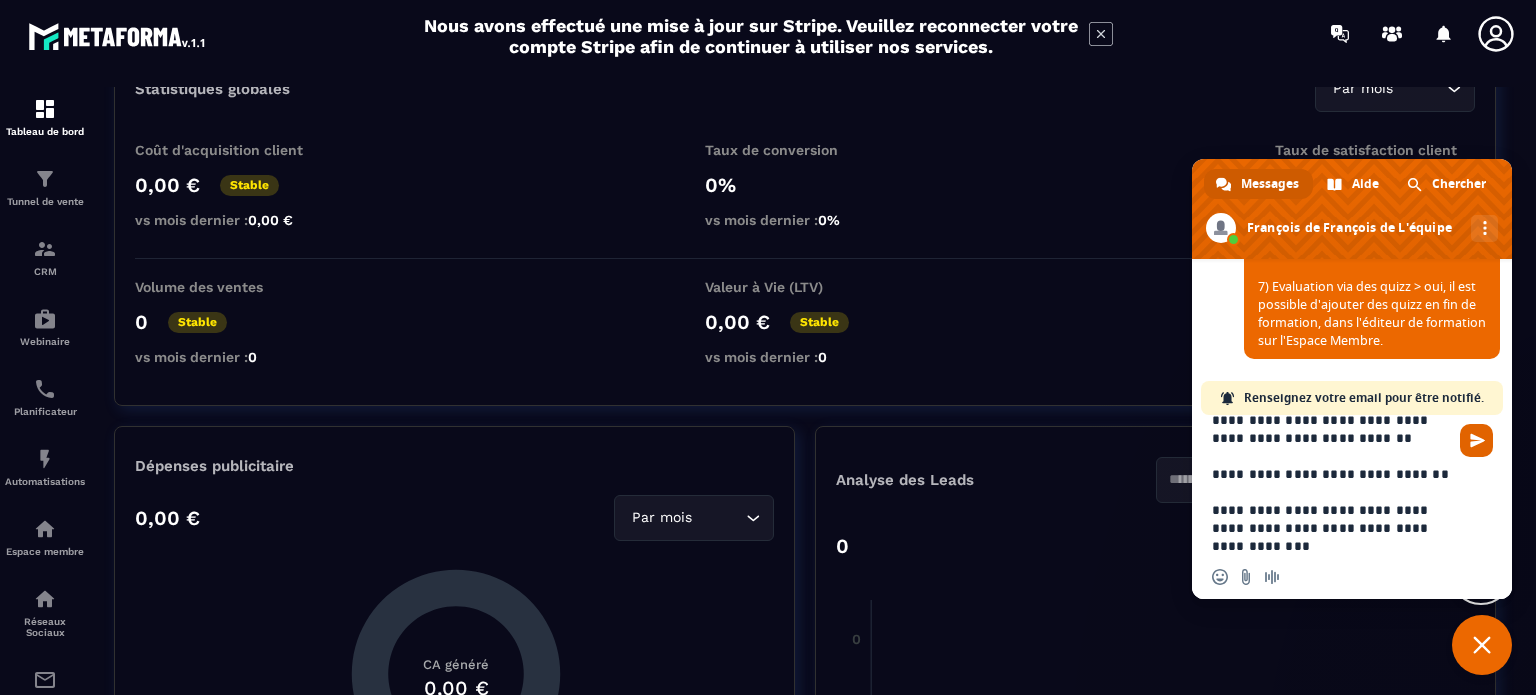 type on "**********" 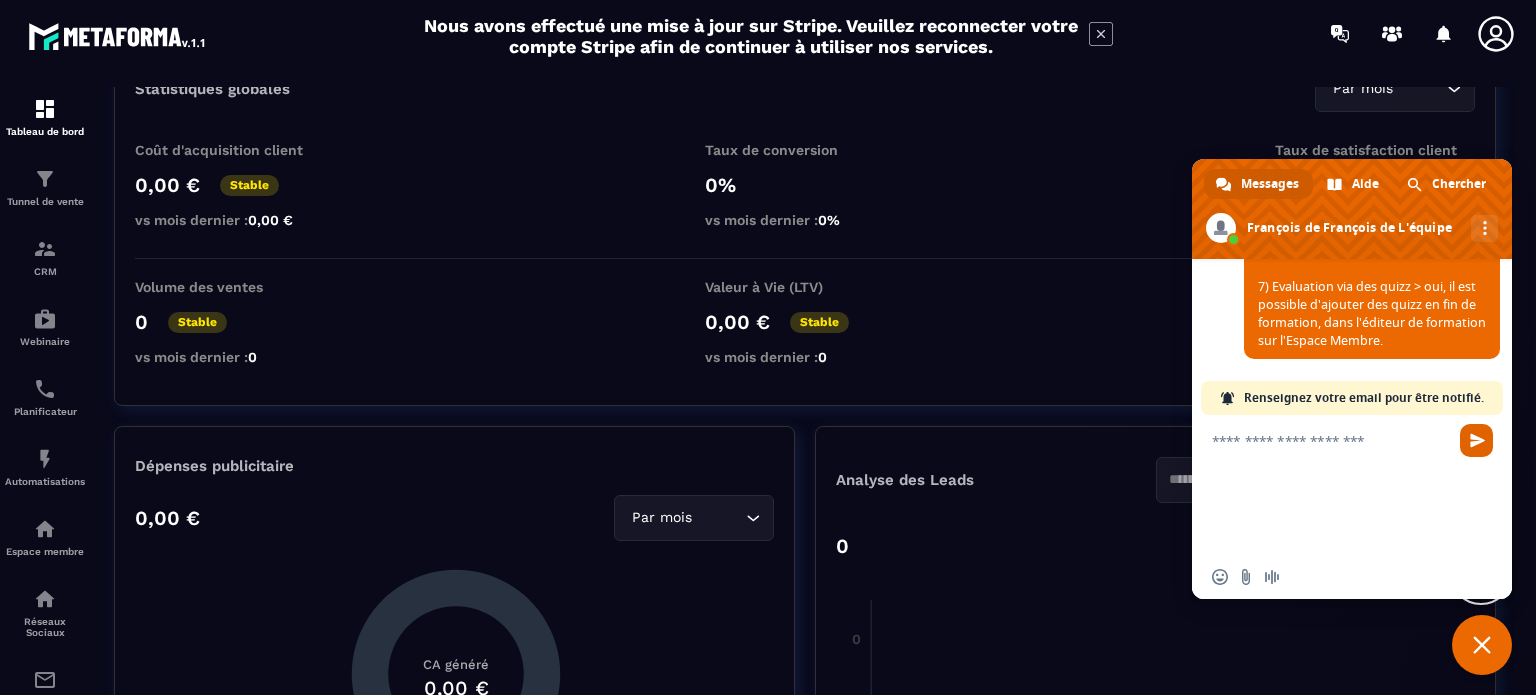 scroll, scrollTop: 960, scrollLeft: 0, axis: vertical 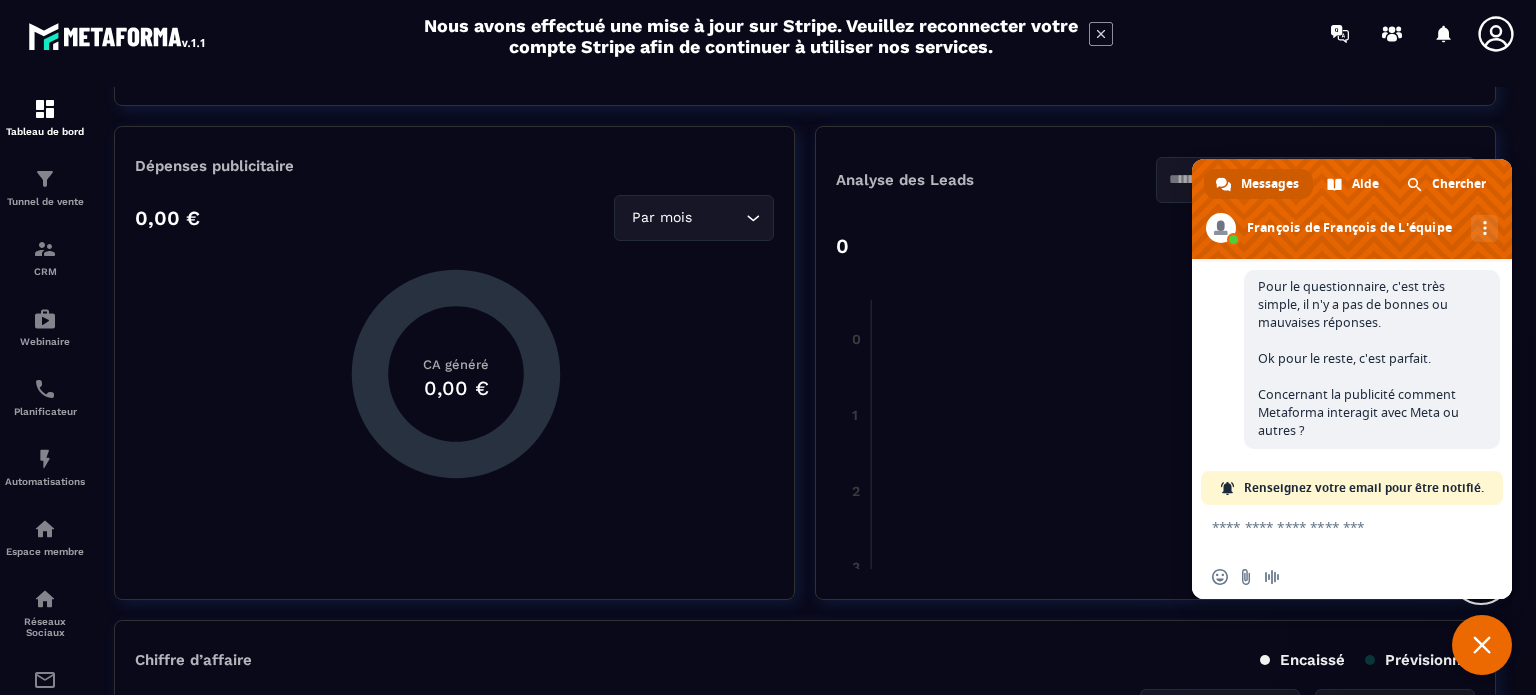 click at bounding box center [1332, 530] 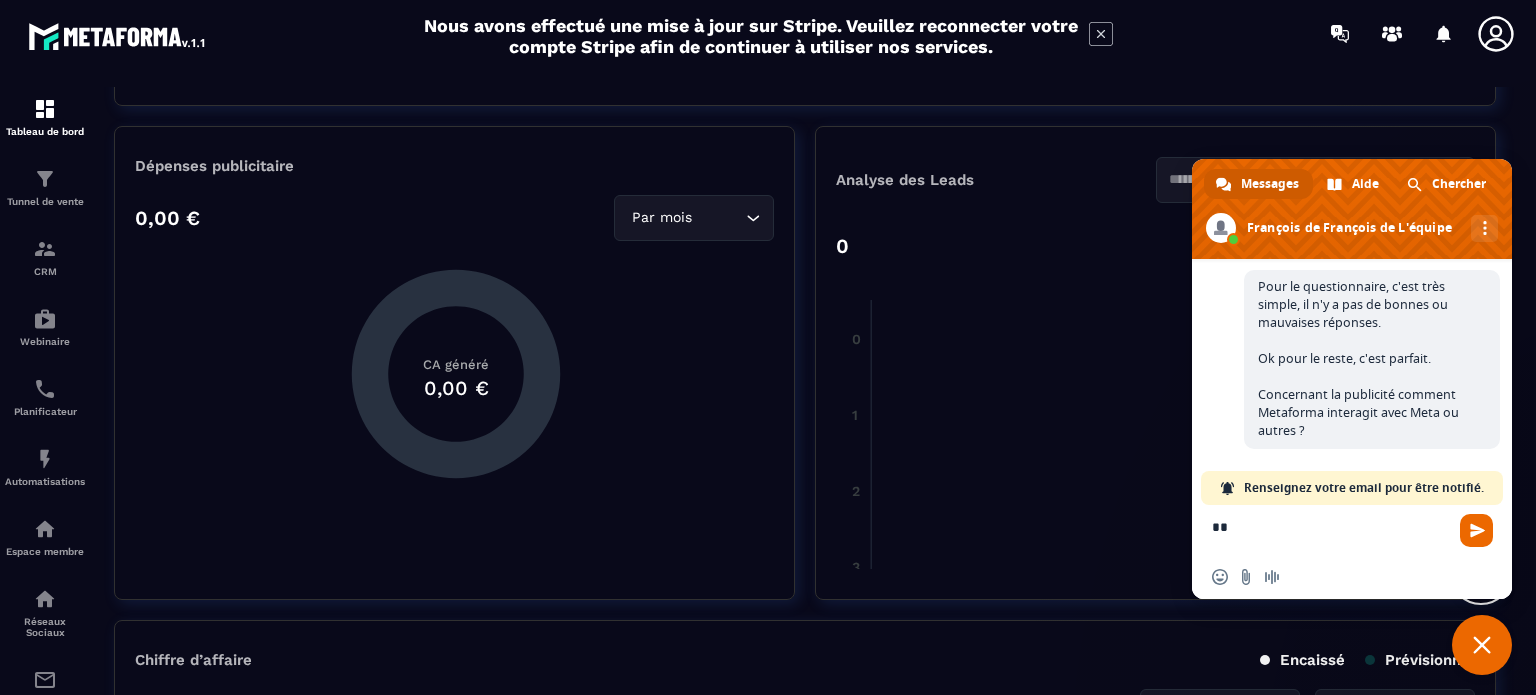 type on "*" 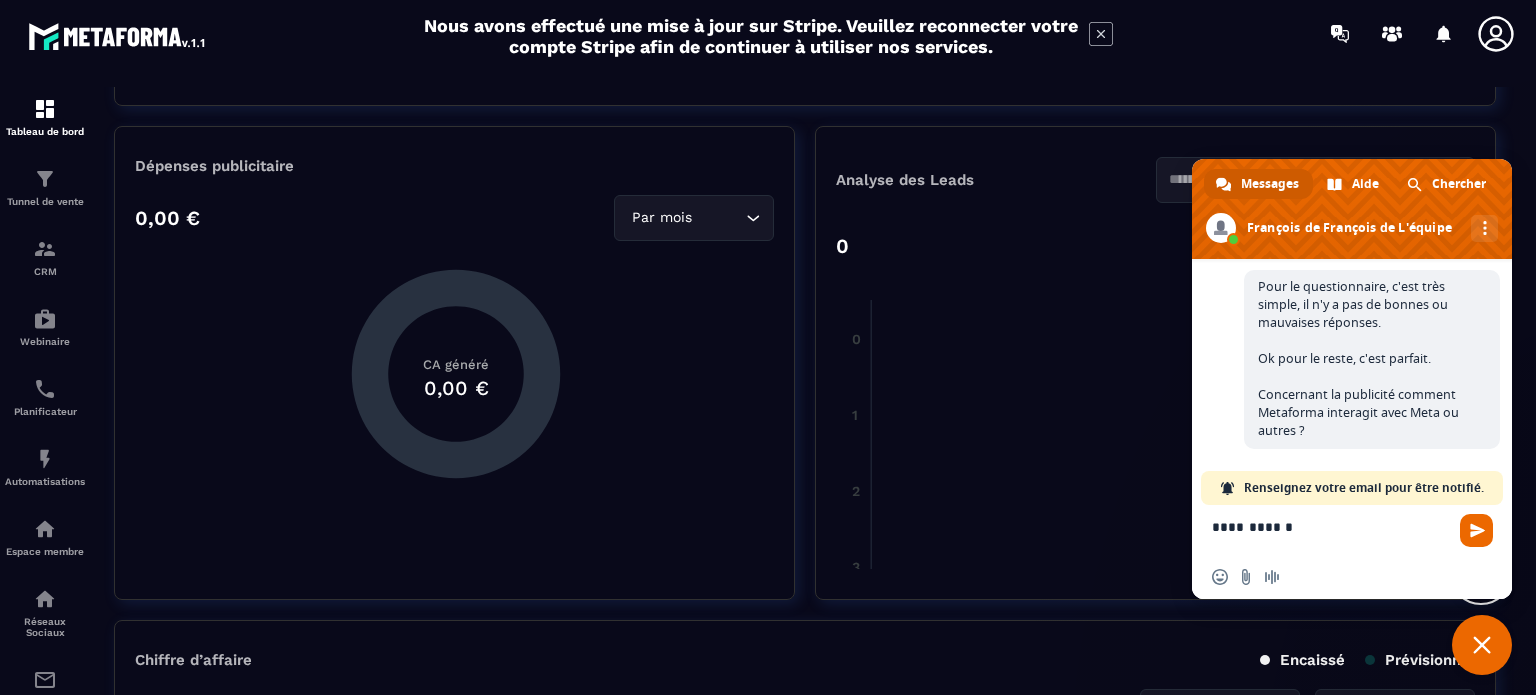 scroll, scrollTop: 2630, scrollLeft: 0, axis: vertical 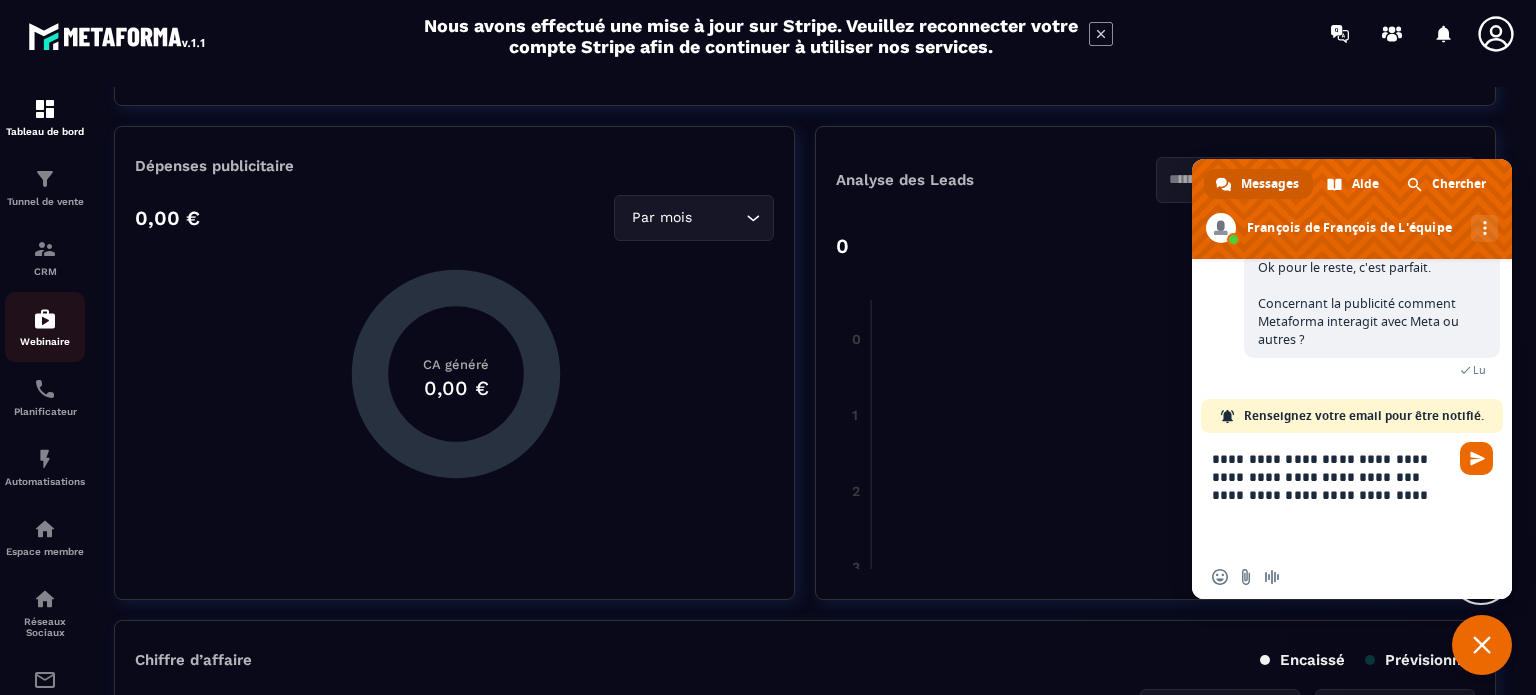 type on "**********" 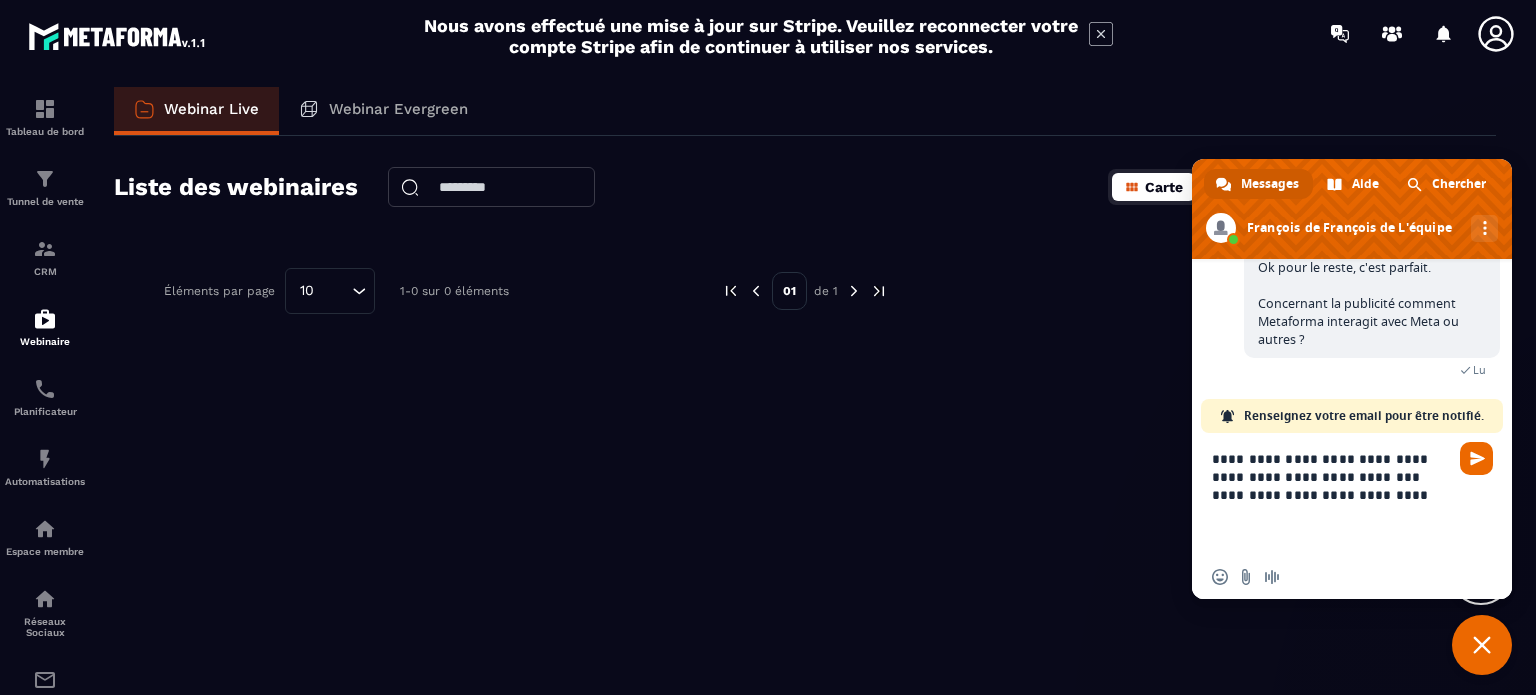 click on "Carte" at bounding box center (1164, 187) 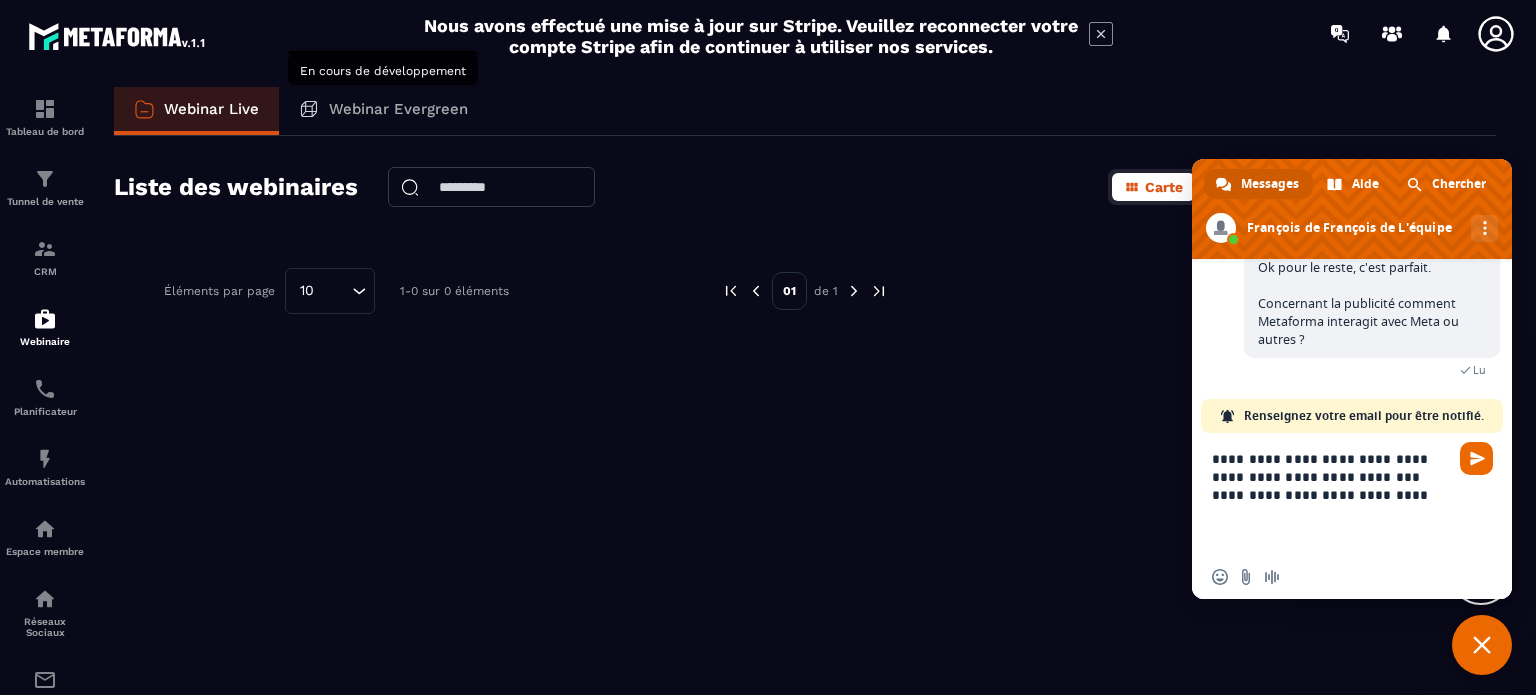 click on "Webinar Evergreen" at bounding box center [383, 111] 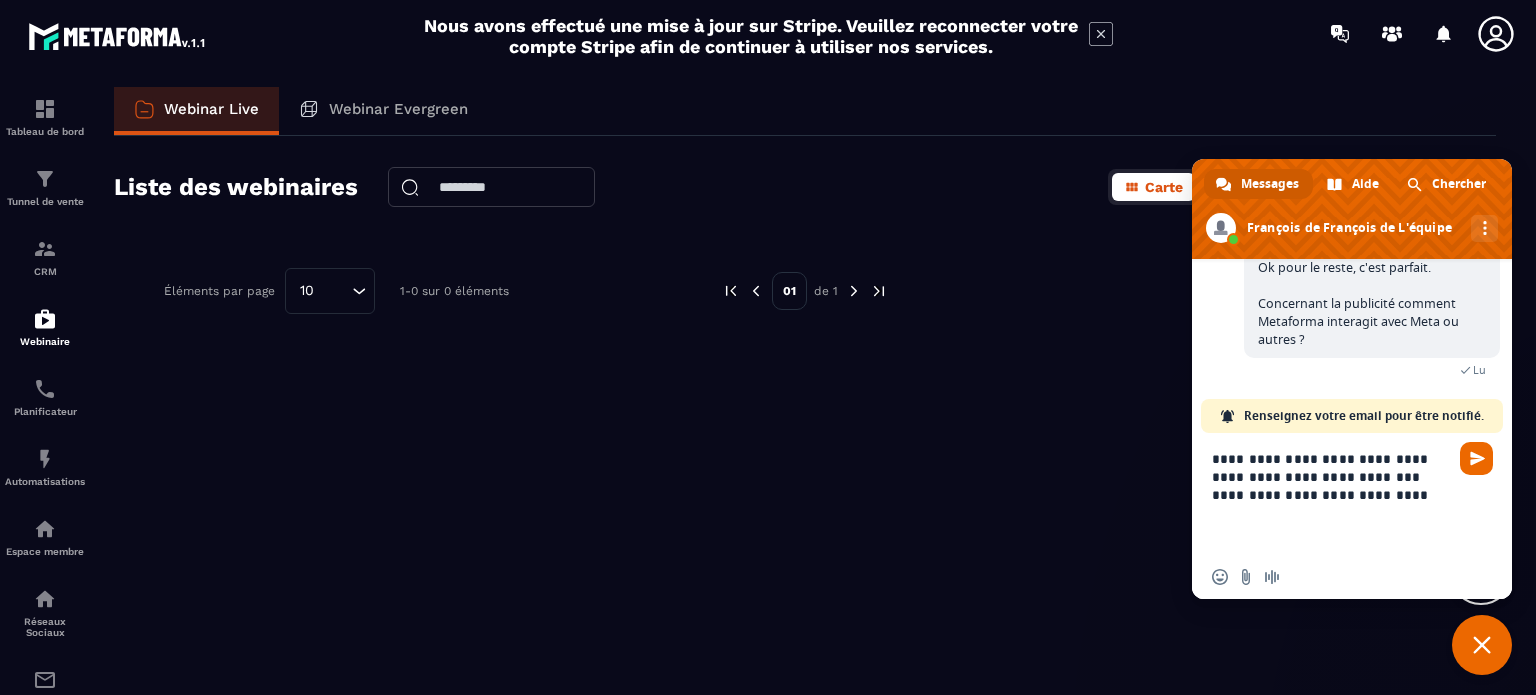 click on "Webinar Evergreen" at bounding box center [383, 111] 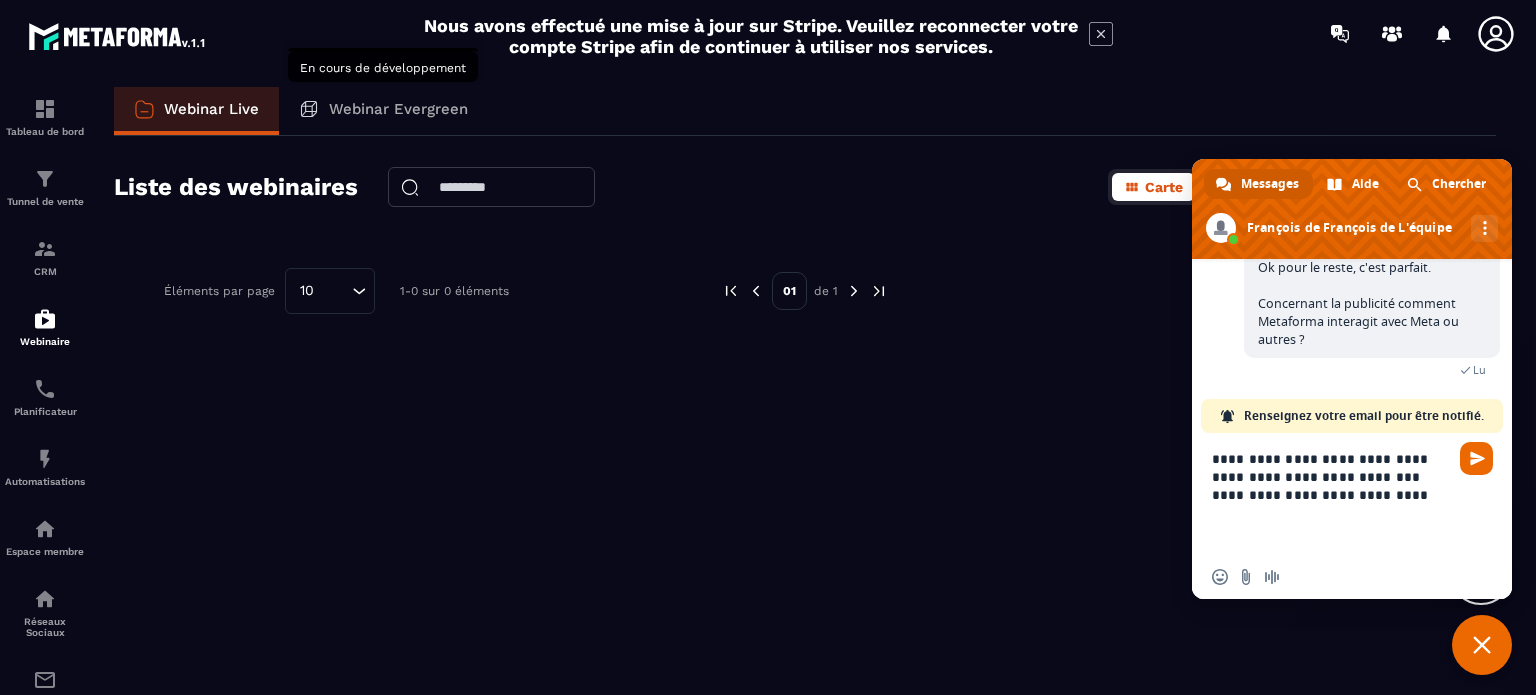 click on "Webinar Evergreen" at bounding box center [383, 111] 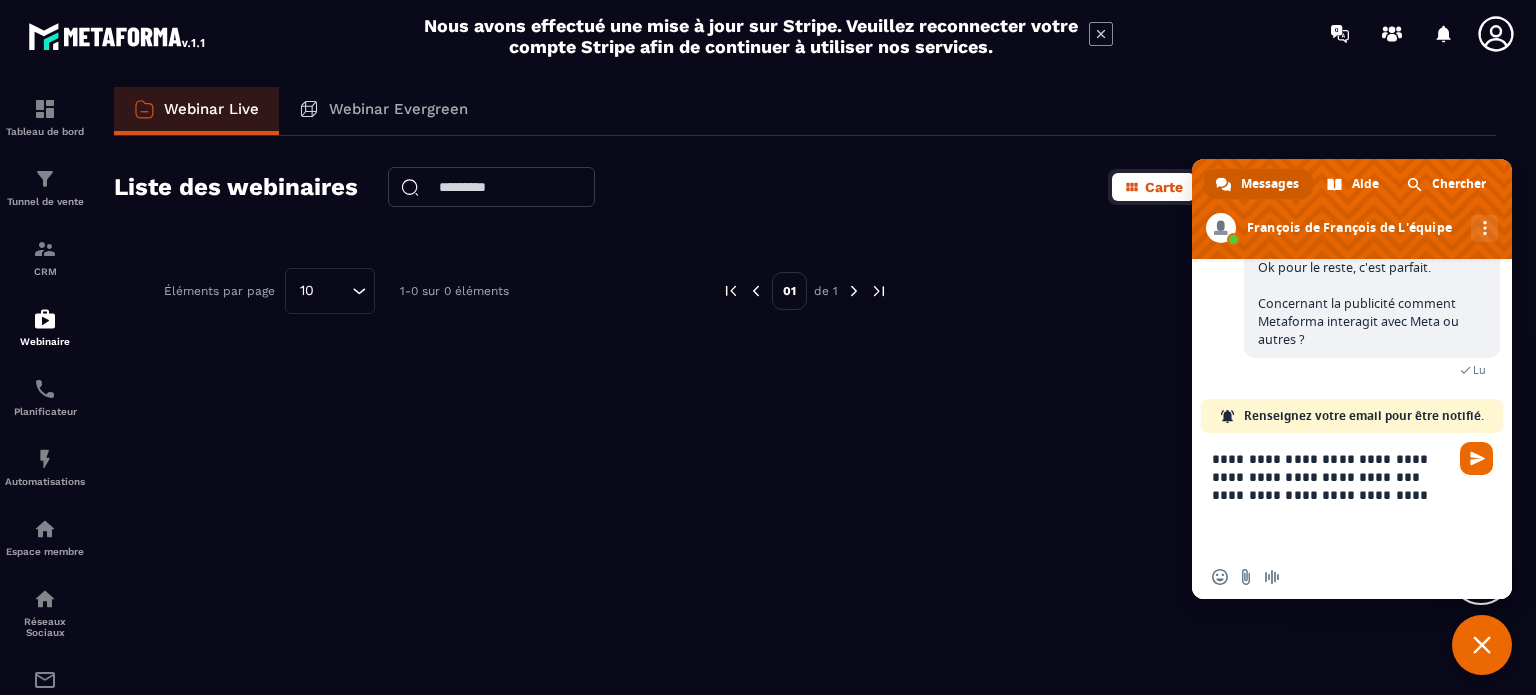 drag, startPoint x: 386, startPoint y: 121, endPoint x: 385, endPoint y: 95, distance: 26.019224 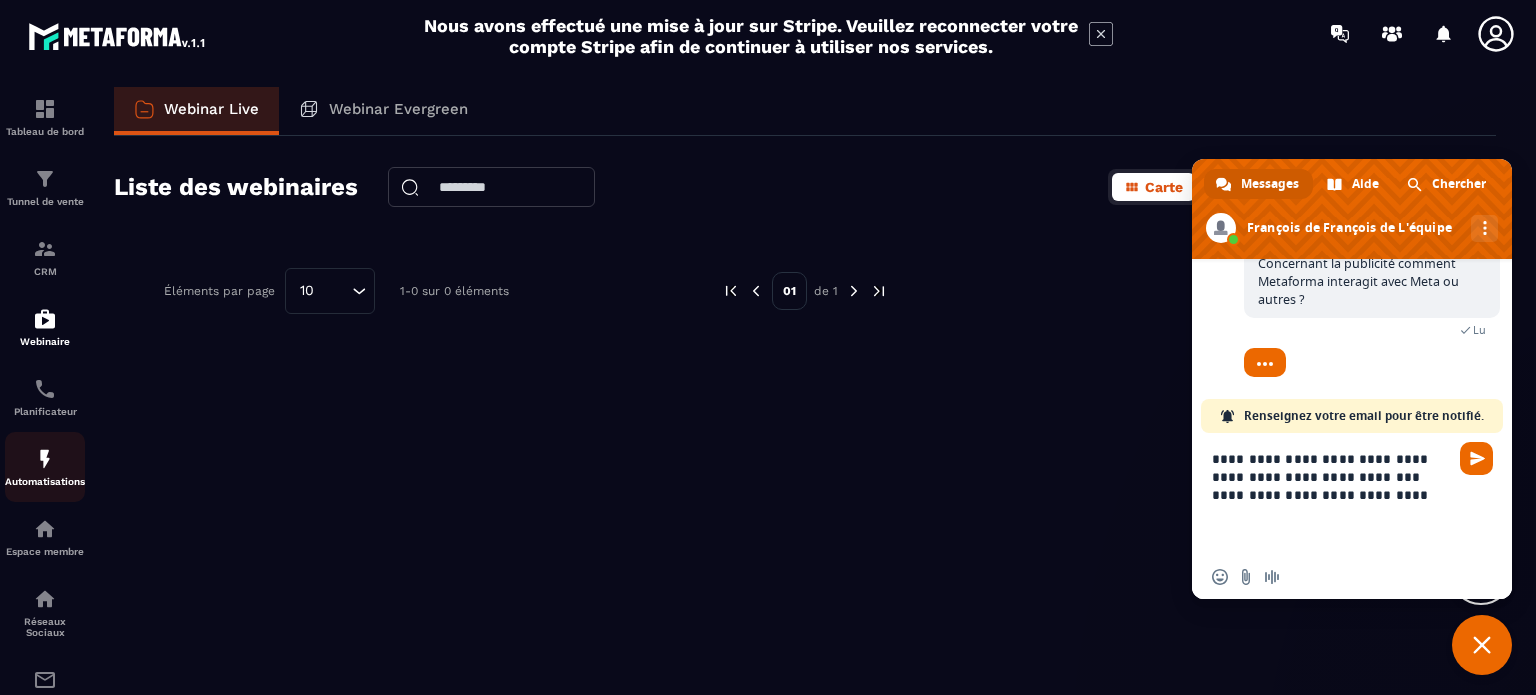 click at bounding box center [45, 459] 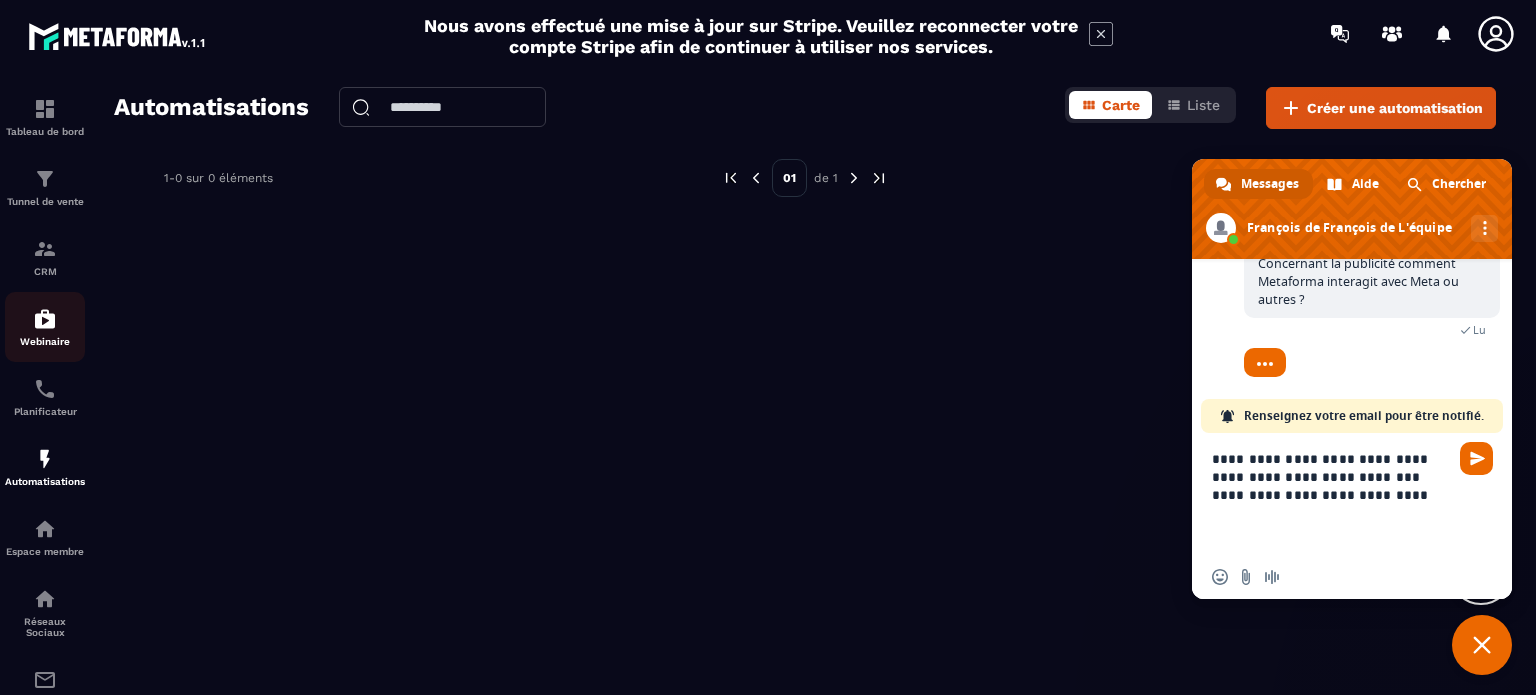 click at bounding box center (45, 319) 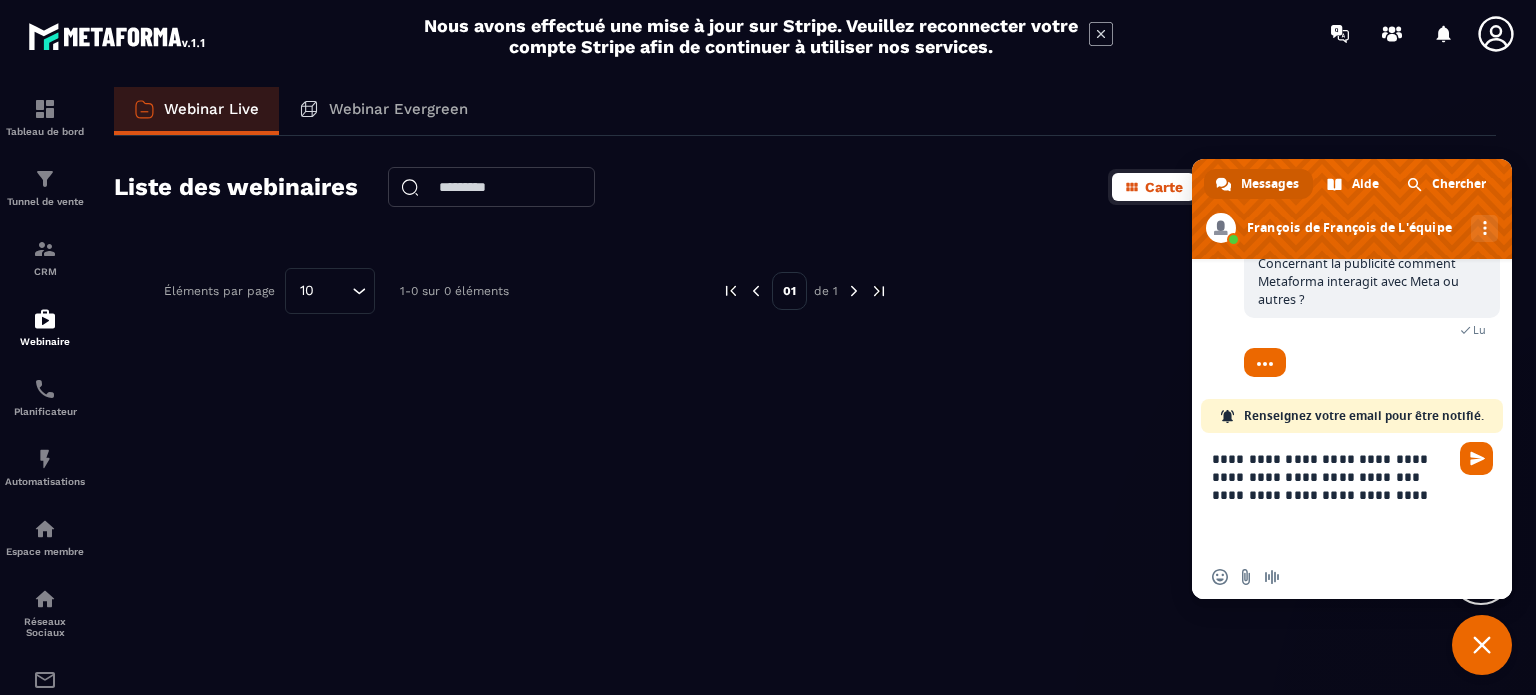 click at bounding box center (491, 187) 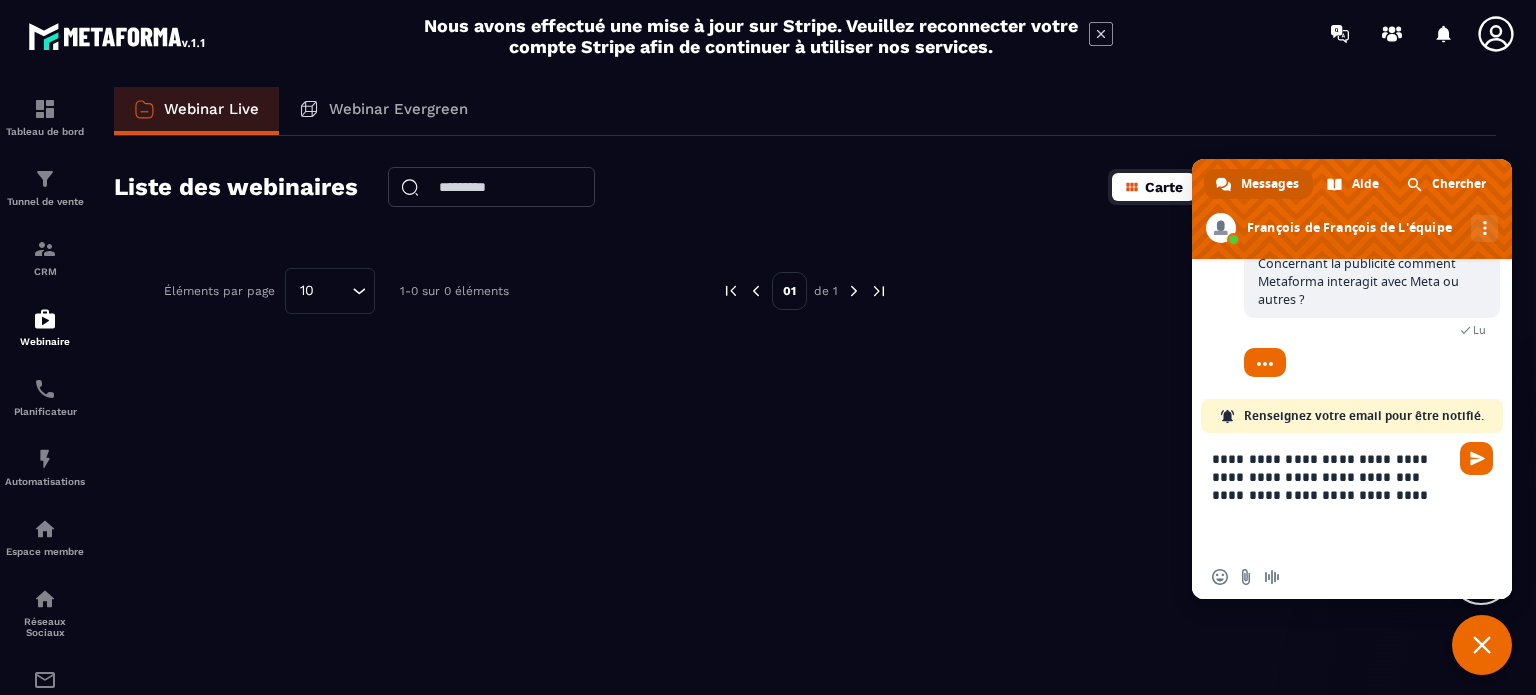 click on "Carte" at bounding box center (1164, 187) 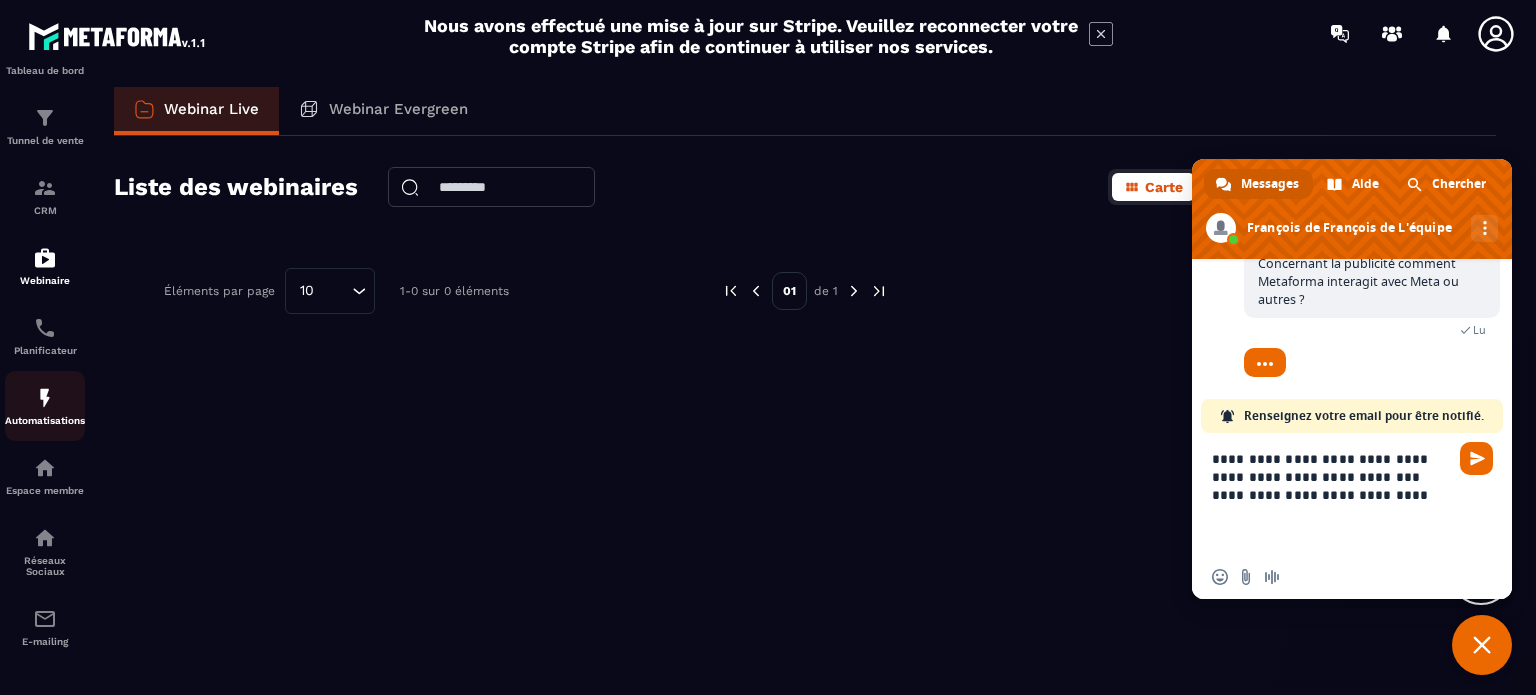 scroll, scrollTop: 0, scrollLeft: 0, axis: both 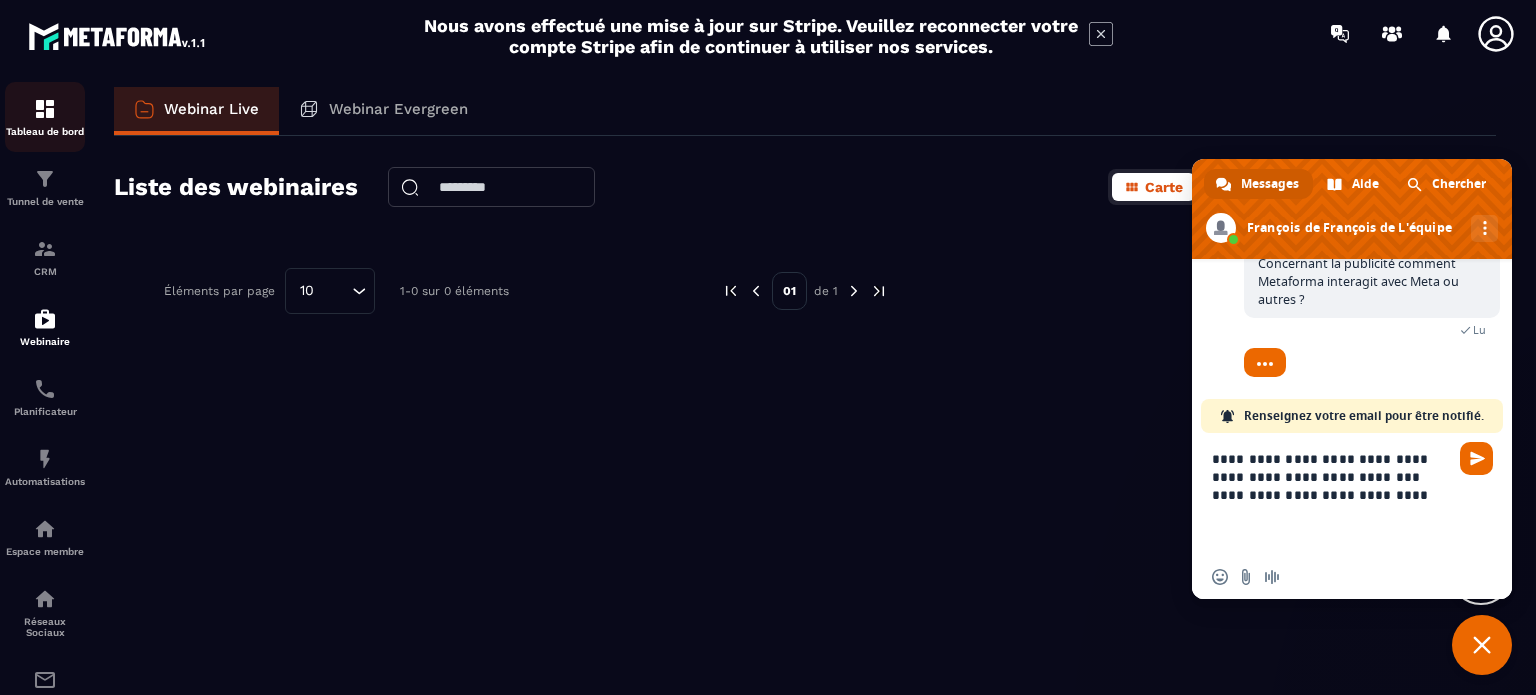 click at bounding box center (45, 109) 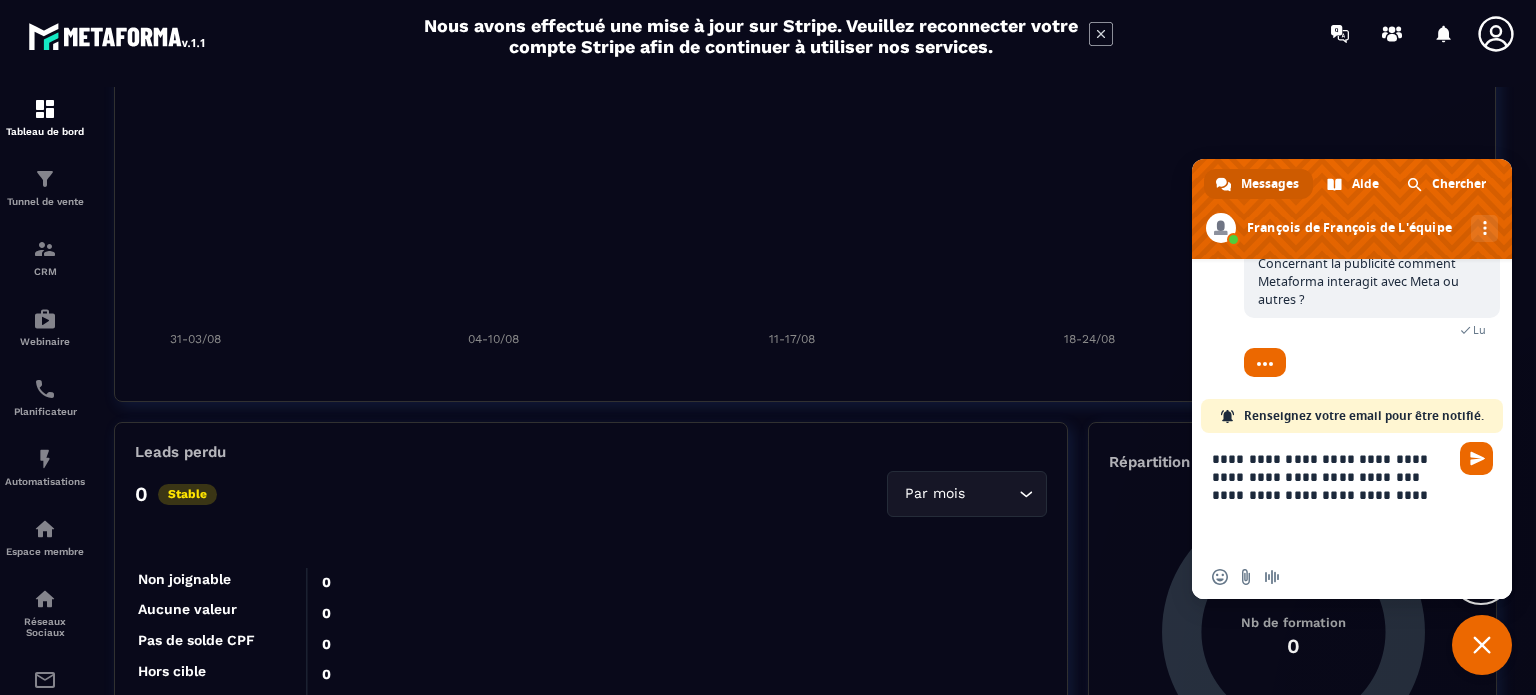 scroll, scrollTop: 1900, scrollLeft: 0, axis: vertical 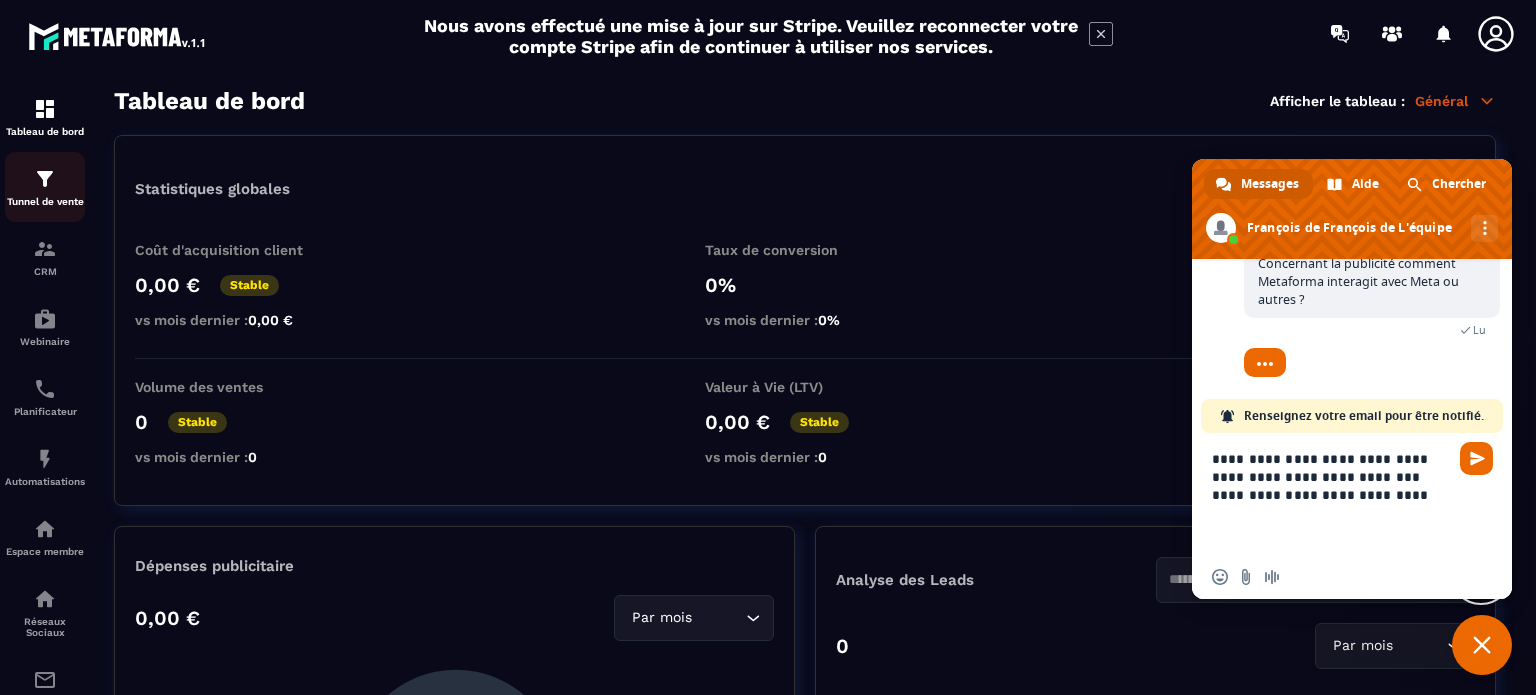 click on "Tunnel de vente" at bounding box center (45, 187) 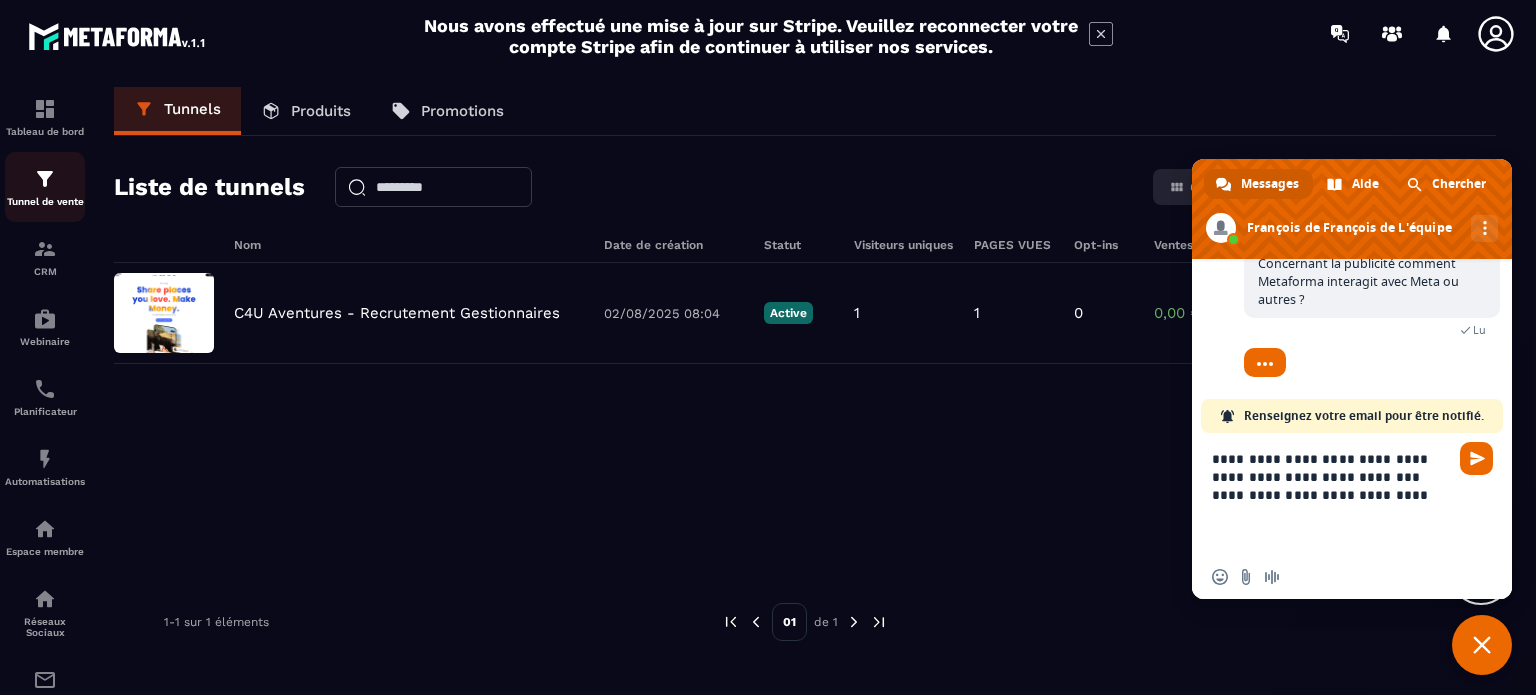 click at bounding box center [45, 179] 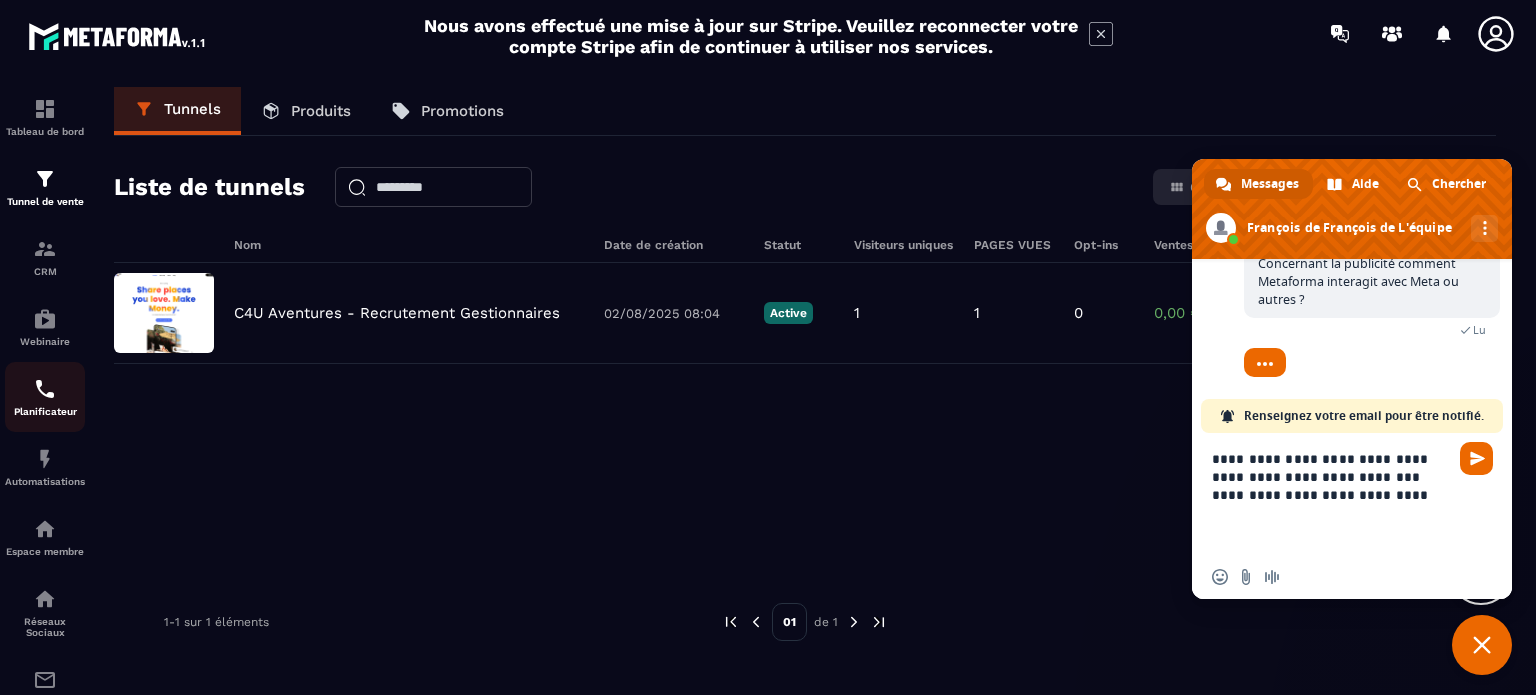 click at bounding box center (45, 389) 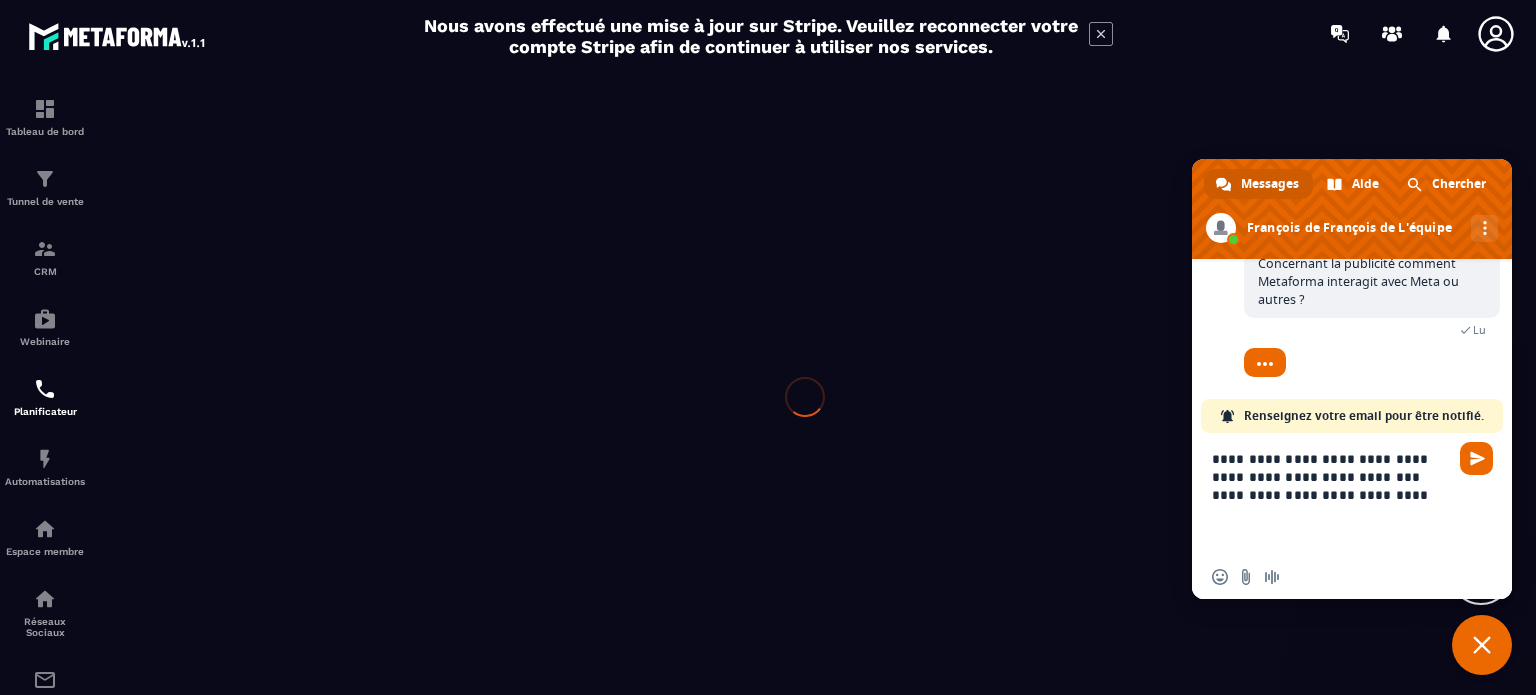 scroll, scrollTop: 0, scrollLeft: 0, axis: both 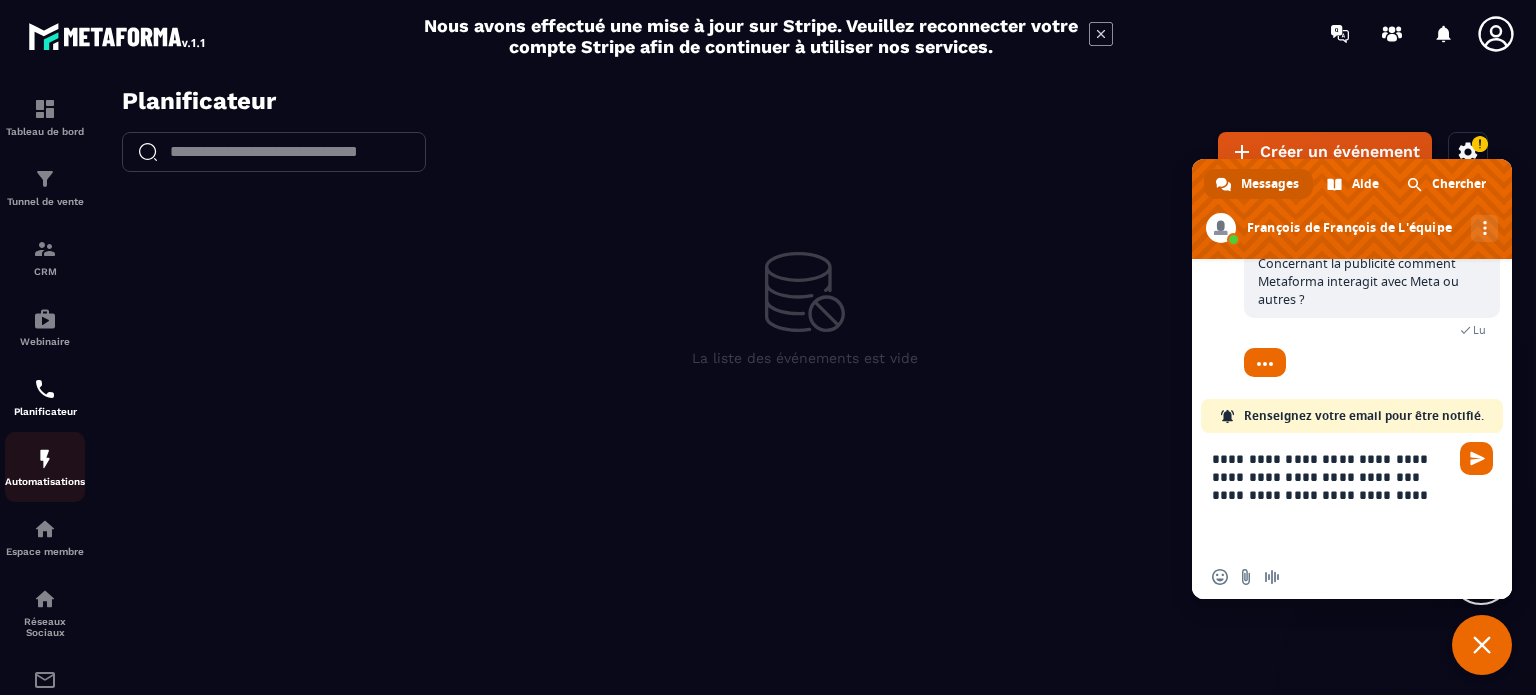 click on "Automatisations" 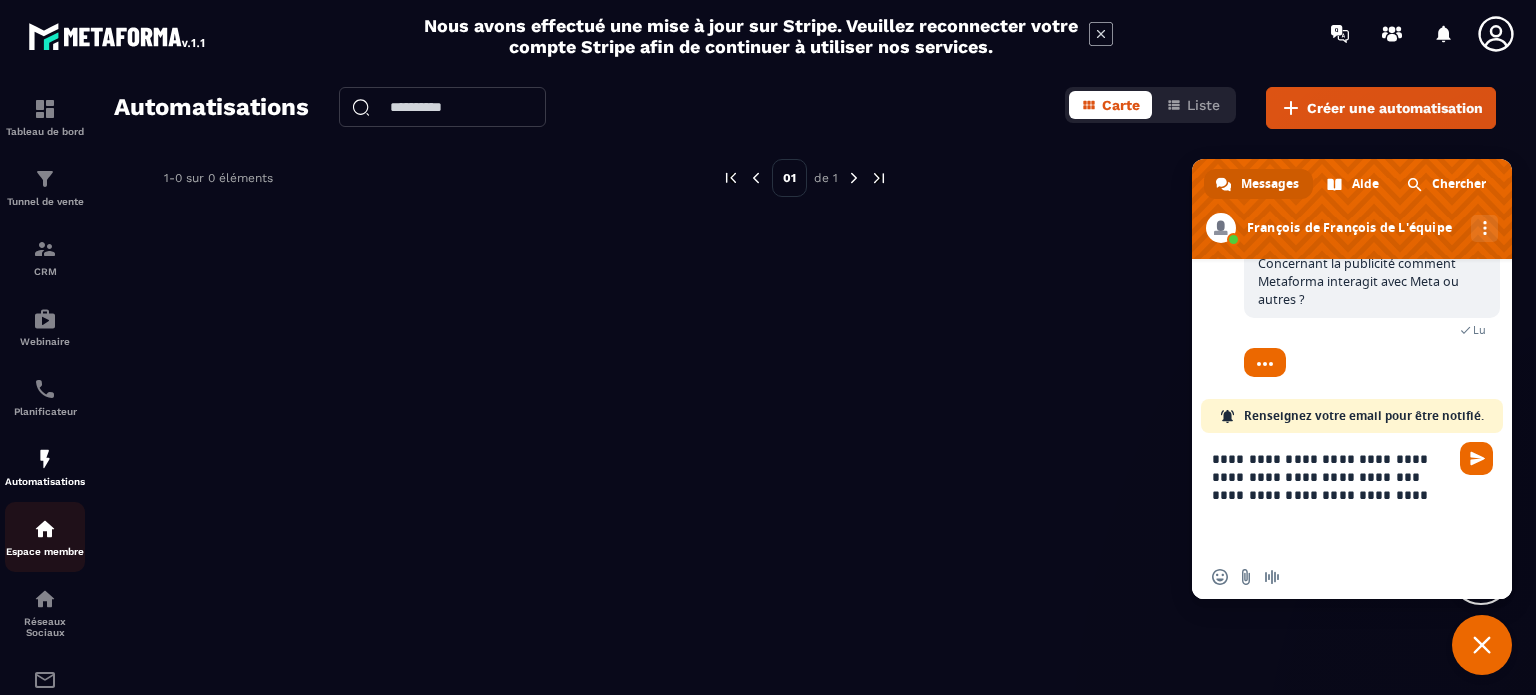 click on "Espace membre" at bounding box center [45, 537] 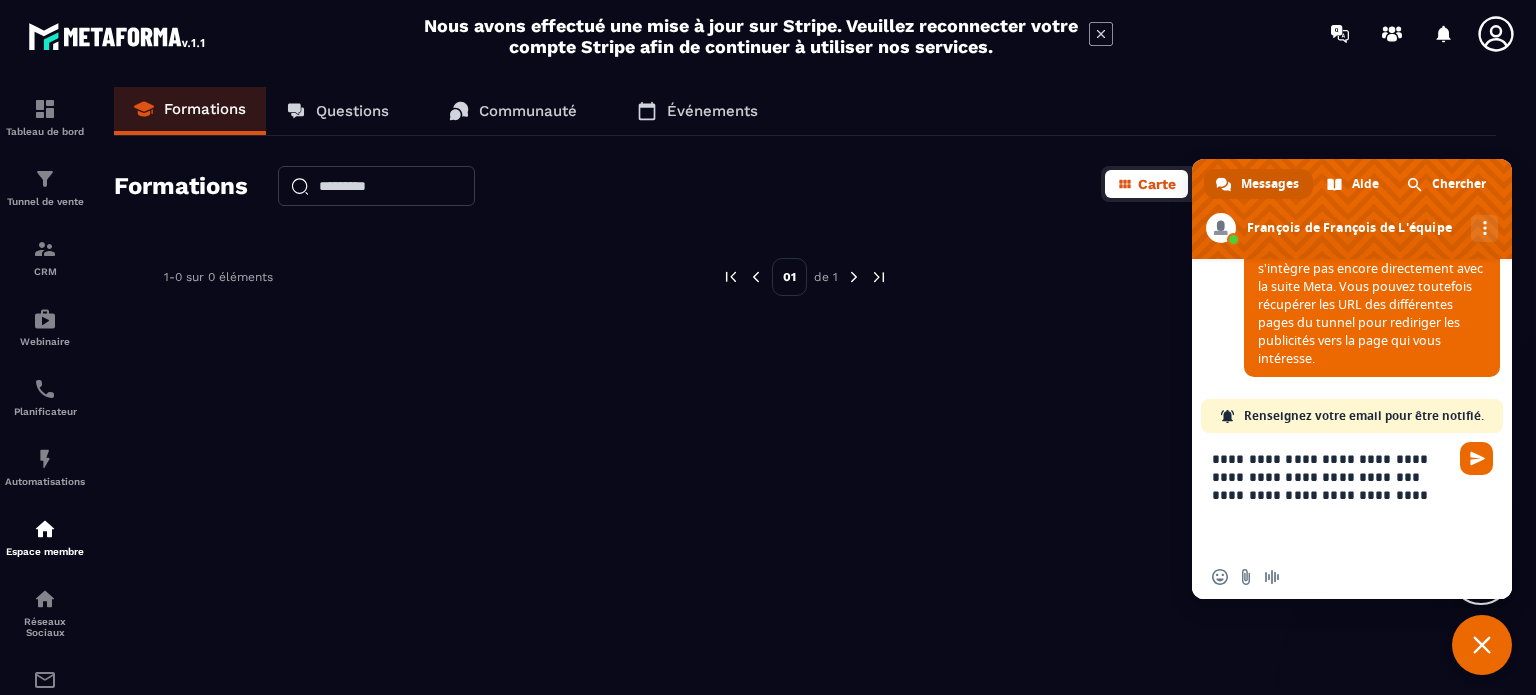 scroll, scrollTop: 3073, scrollLeft: 0, axis: vertical 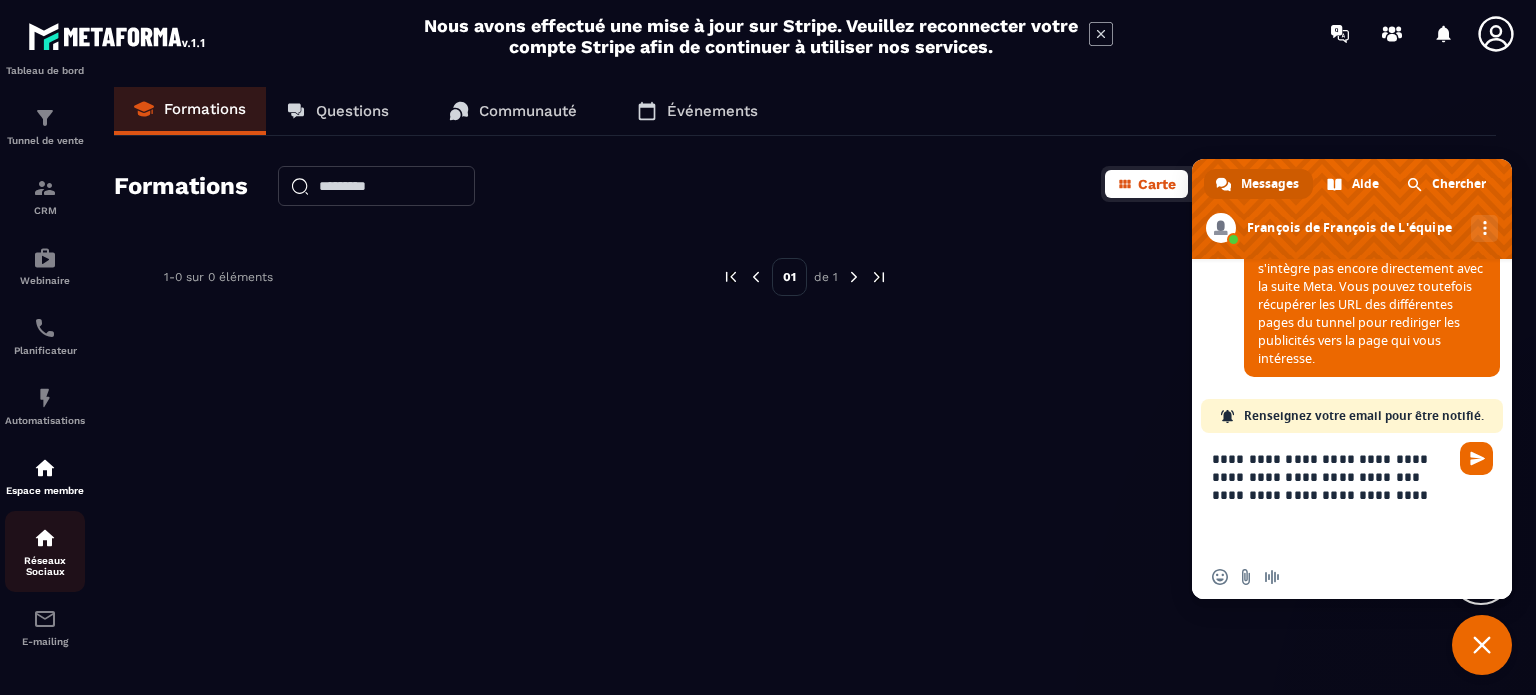 click on "Réseaux Sociaux" at bounding box center (45, 551) 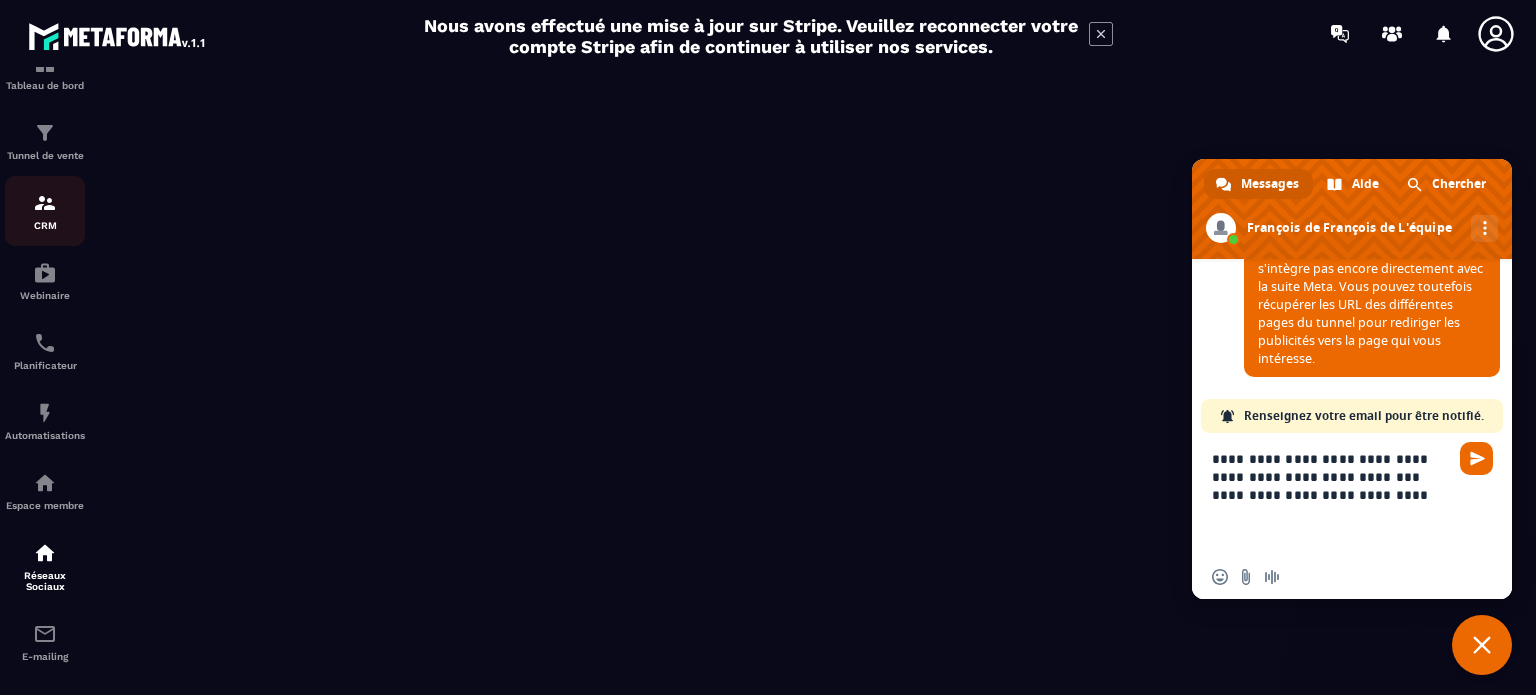 scroll, scrollTop: 70, scrollLeft: 0, axis: vertical 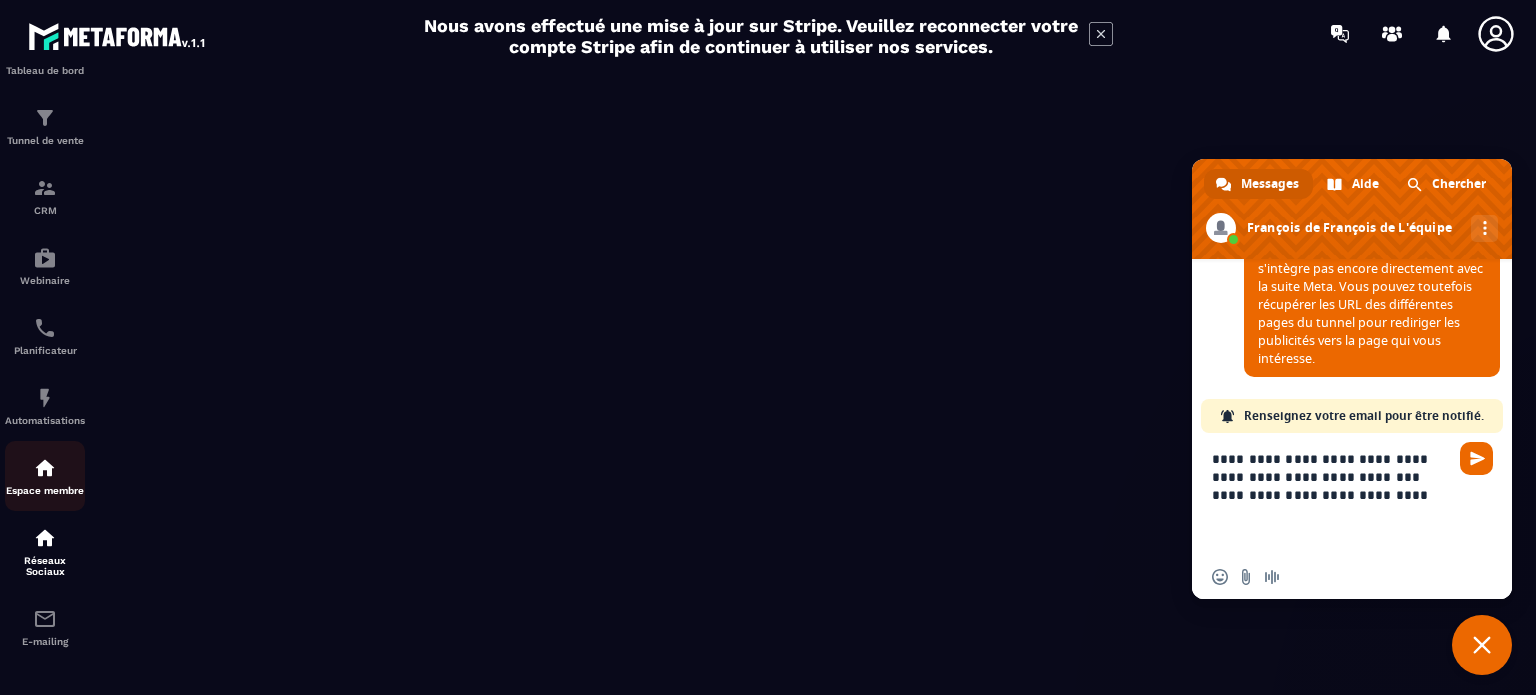 click on "Espace membre" at bounding box center (45, 490) 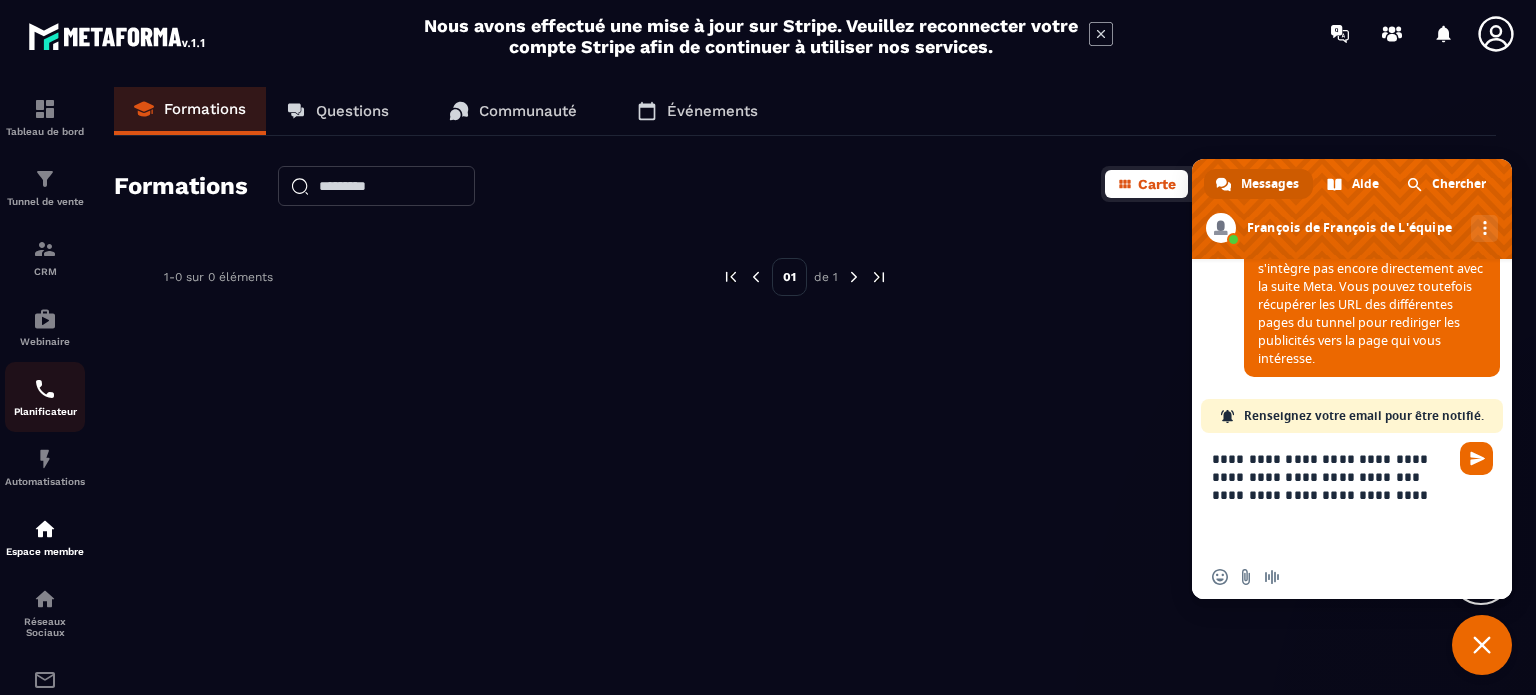 click at bounding box center (45, 389) 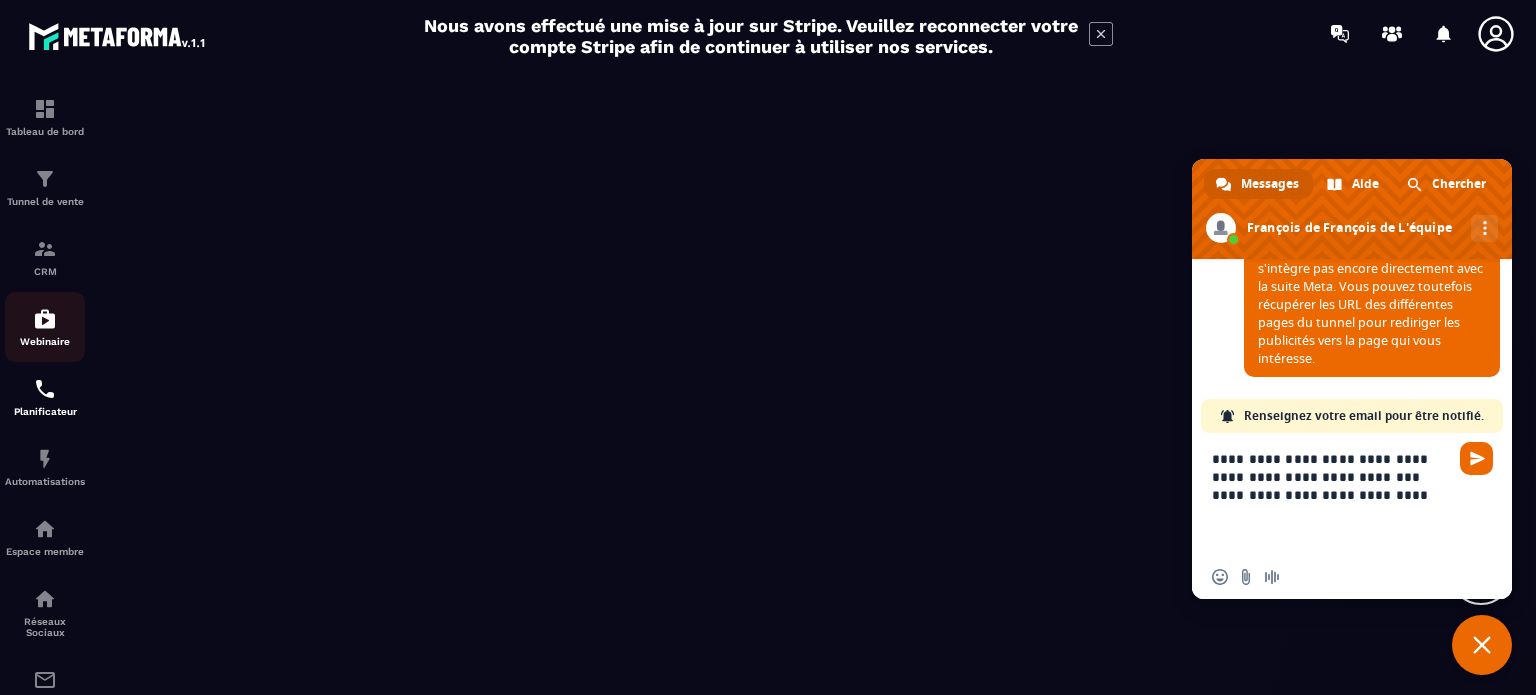 click at bounding box center [45, 319] 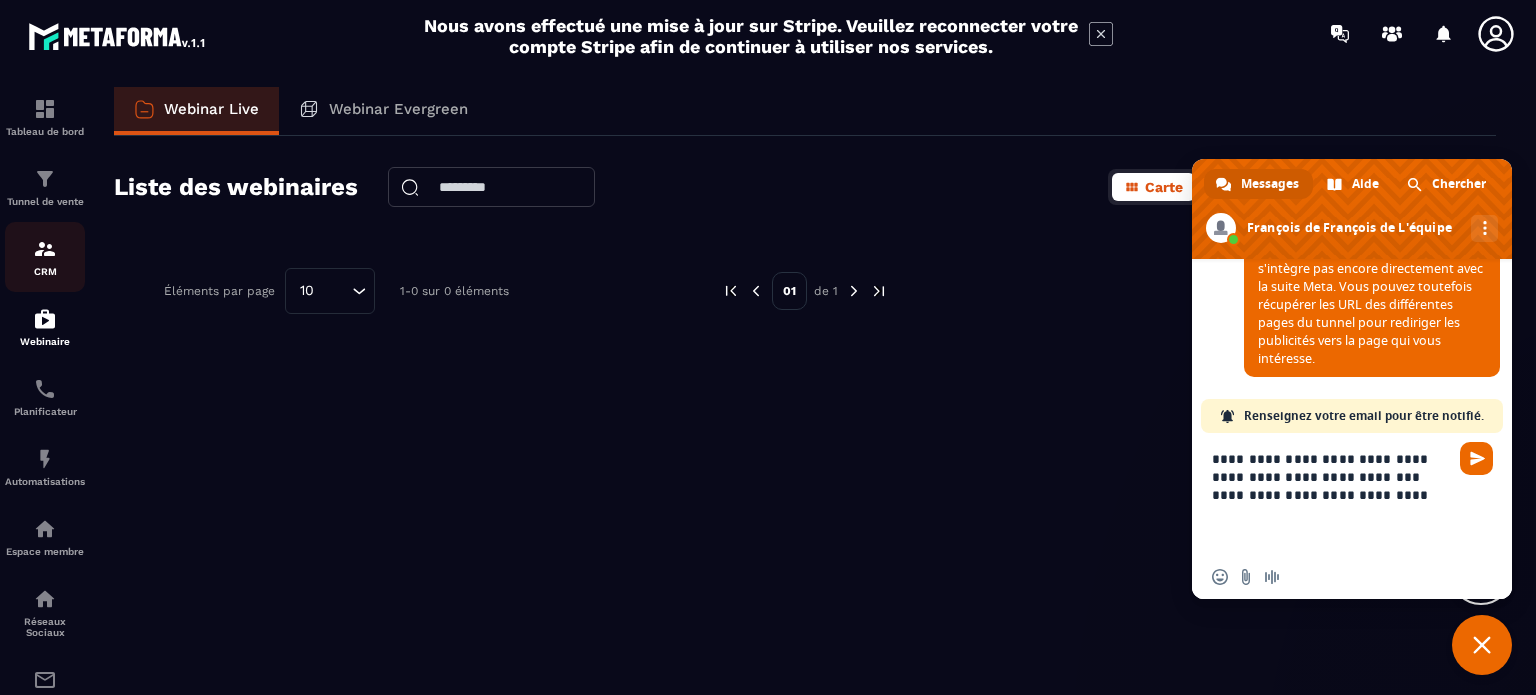 click on "CRM" at bounding box center (45, 257) 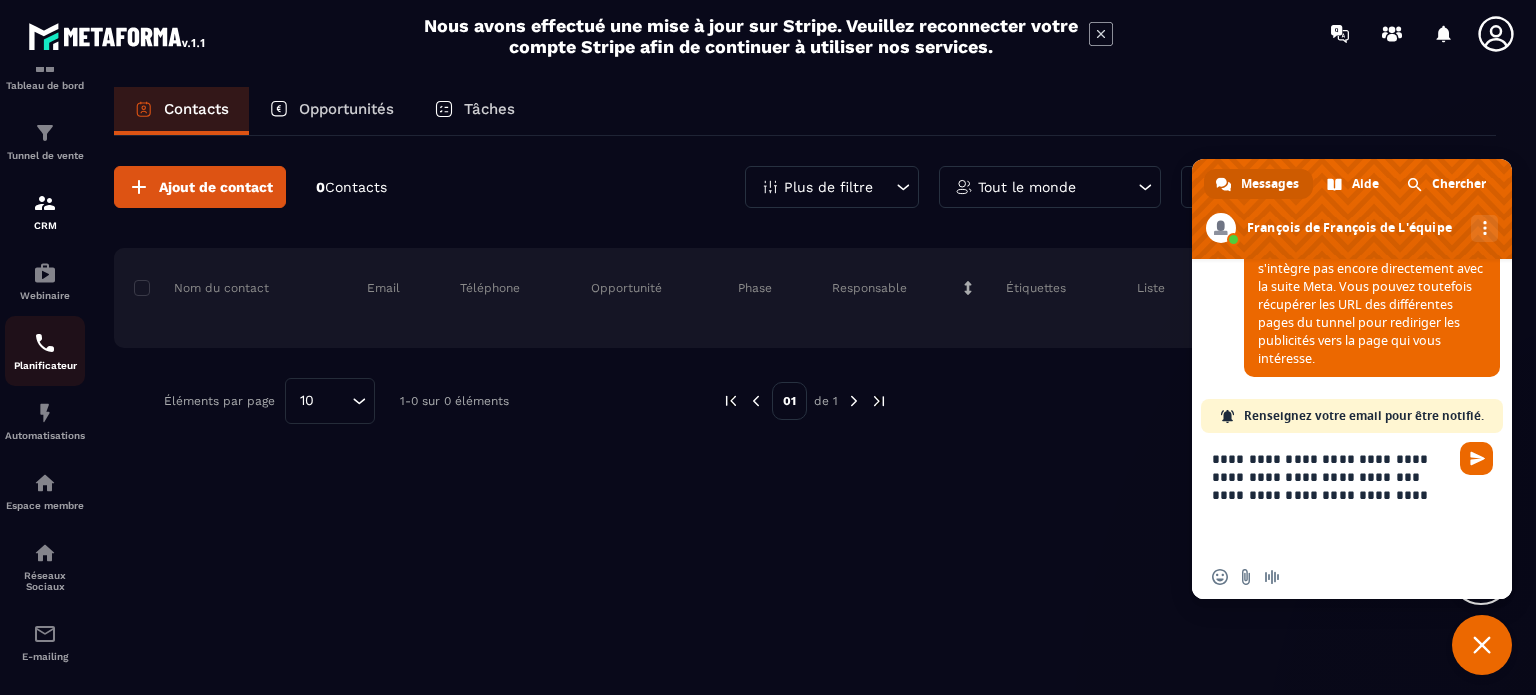 scroll, scrollTop: 70, scrollLeft: 0, axis: vertical 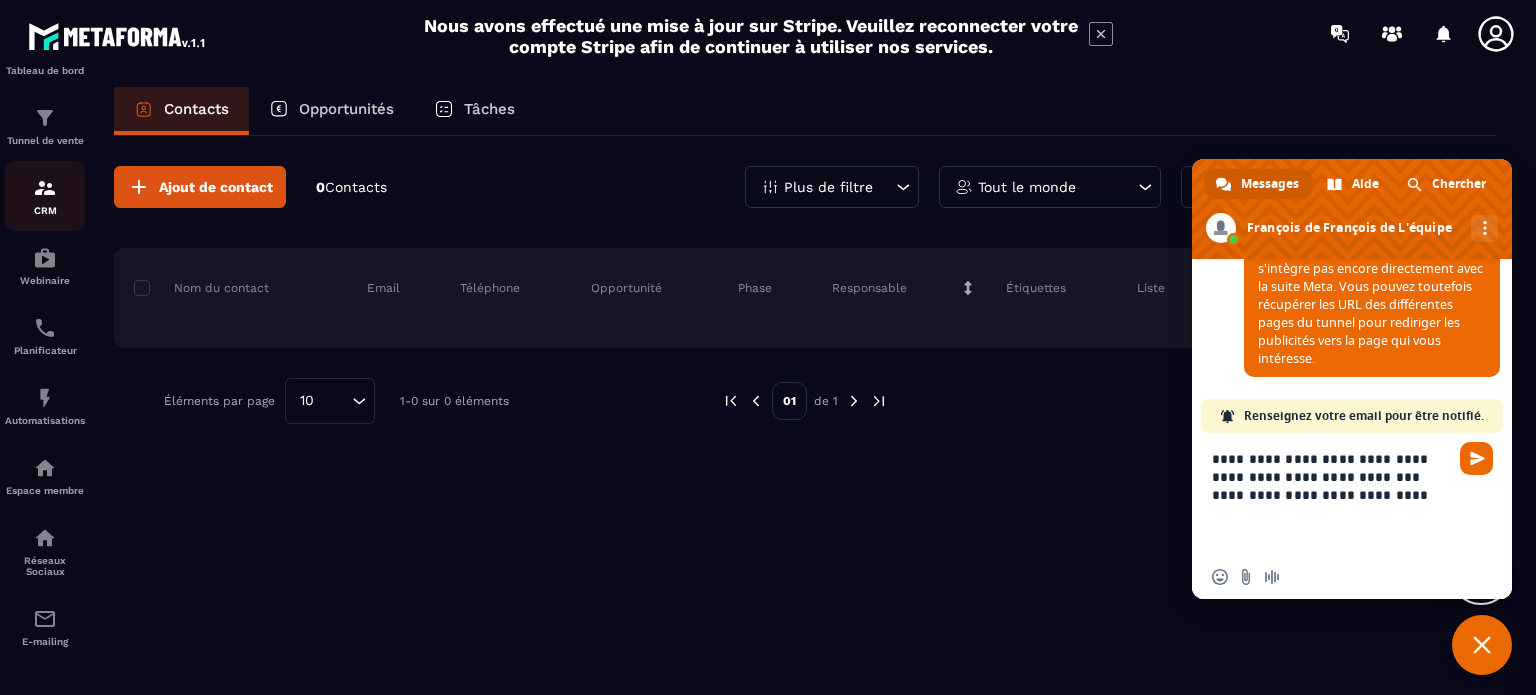 click on "CRM" at bounding box center (45, 196) 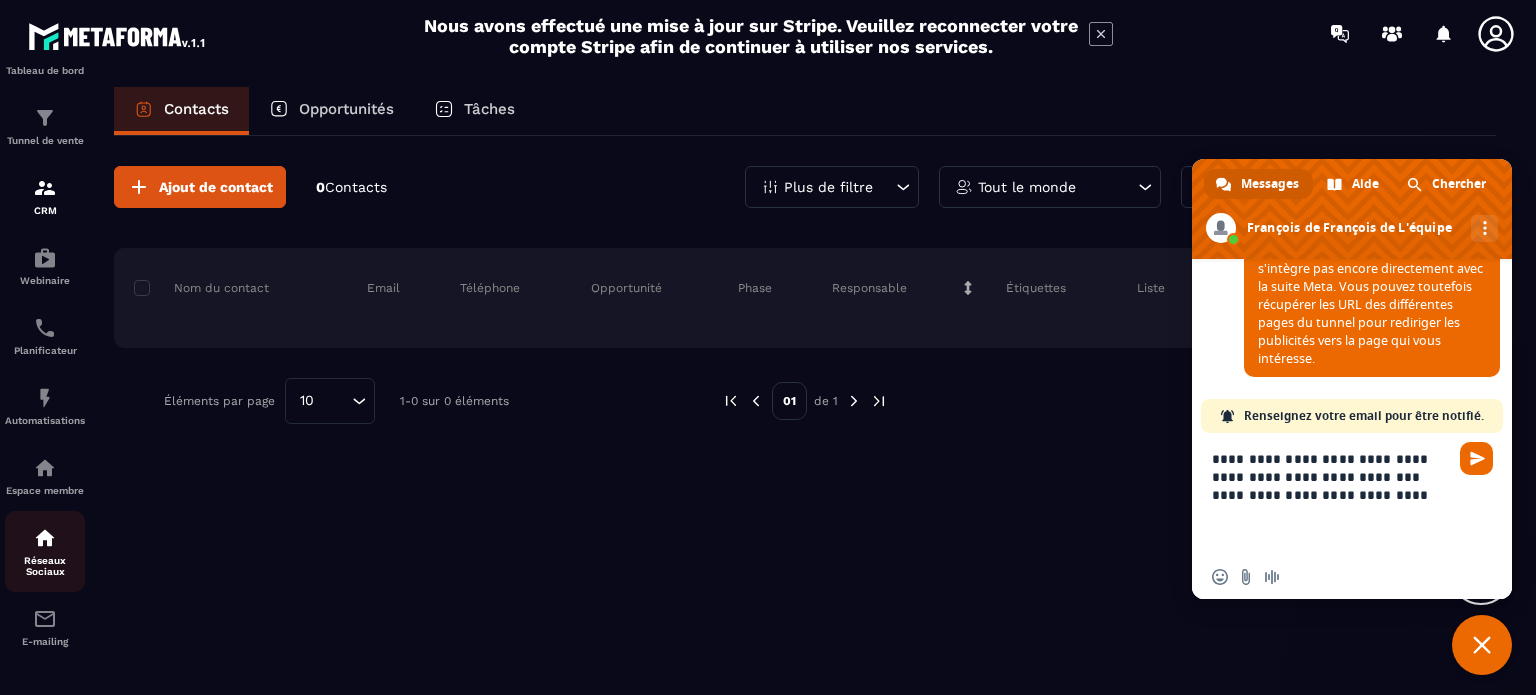 click at bounding box center [45, 538] 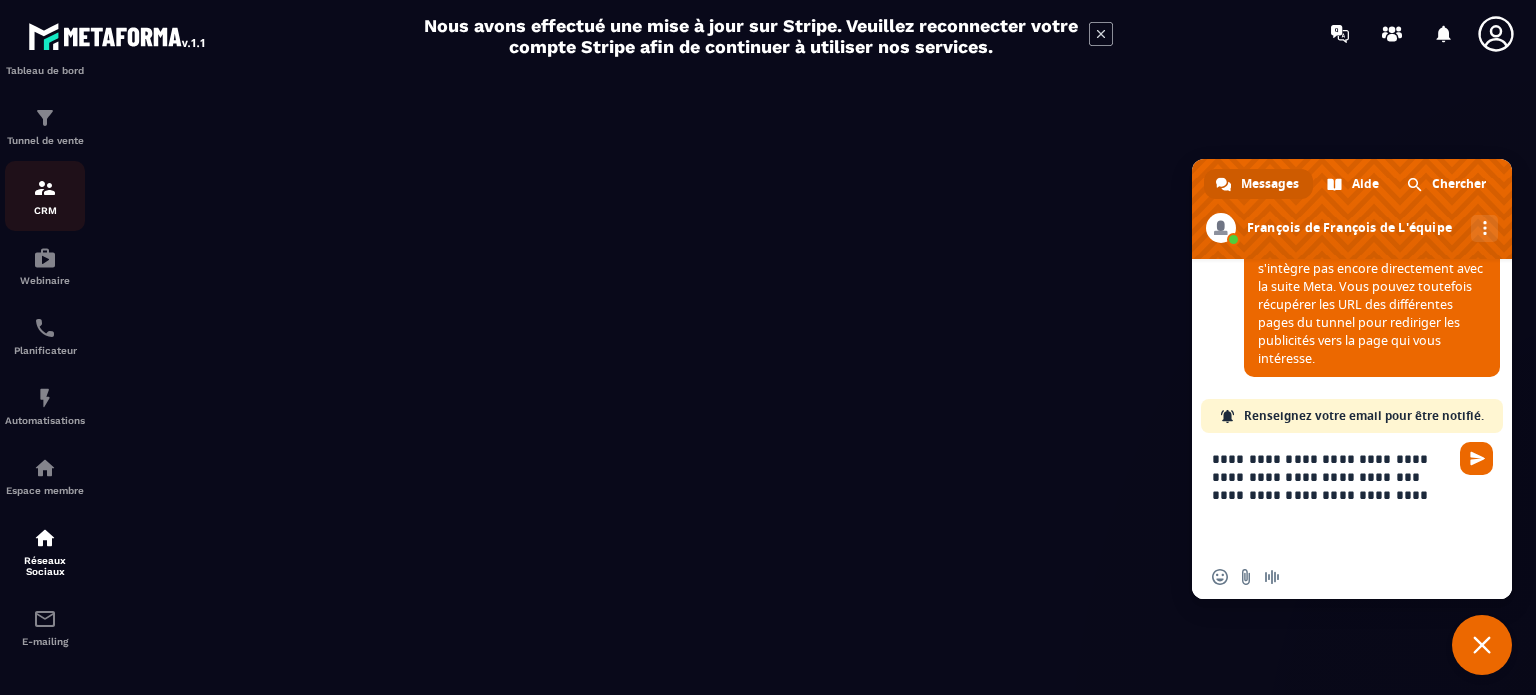 scroll, scrollTop: 0, scrollLeft: 0, axis: both 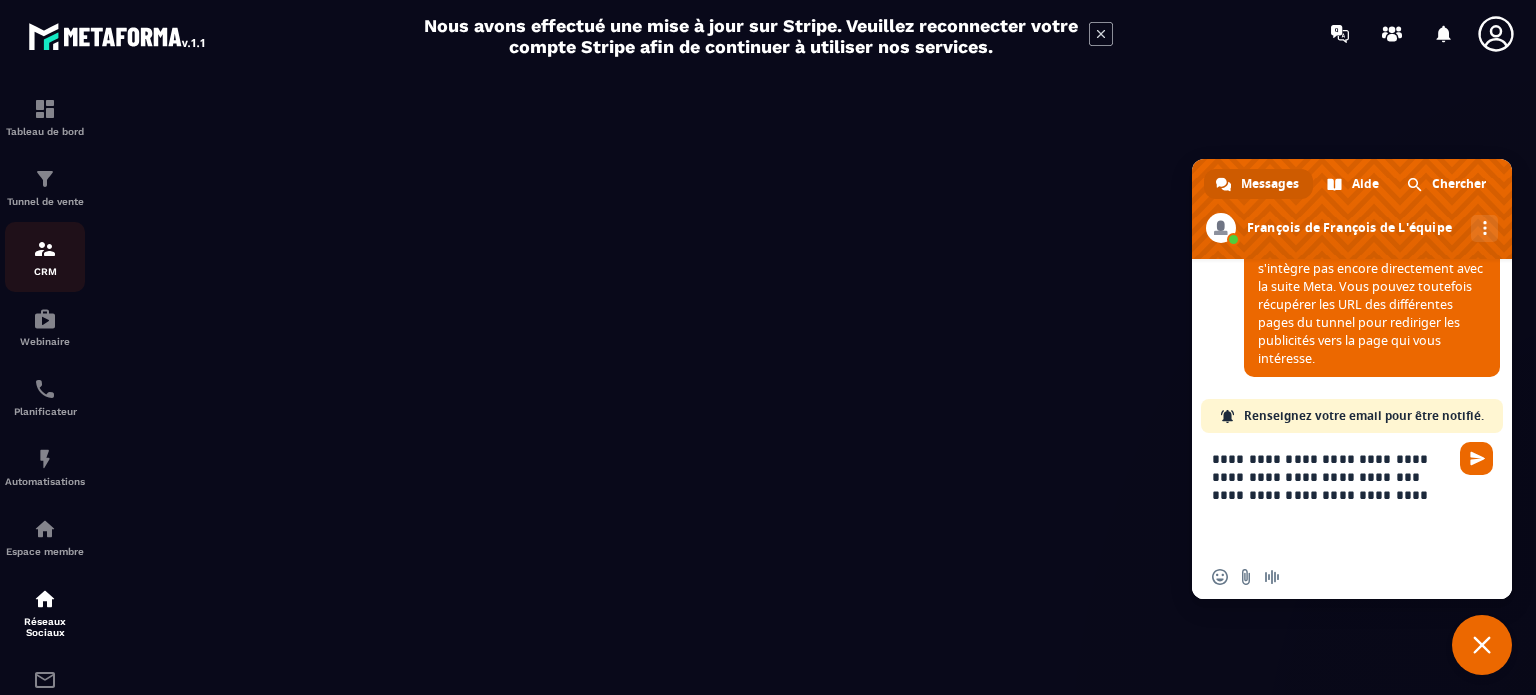 click at bounding box center [45, 249] 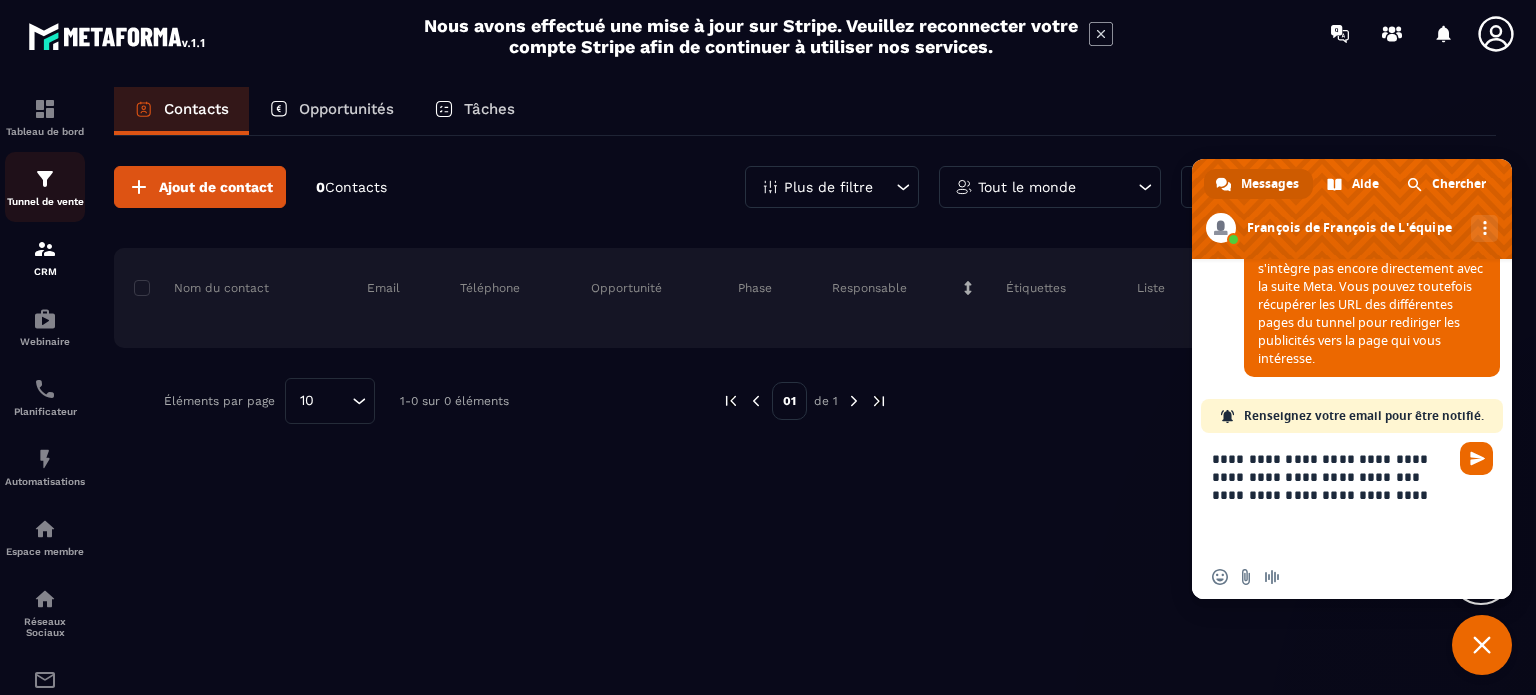 click at bounding box center [45, 179] 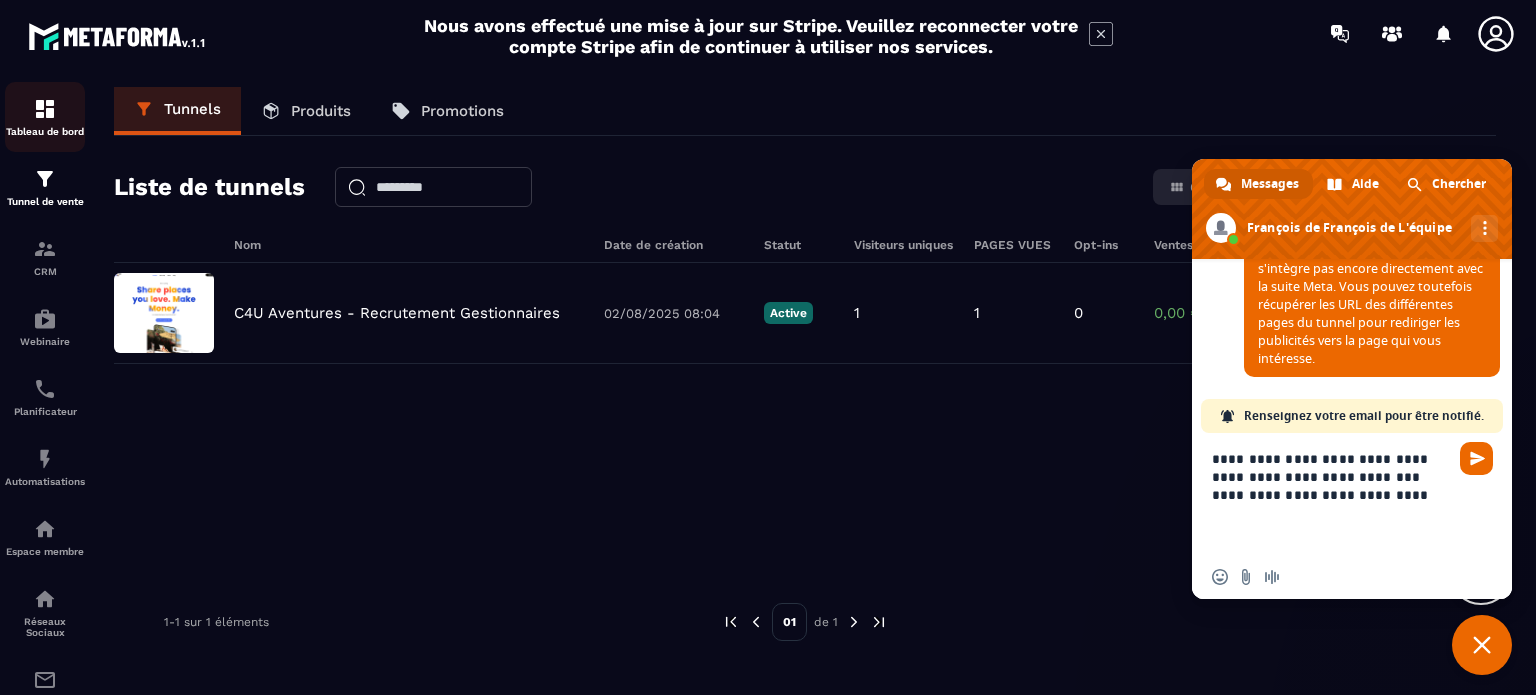 click at bounding box center (45, 109) 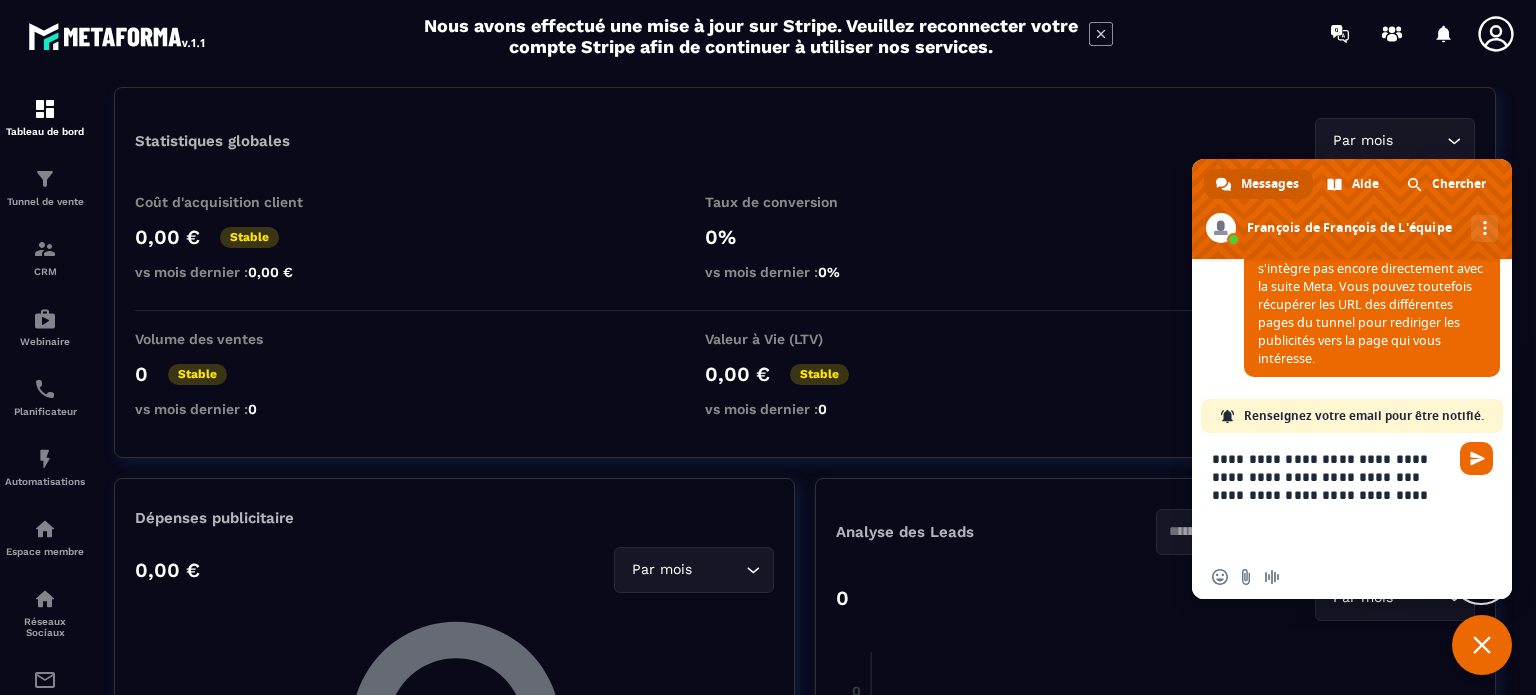 scroll, scrollTop: 0, scrollLeft: 0, axis: both 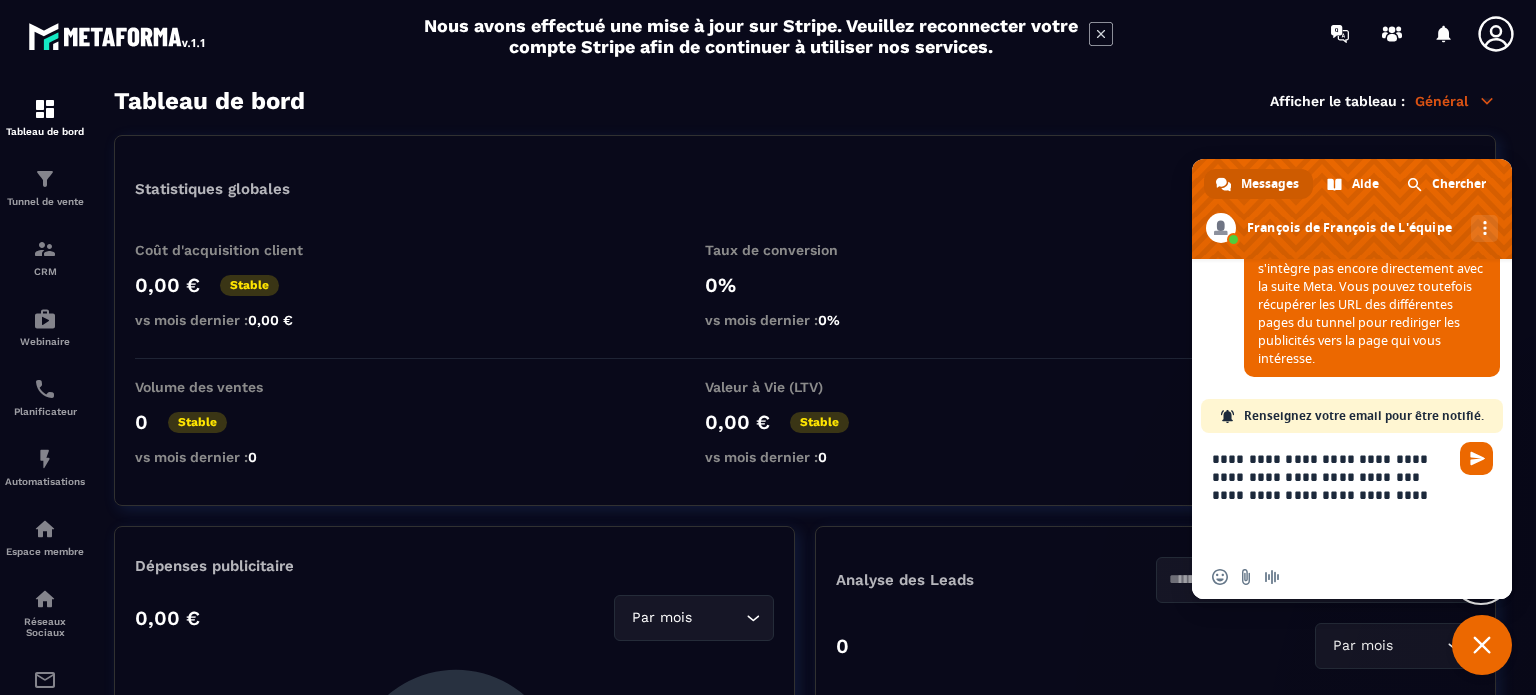drag, startPoint x: 1399, startPoint y: 498, endPoint x: 1185, endPoint y: 453, distance: 218.68013 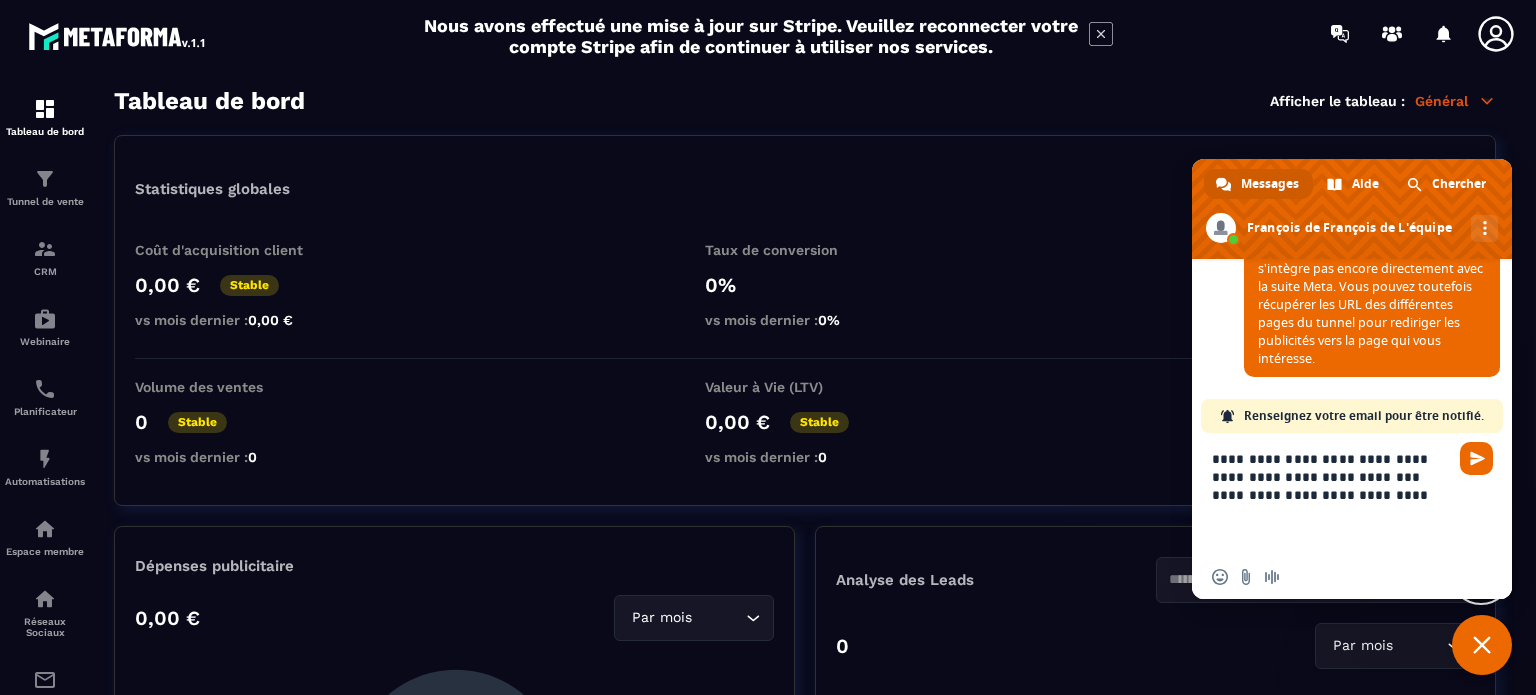 click on "Nous avons effectué une mise à jour sur Stripe. Veuillez reconnecter votre compte Stripe afin de continuer à utiliser nos services. Tableau de bord Tunnel de vente CRM Webinaire Planificateur Automatisations Espace membre Réseaux Sociaux E-mailing Tableau de bord Afficher le tableau : Général Statistiques globales Par mois Loading... Coût d'acquisition client 0,00 € Stable vs mois dernier : 0,00 € Taux de conversion 0% vs mois dernier : 0% Taux de satisfaction client 0% Bien Volume des ventes 0 Stable vs mois dernier : 0 Valeur à Vie (LTV) 0,00 € Stable vs mois dernier : 0 Valeur à Vie Total 0,00 € Stable vs mois dernier : 0 Dépenses publicitaire 0,00 € Par mois Loading... CA généré 0,00 € Analyse des Leads Loading... 0 Par mois Loading... 0 0 1 1 2 2 3 3 4 4 5 5 Chiffre d’affaire Encaissé Prévisionnel 0,00 € CA Brut Loading... Par mois Loading... ∞ ∞ 0 0 01/08 01/08 04/08 04/08 07/08 07/08 10/08 10/08 13/08 13/08 16/08 0" at bounding box center [768, 347] 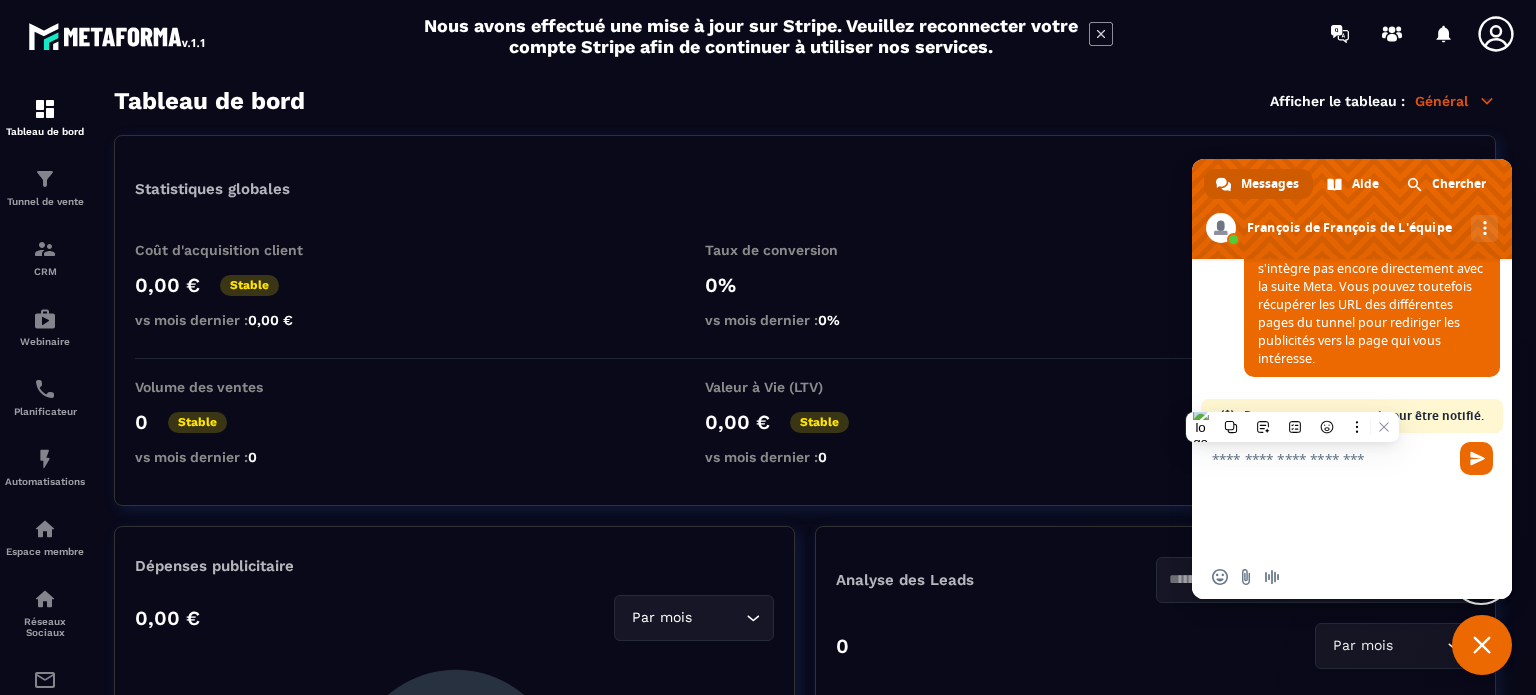 scroll, scrollTop: 3001, scrollLeft: 0, axis: vertical 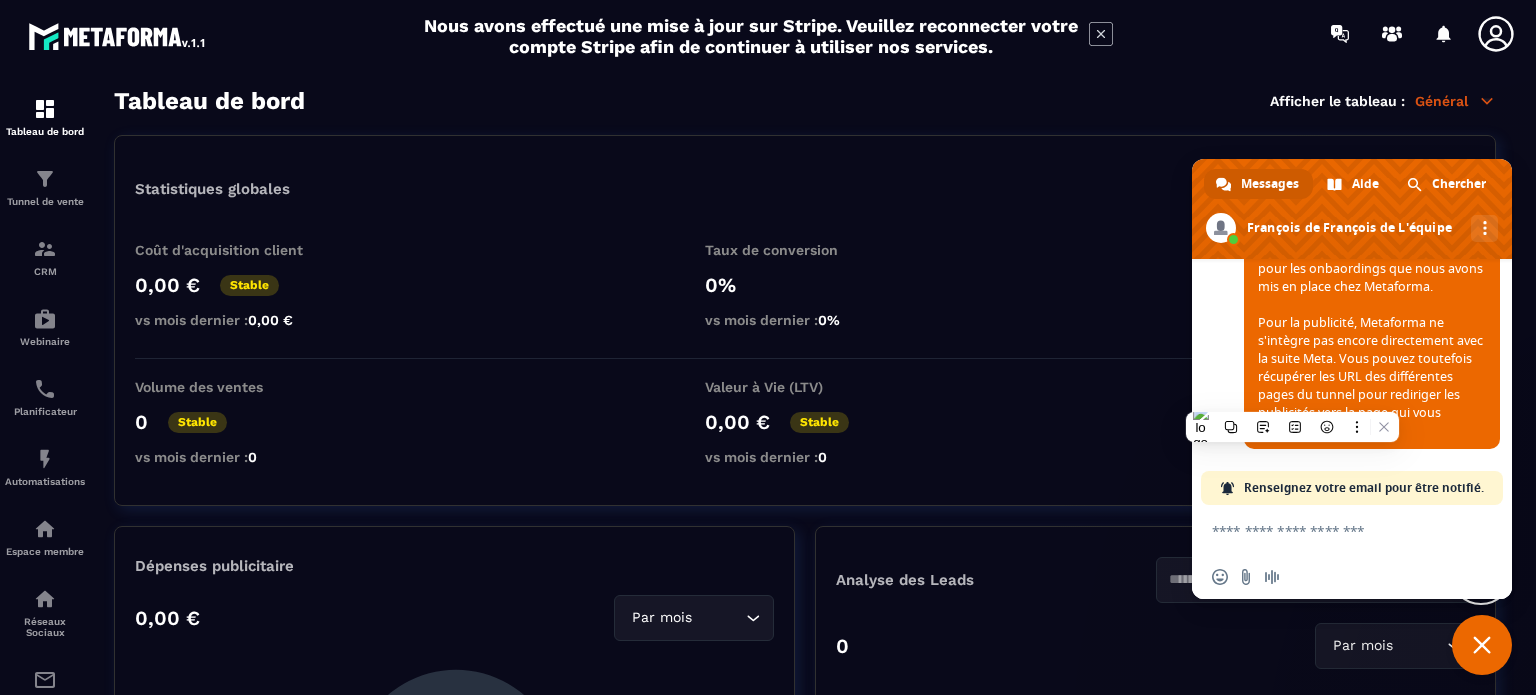 paste 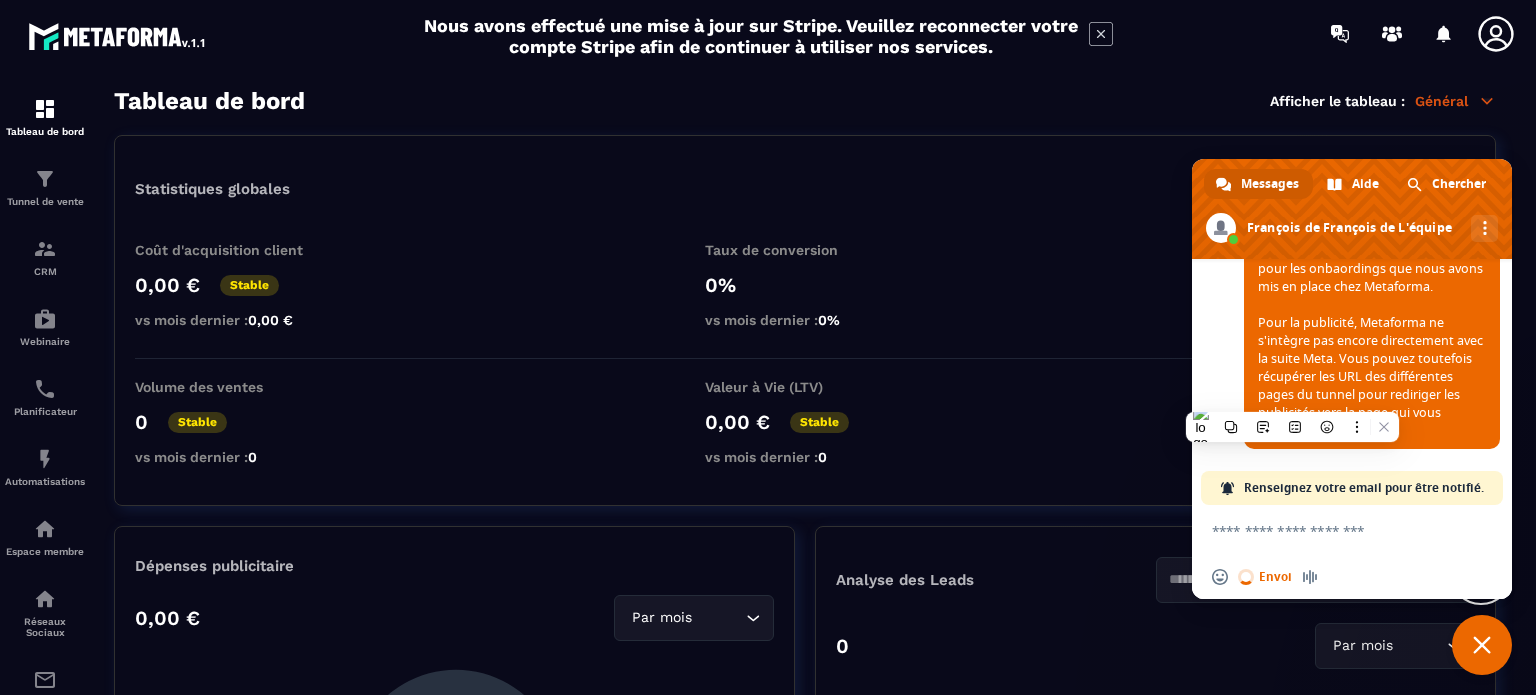 type 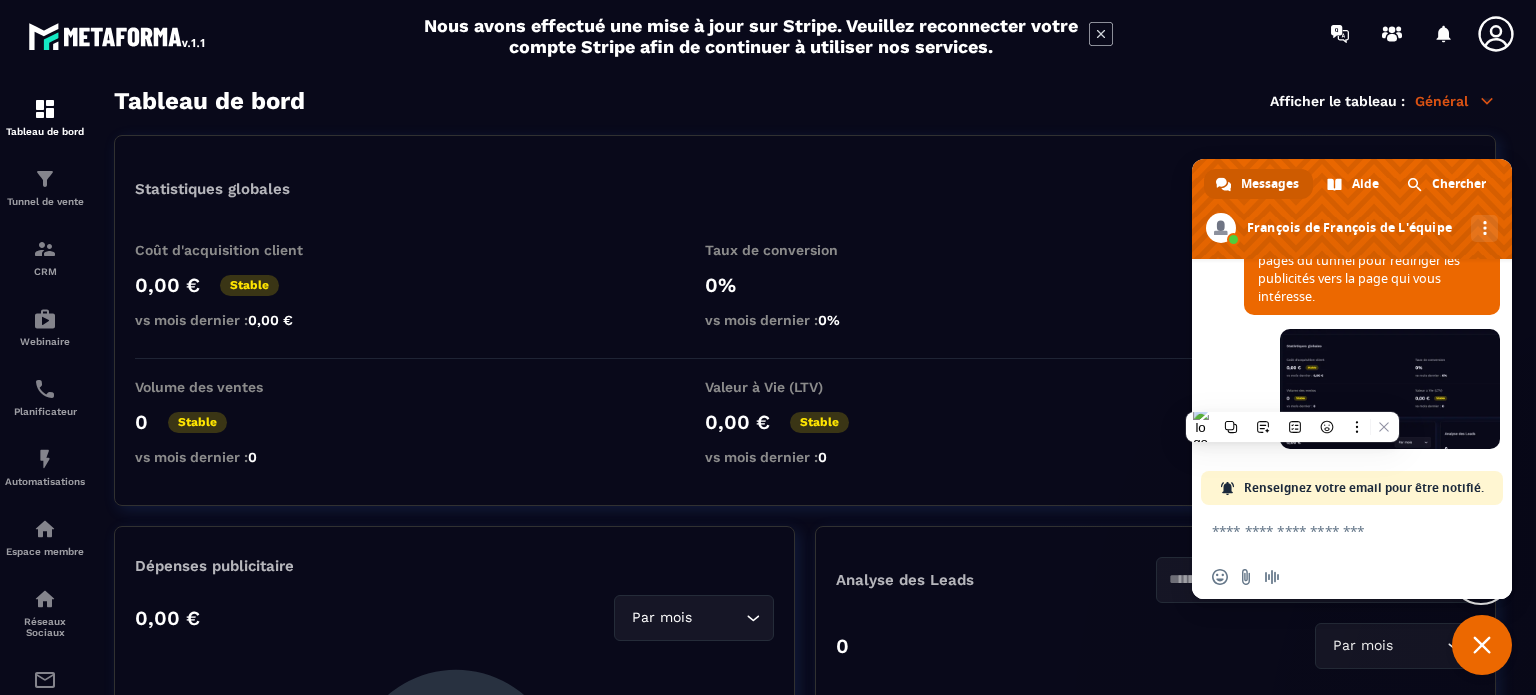 scroll, scrollTop: 960, scrollLeft: 0, axis: vertical 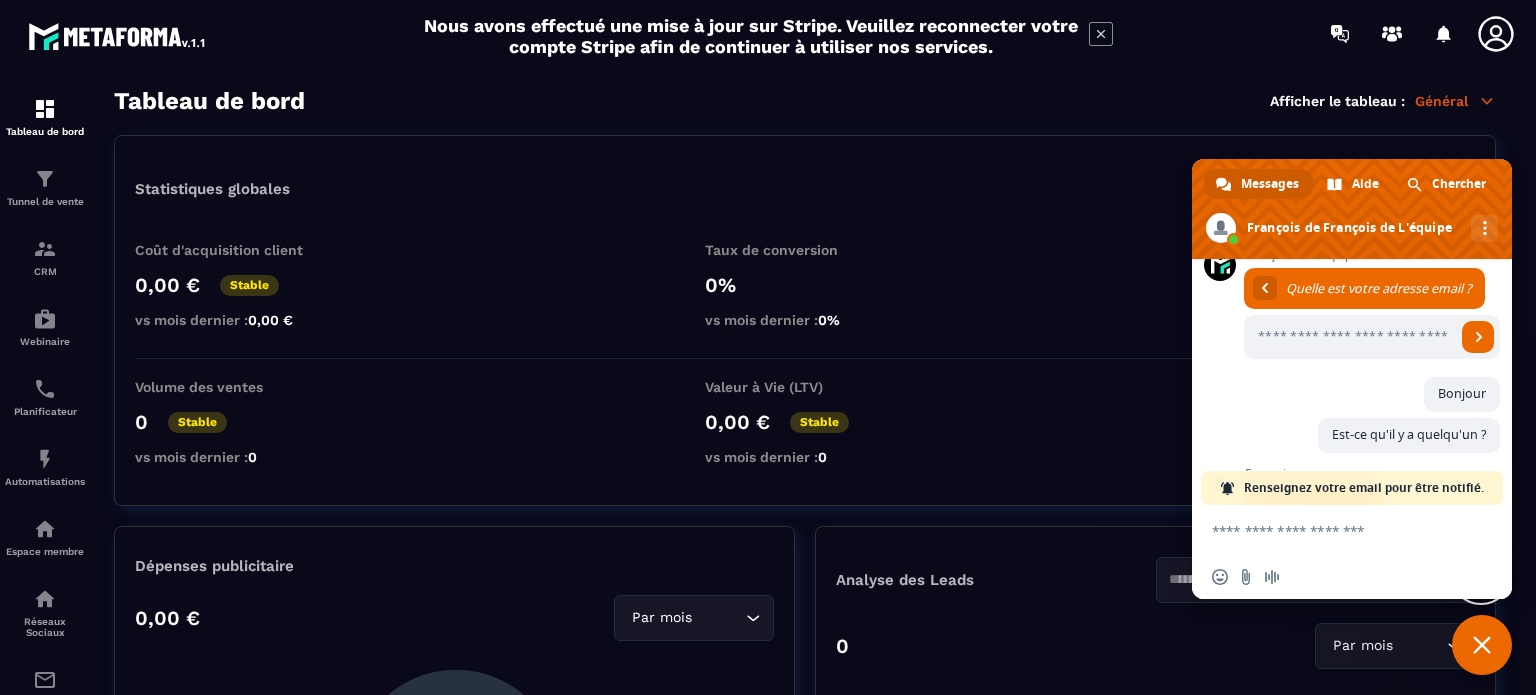 click at bounding box center (1332, 530) 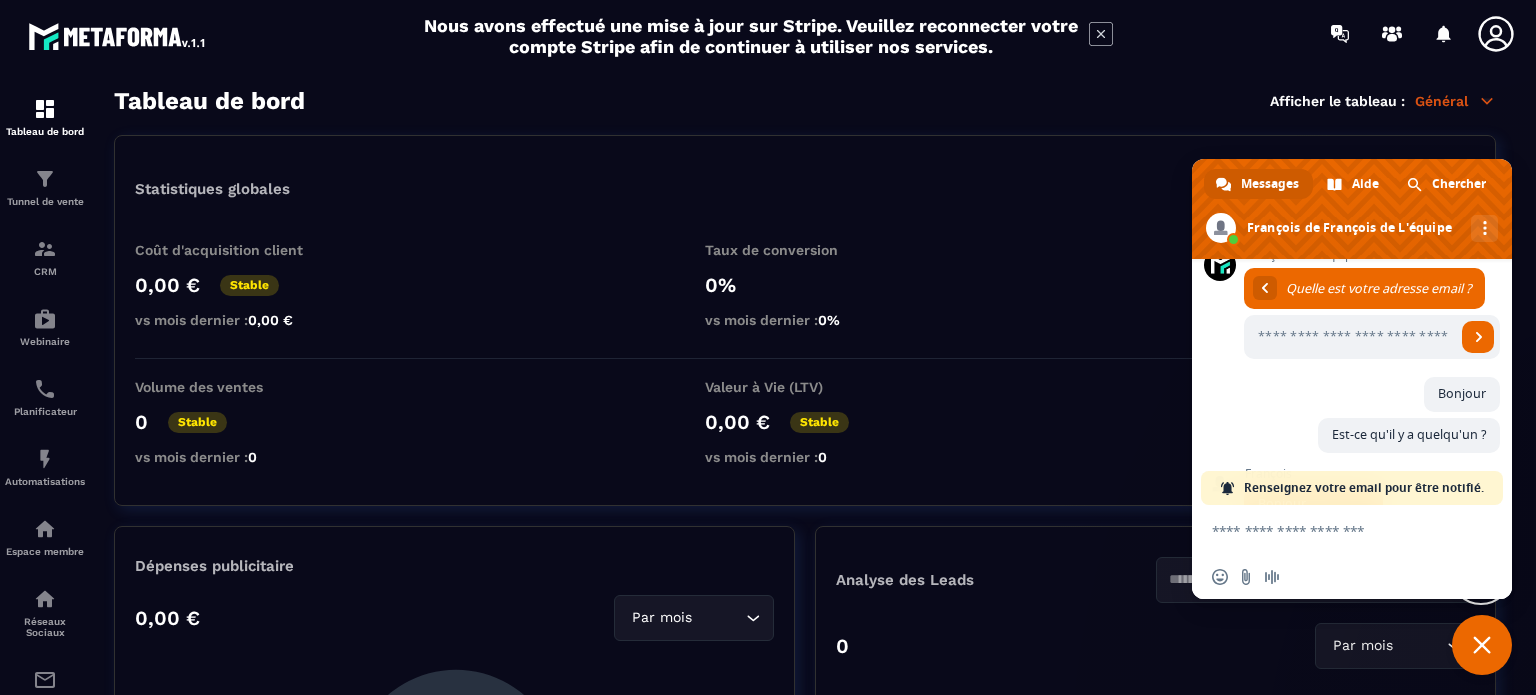 click at bounding box center (1332, 530) 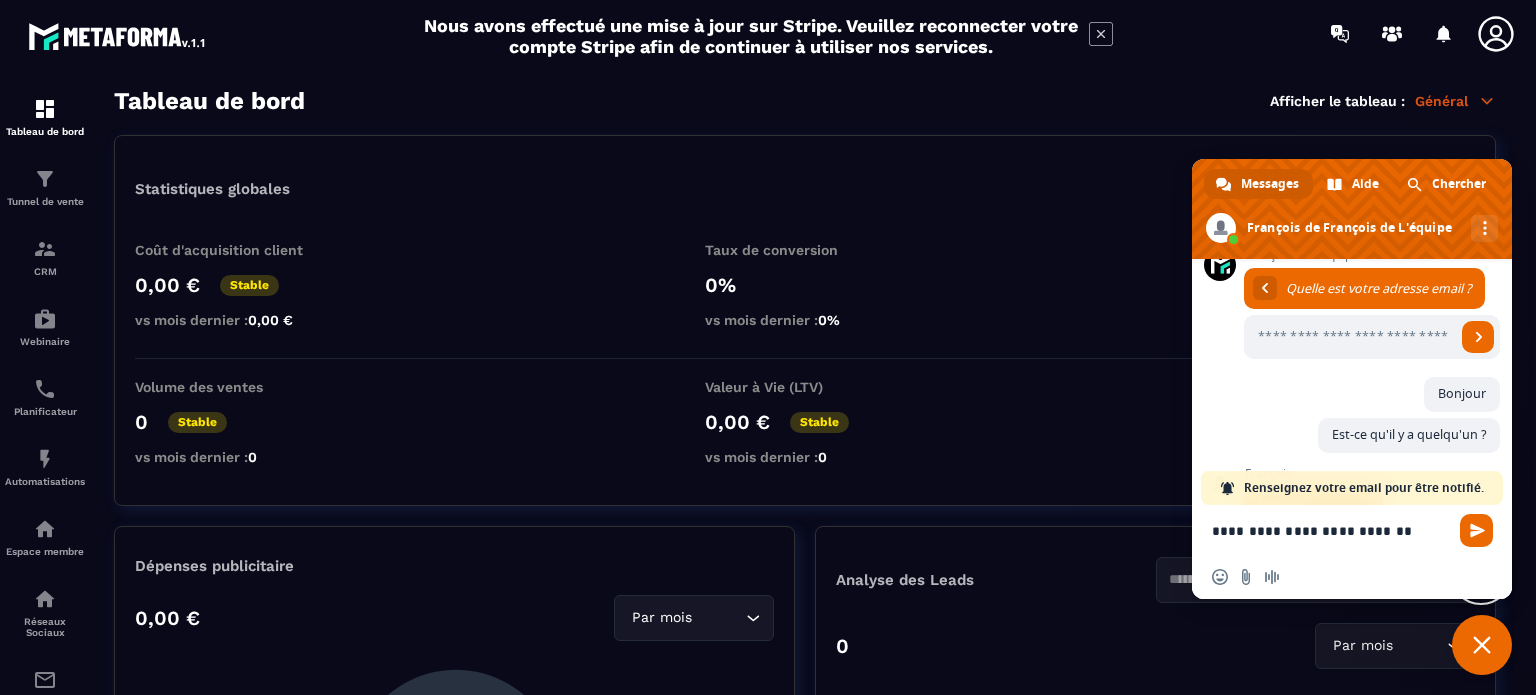type on "**********" 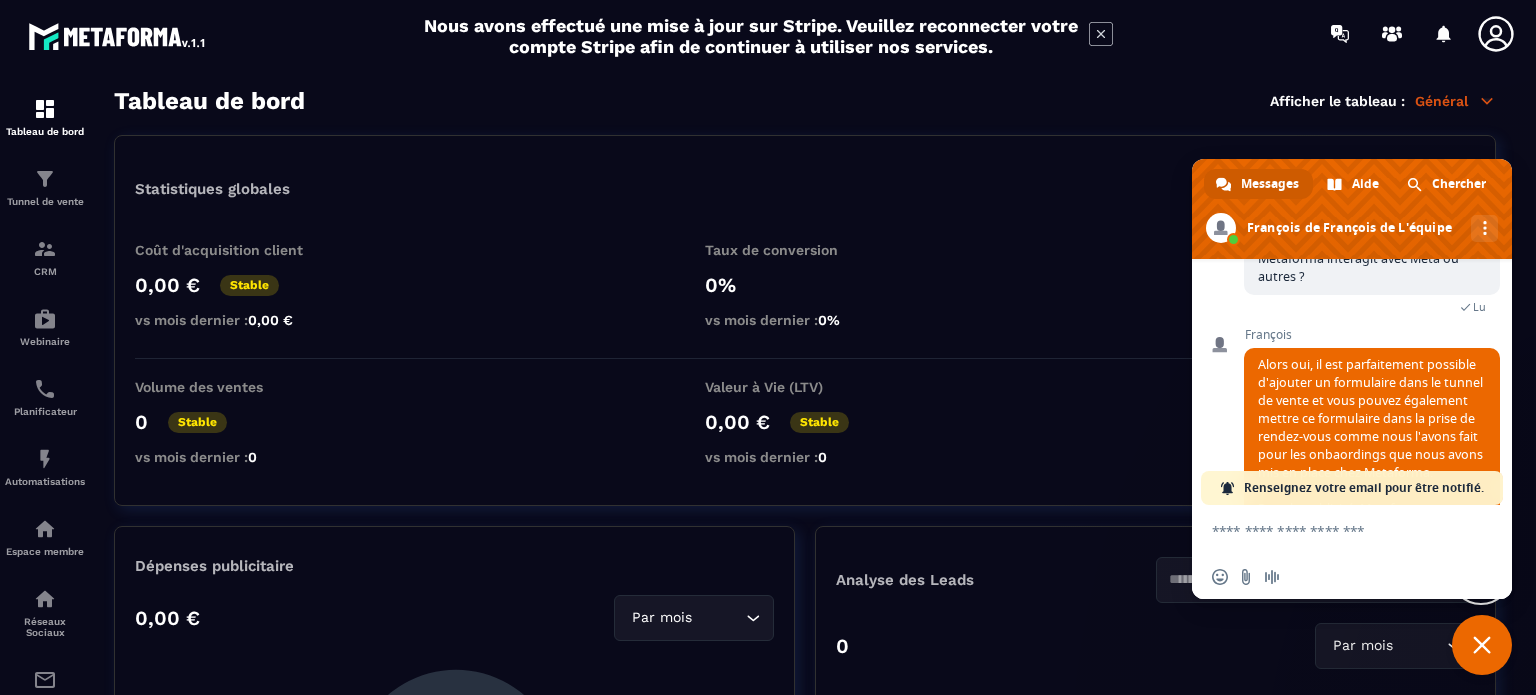 scroll, scrollTop: 3176, scrollLeft: 0, axis: vertical 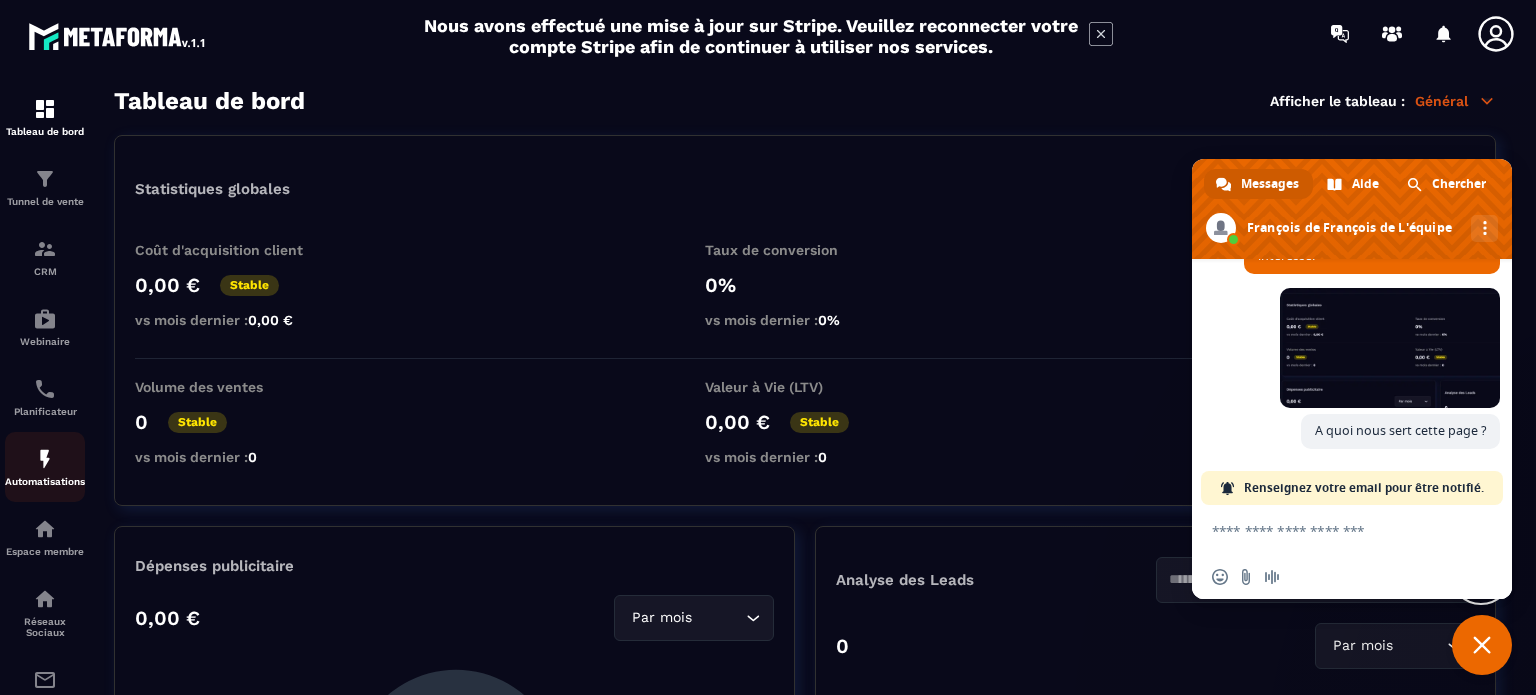 click on "Automatisations" at bounding box center (45, 467) 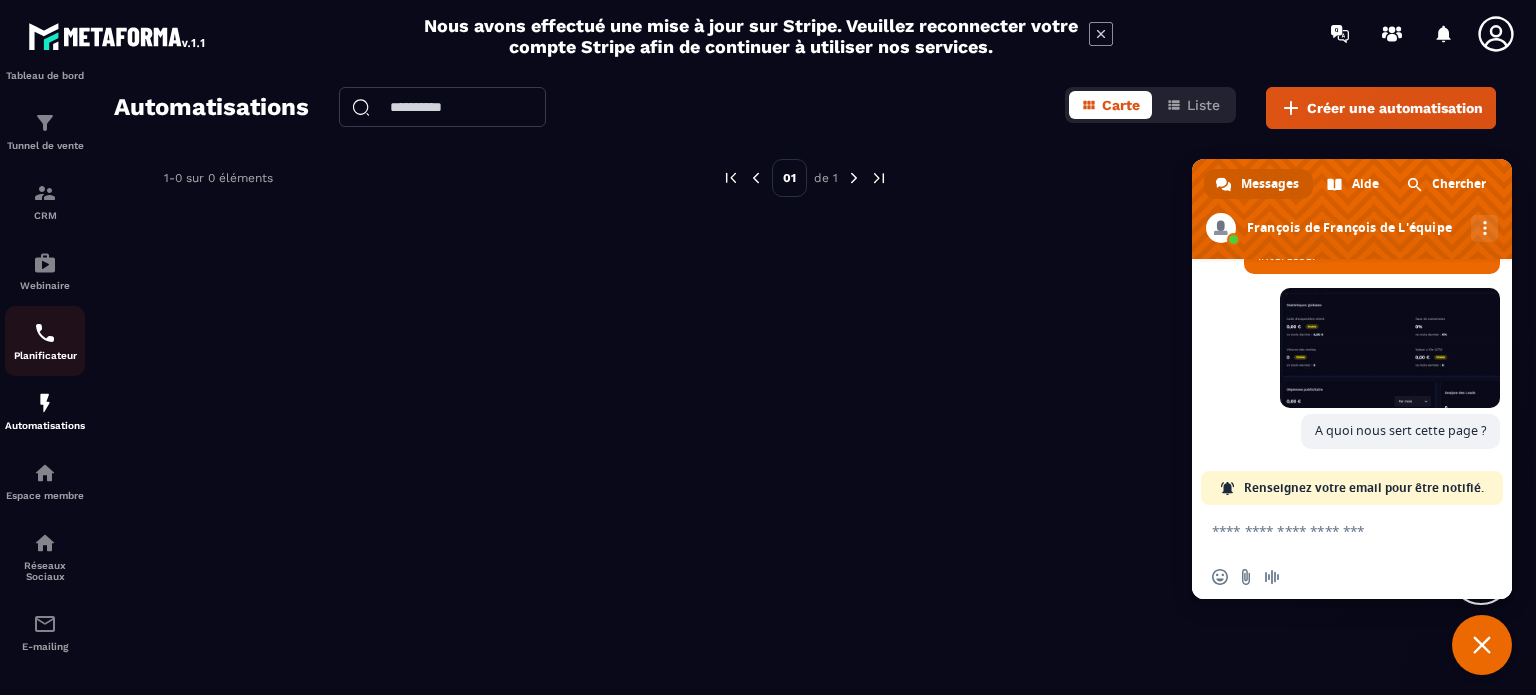 scroll, scrollTop: 70, scrollLeft: 0, axis: vertical 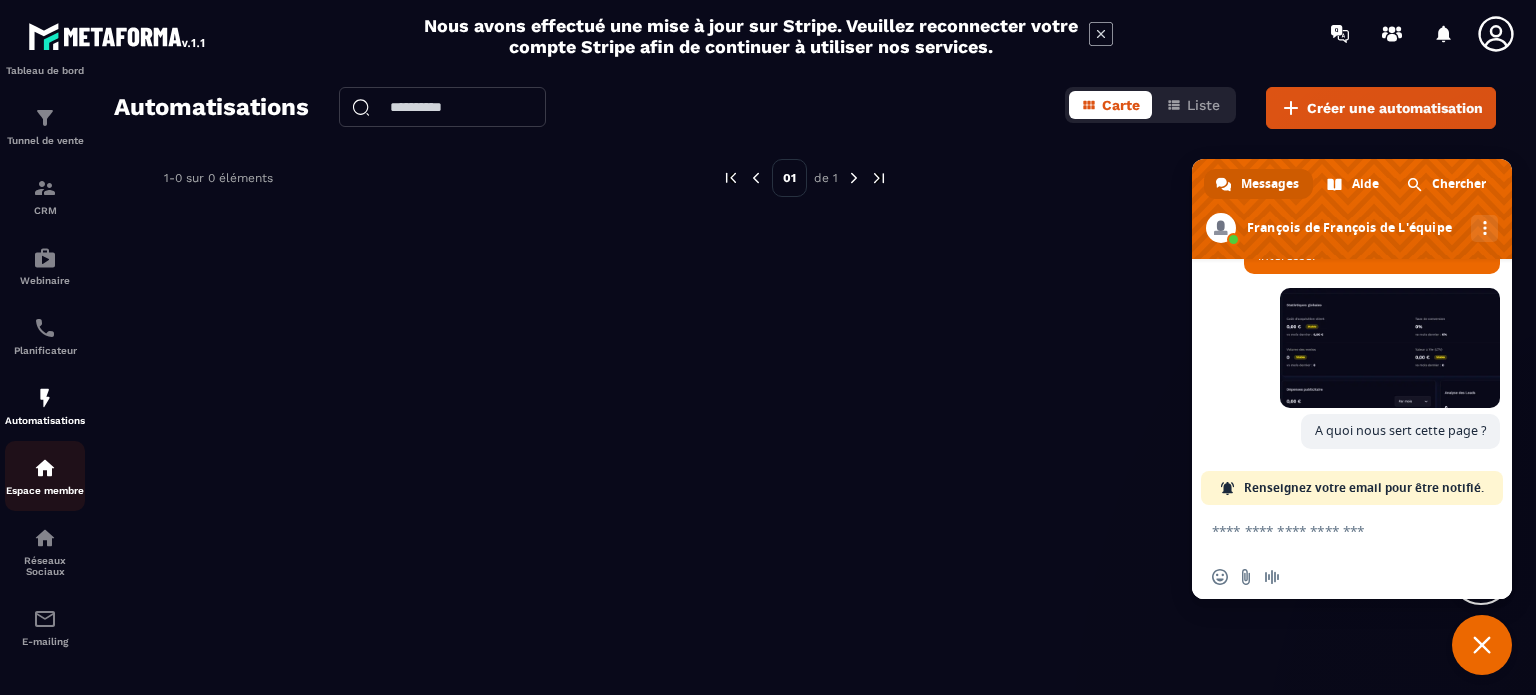 click on "Espace membre" at bounding box center [45, 490] 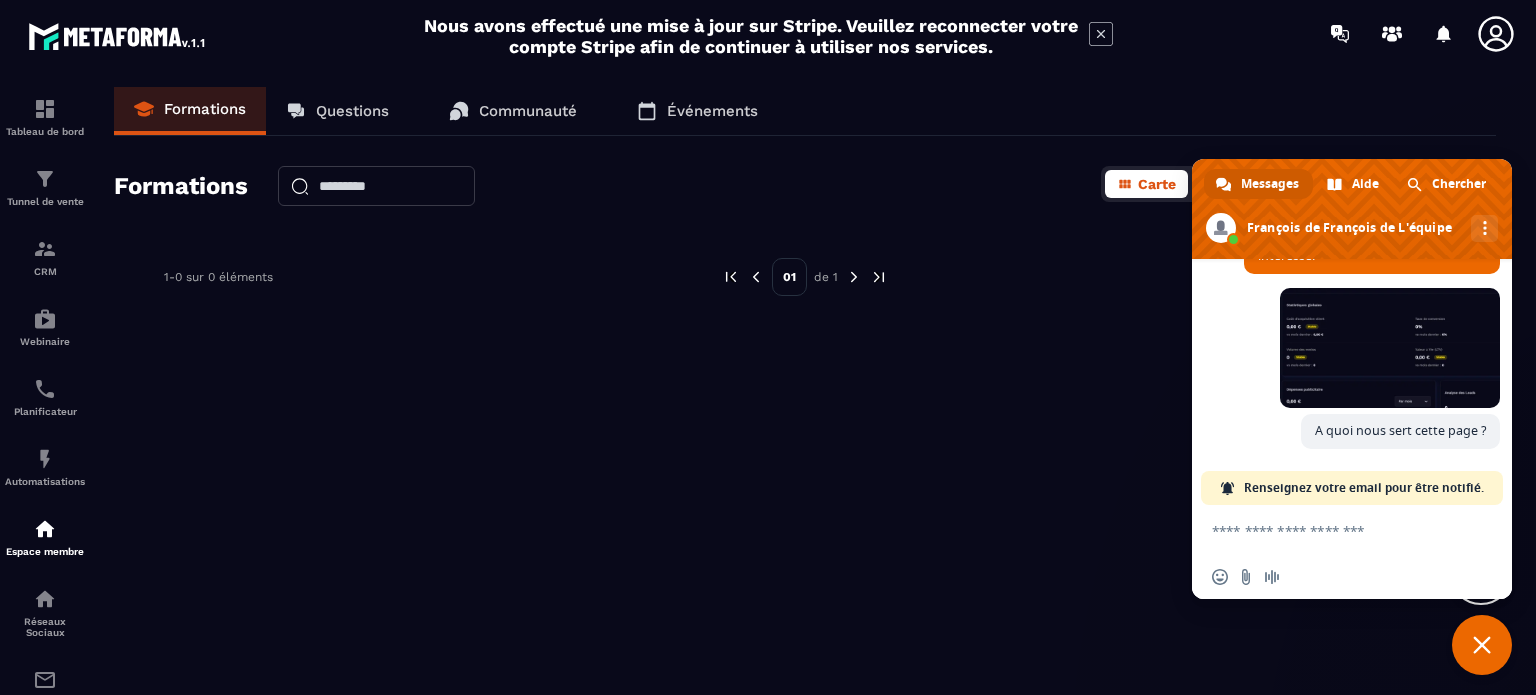 click at bounding box center [1332, 530] 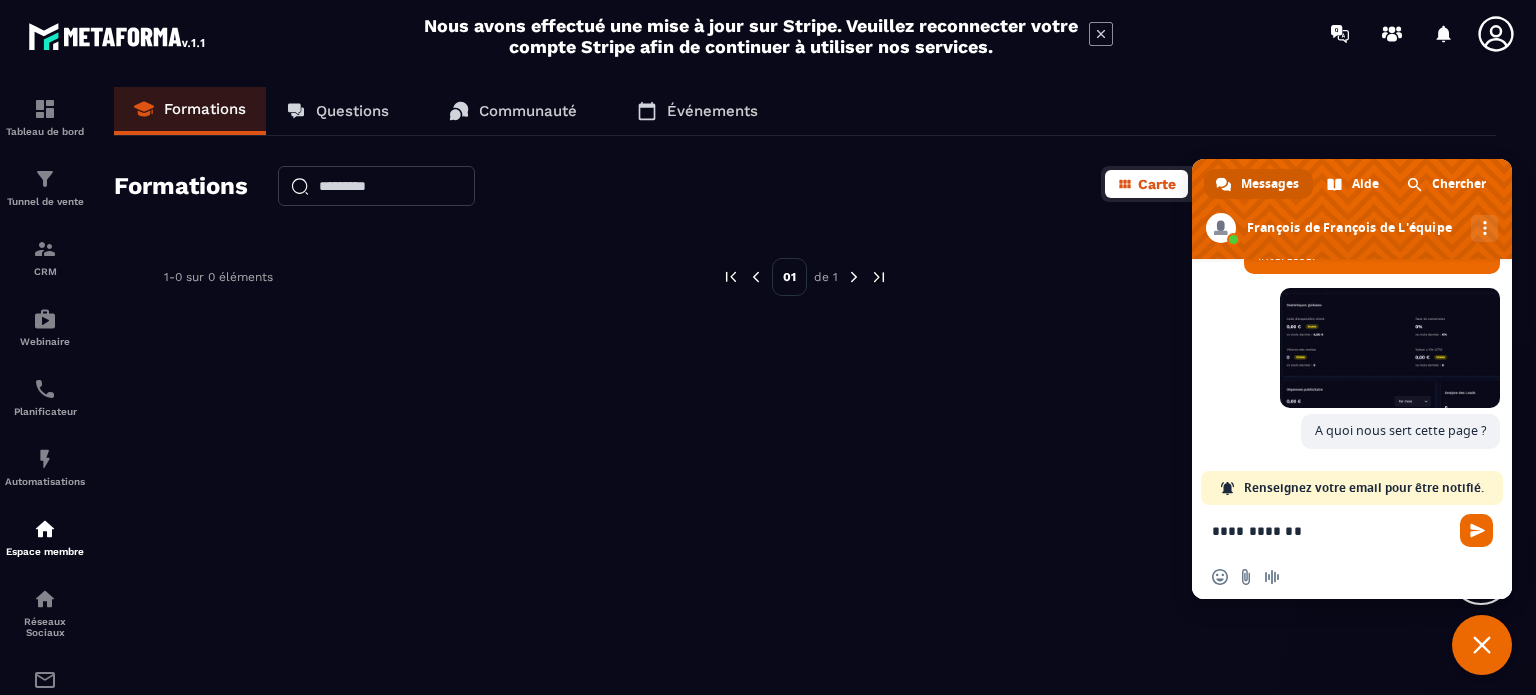 type on "**********" 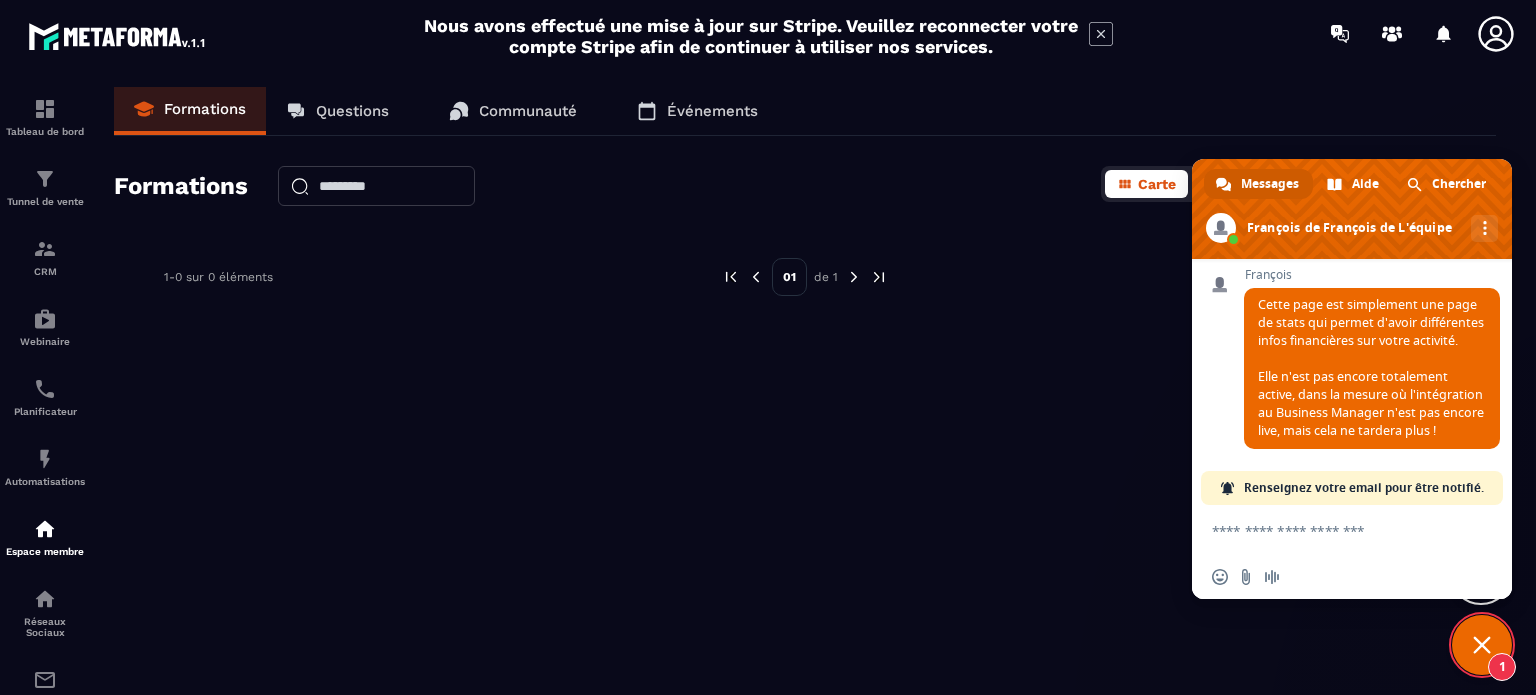 scroll, scrollTop: 3457, scrollLeft: 0, axis: vertical 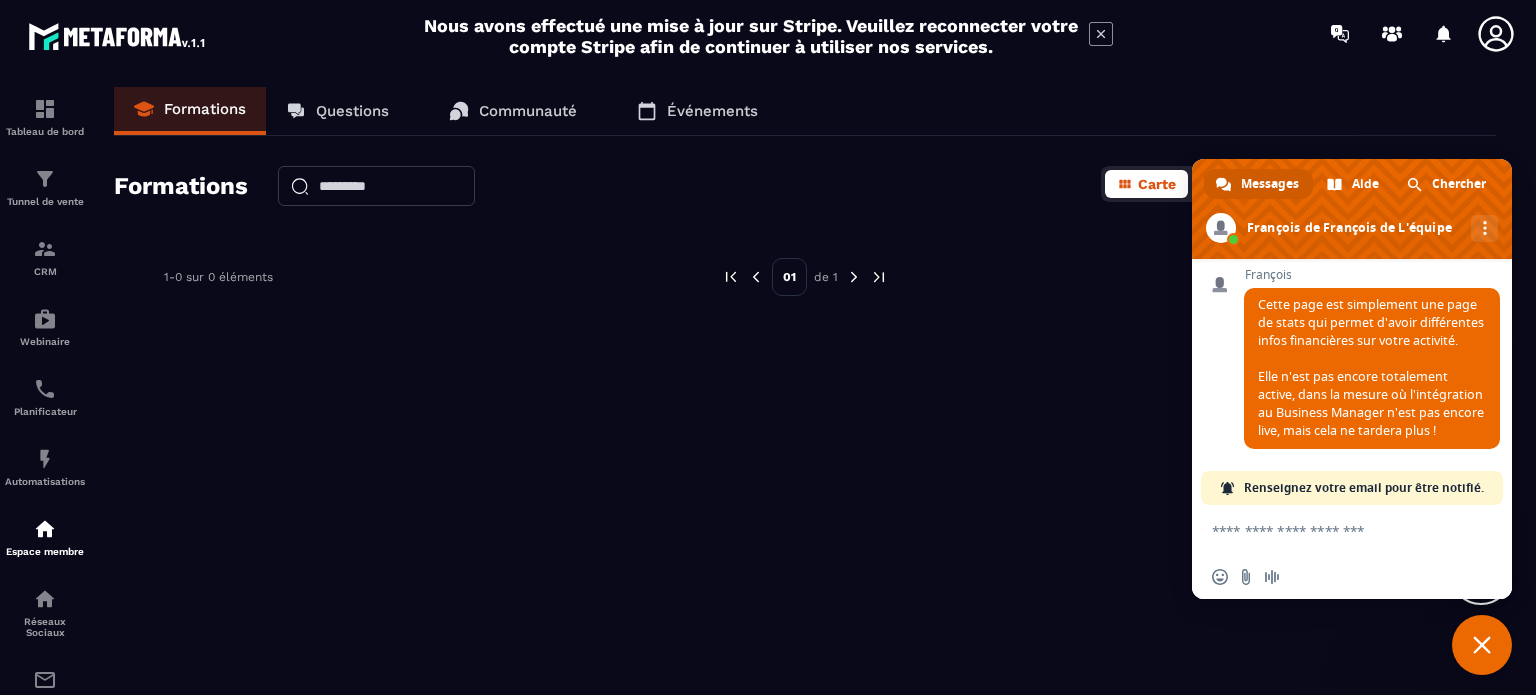 click at bounding box center (1332, 530) 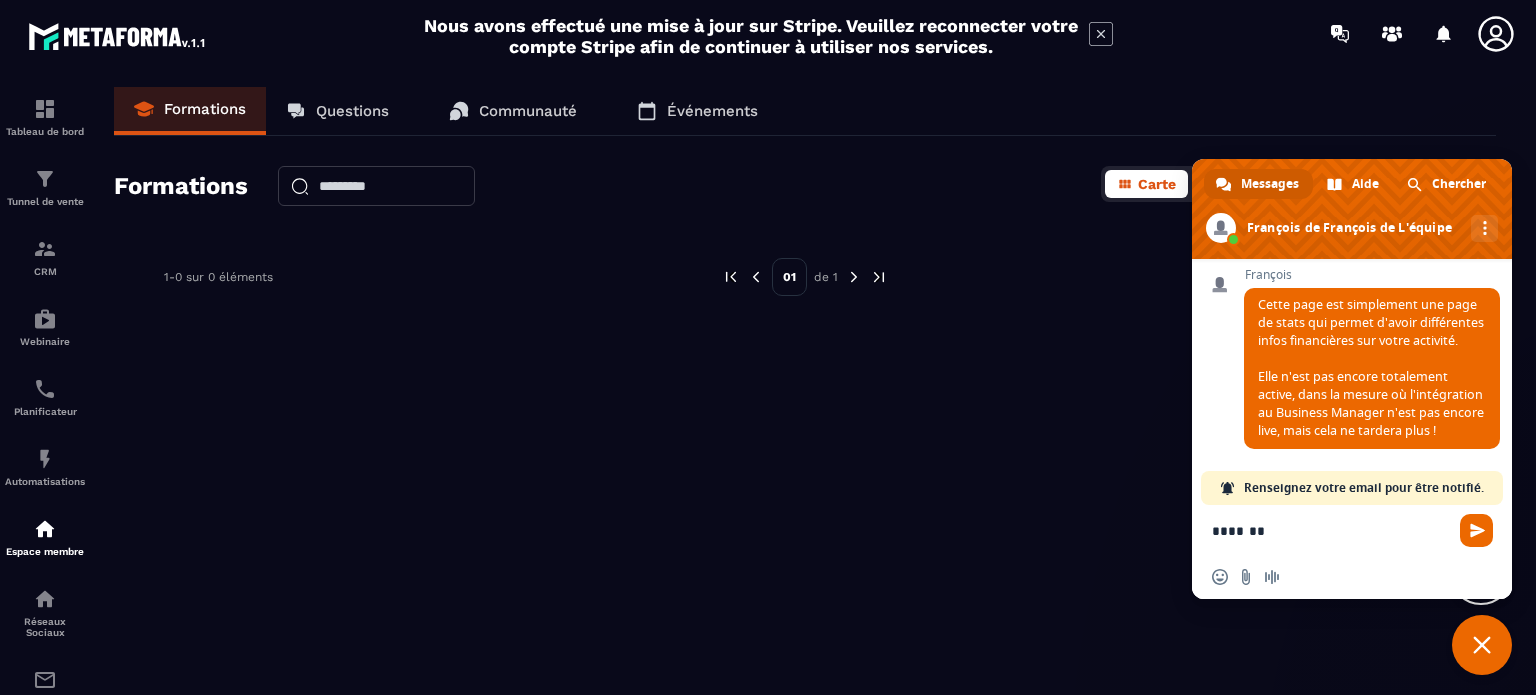 type on "********" 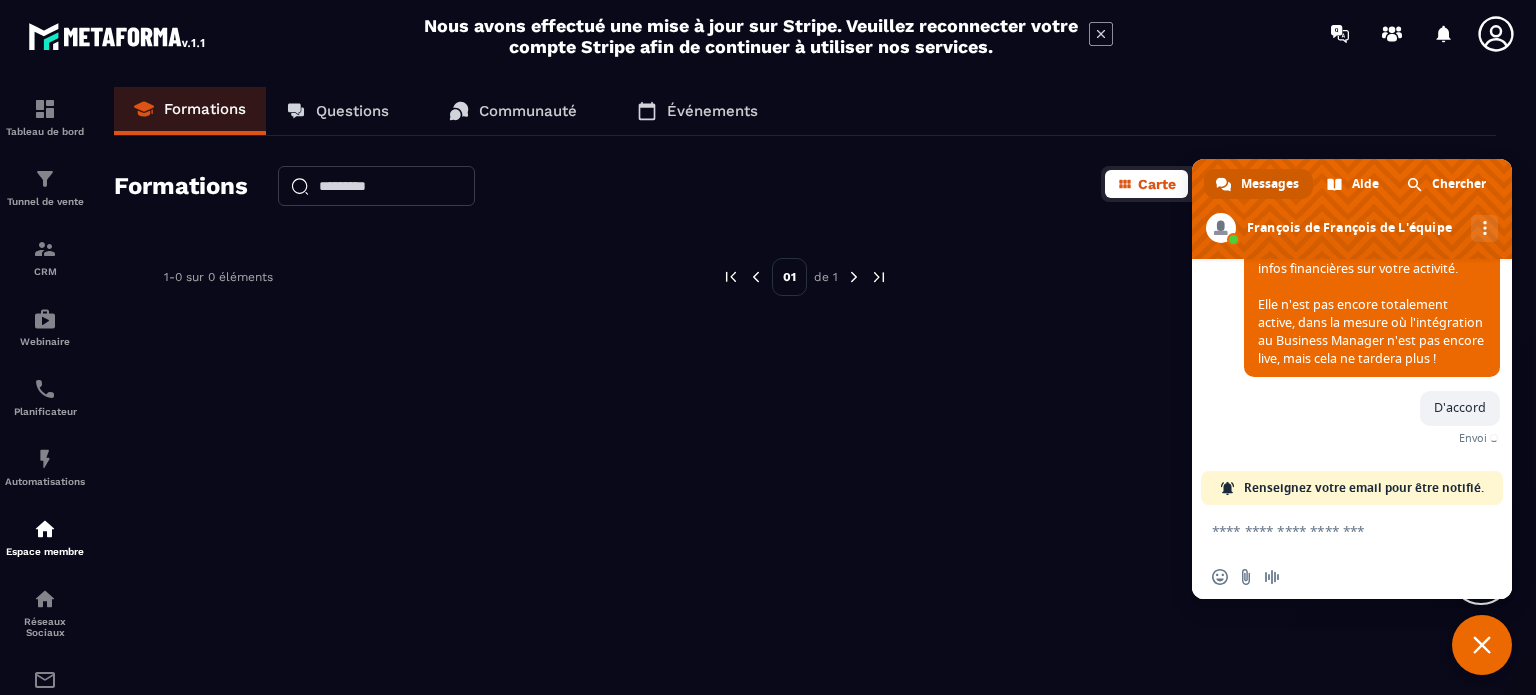 scroll, scrollTop: 3508, scrollLeft: 0, axis: vertical 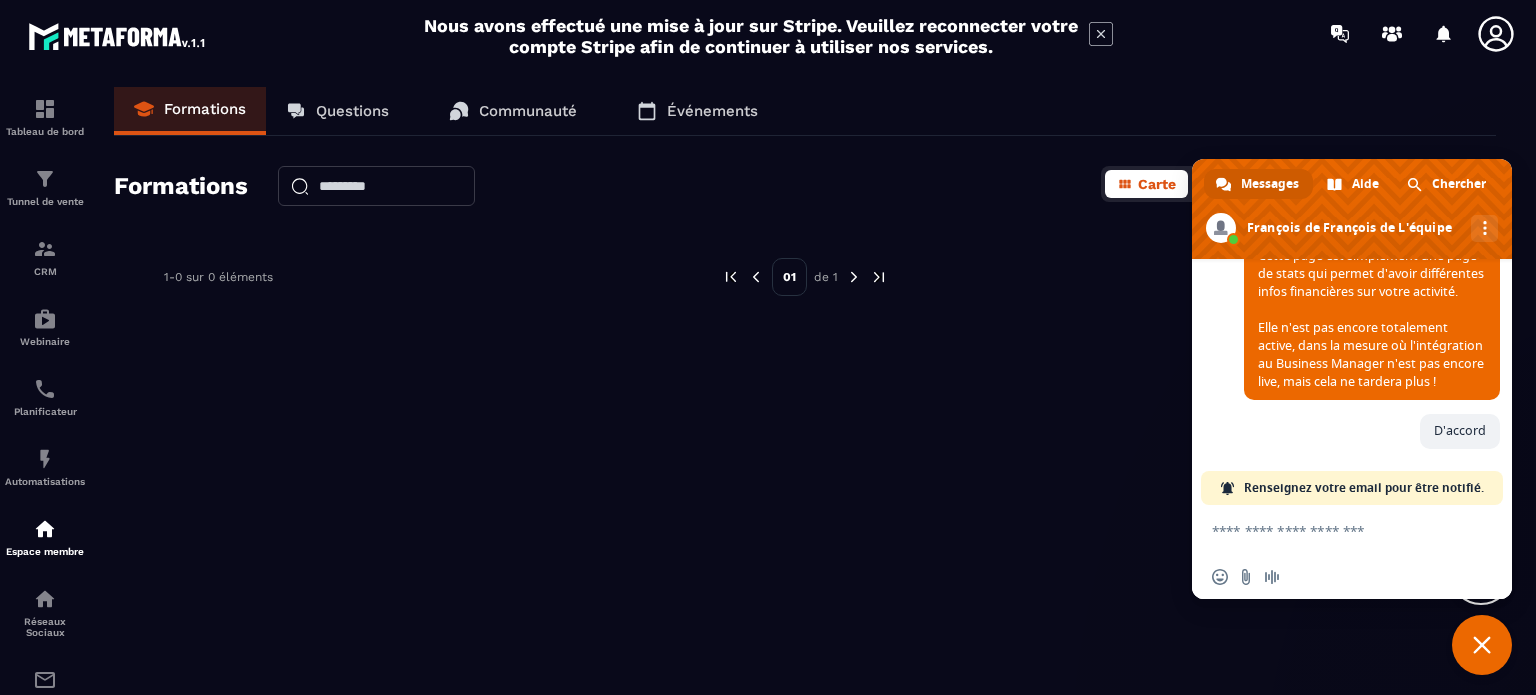 type on "*" 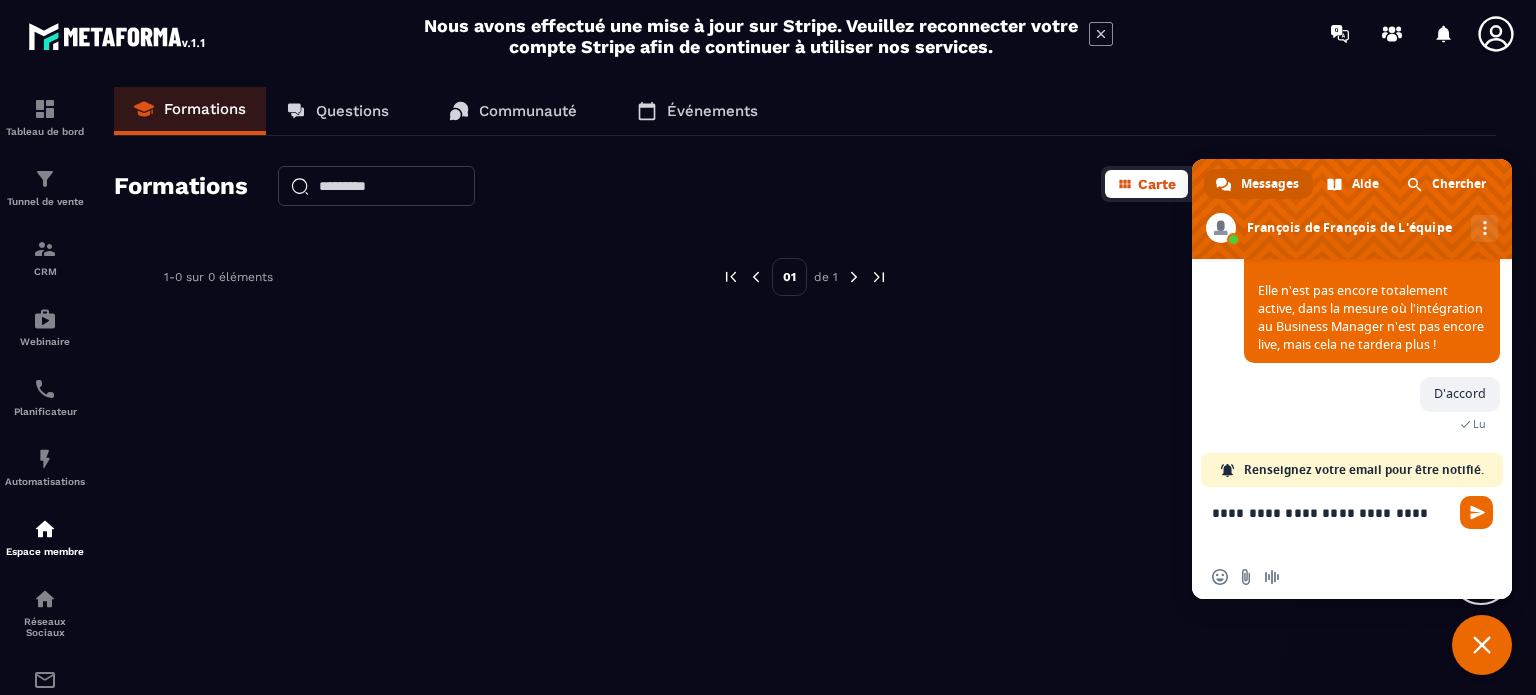 scroll, scrollTop: 3511, scrollLeft: 0, axis: vertical 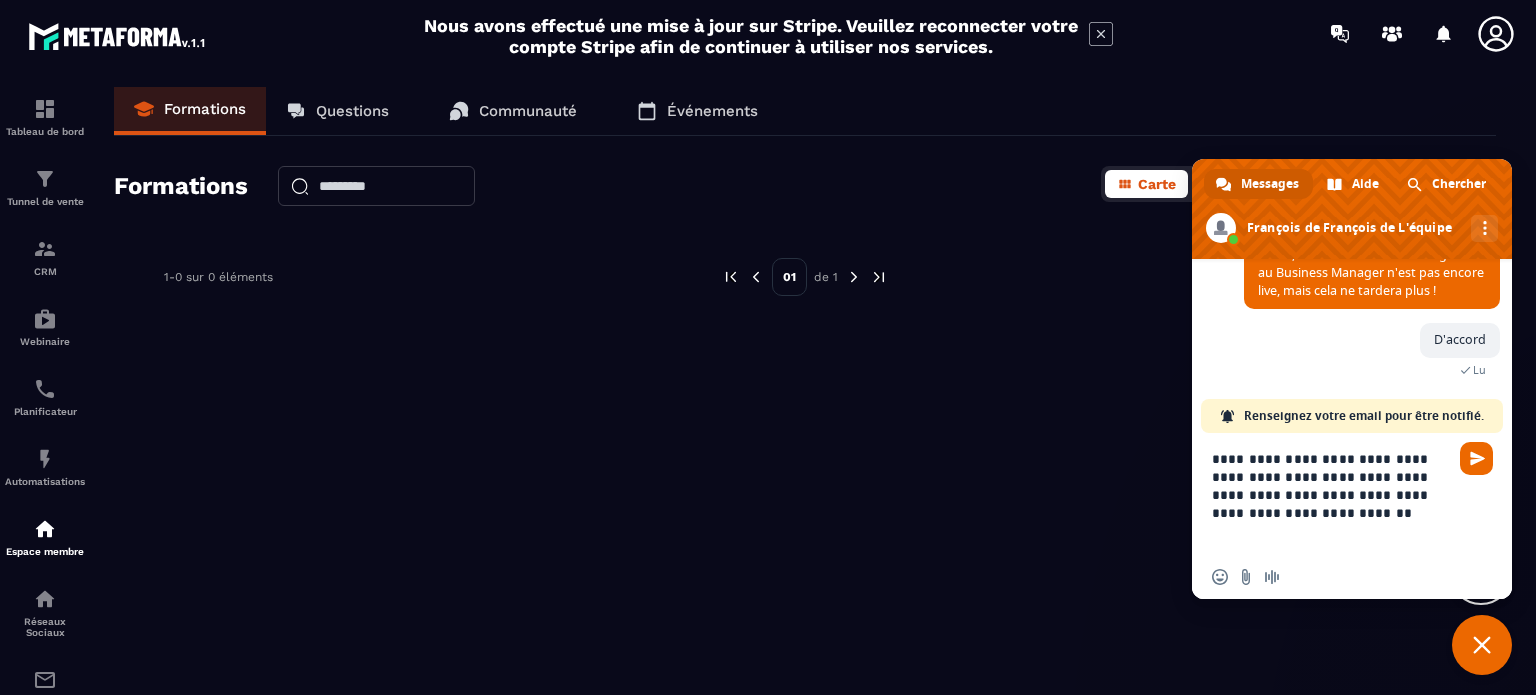 type on "**********" 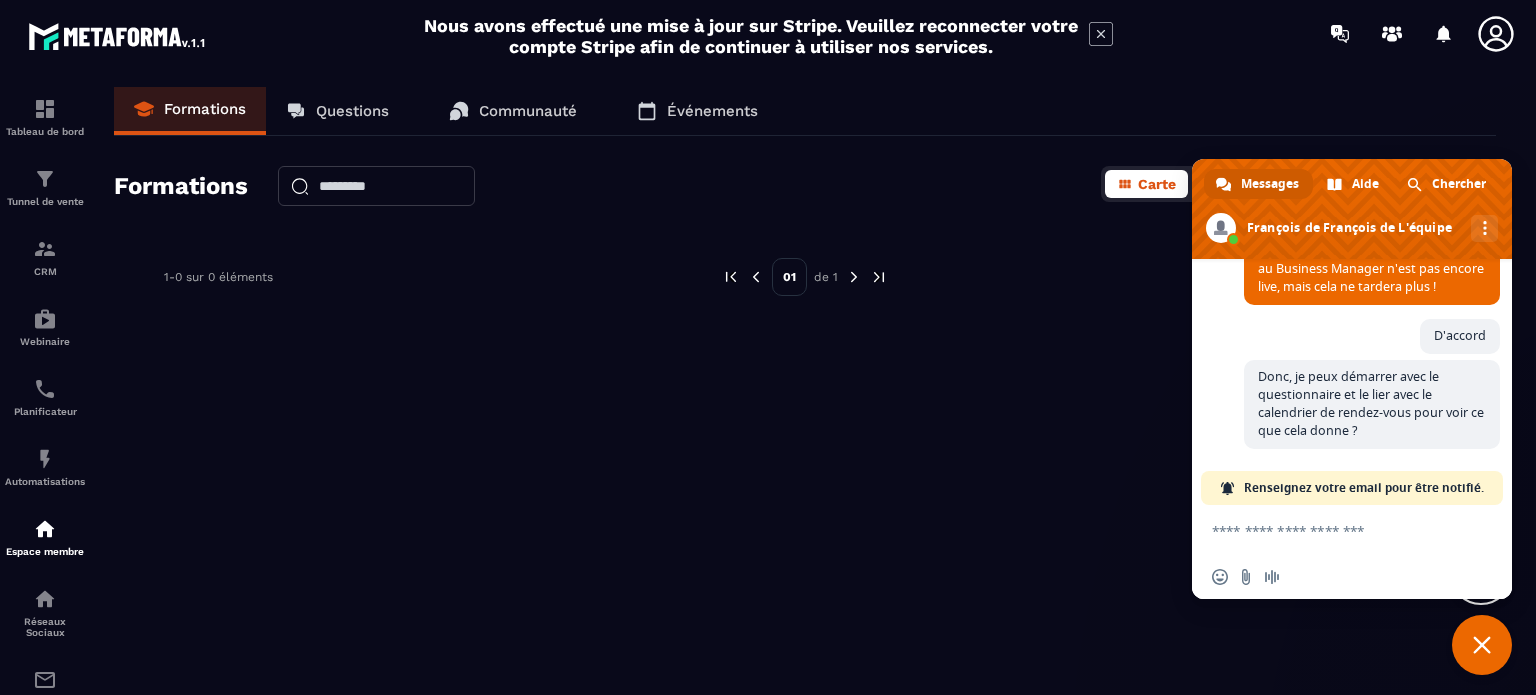 scroll, scrollTop: 3586, scrollLeft: 0, axis: vertical 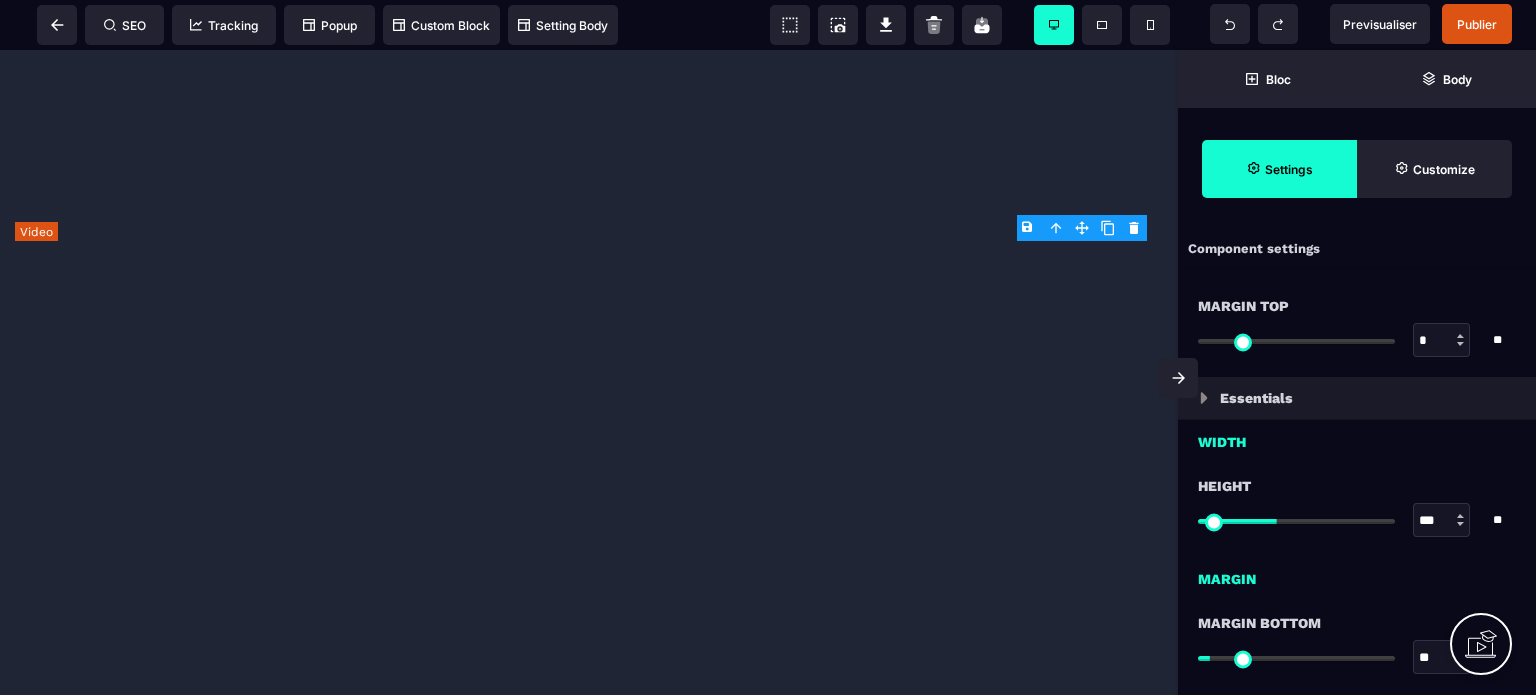 select on "**" 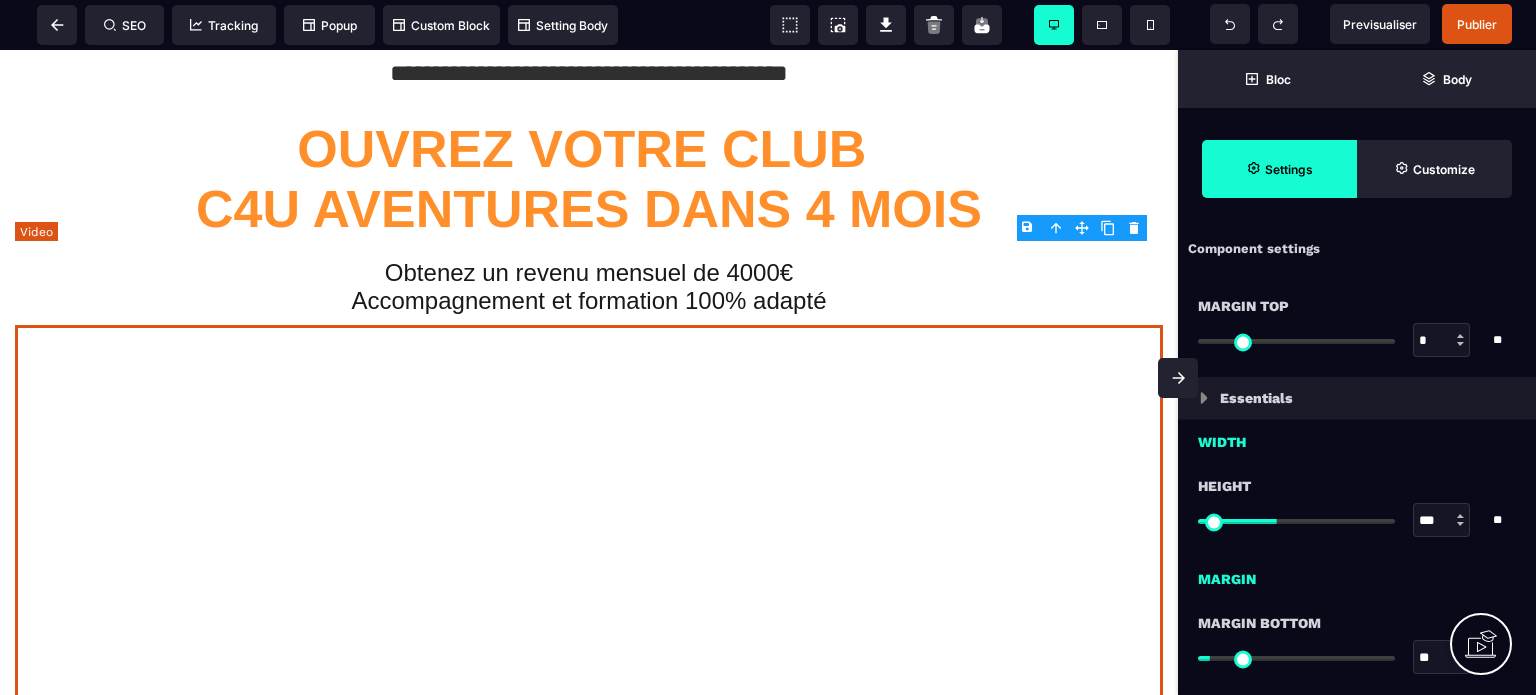 scroll, scrollTop: 0, scrollLeft: 0, axis: both 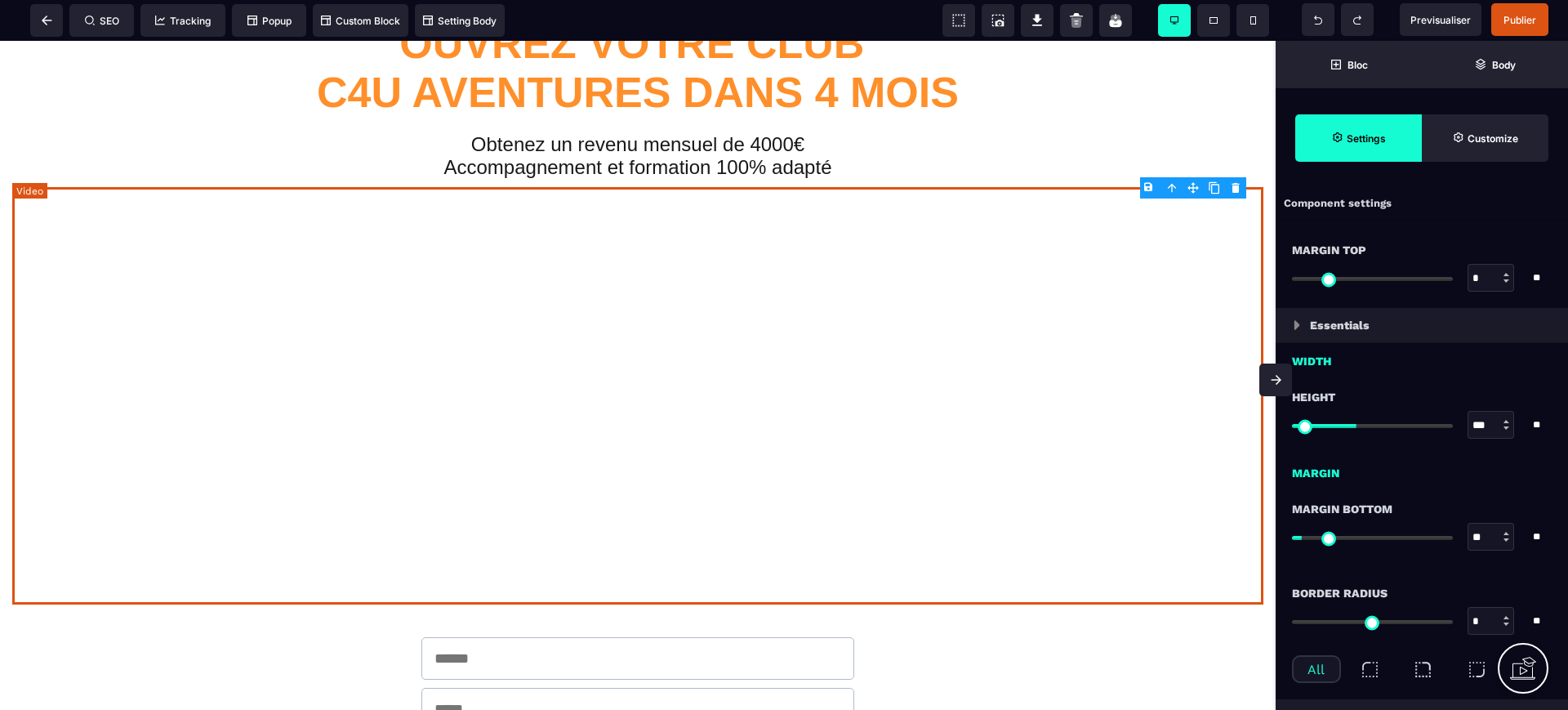 drag, startPoint x: 745, startPoint y: 252, endPoint x: 931, endPoint y: 315, distance: 196.3797 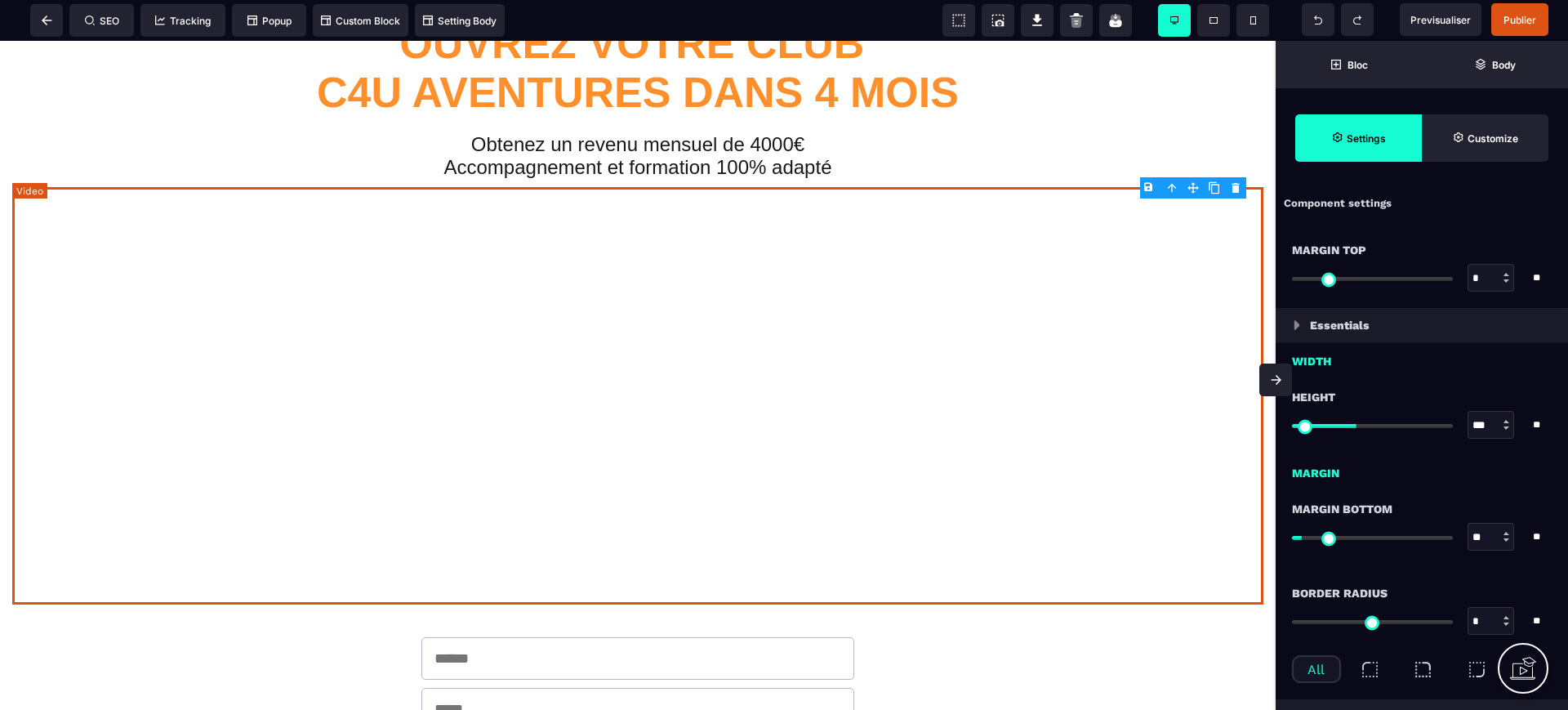 click at bounding box center [638, 395] 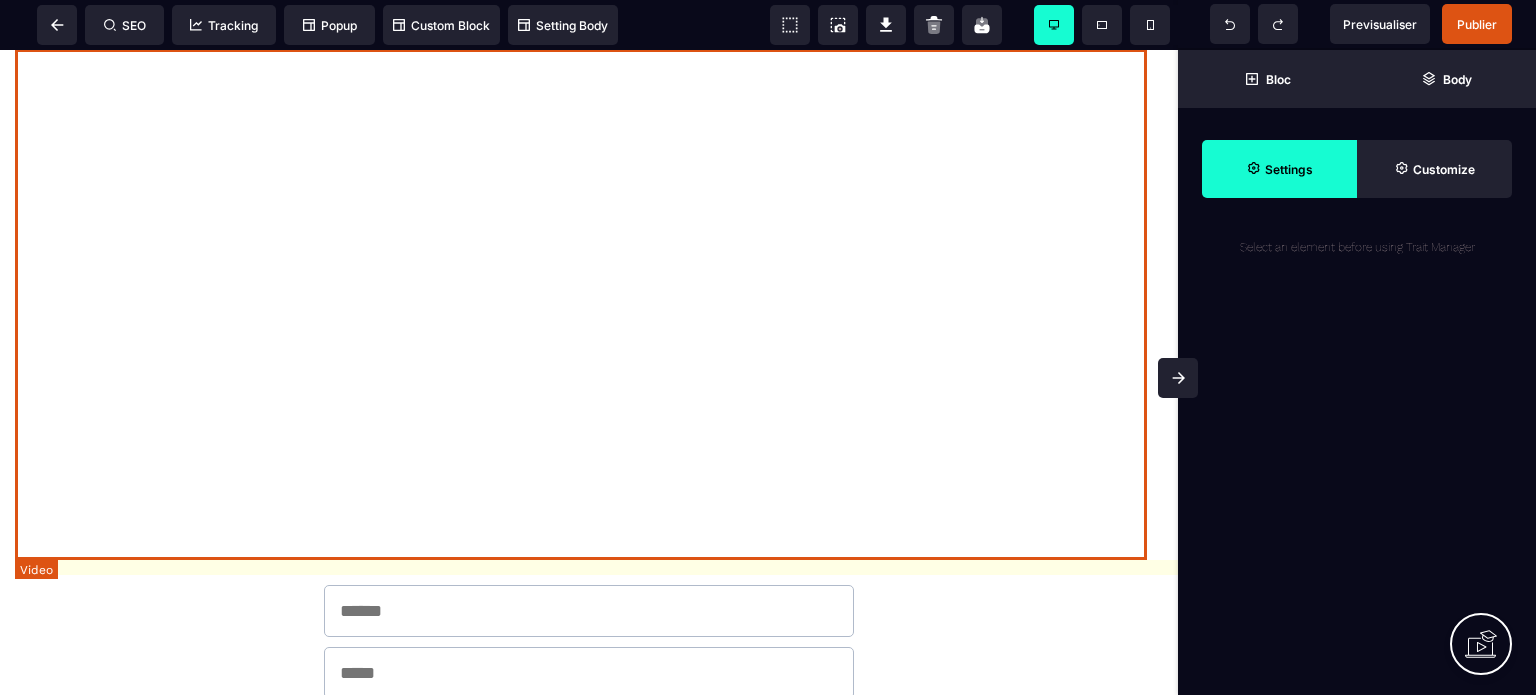 scroll, scrollTop: 191, scrollLeft: 0, axis: vertical 